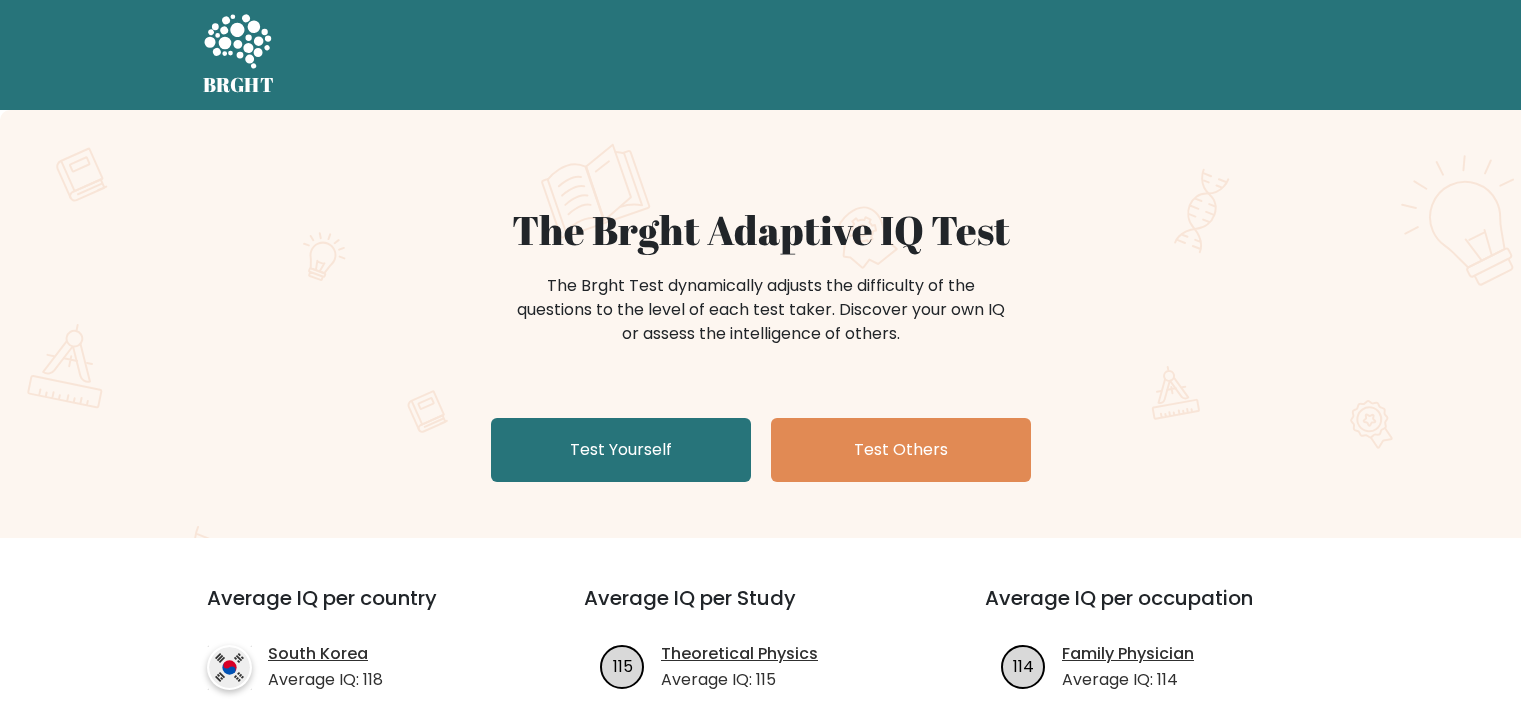 scroll, scrollTop: 0, scrollLeft: 0, axis: both 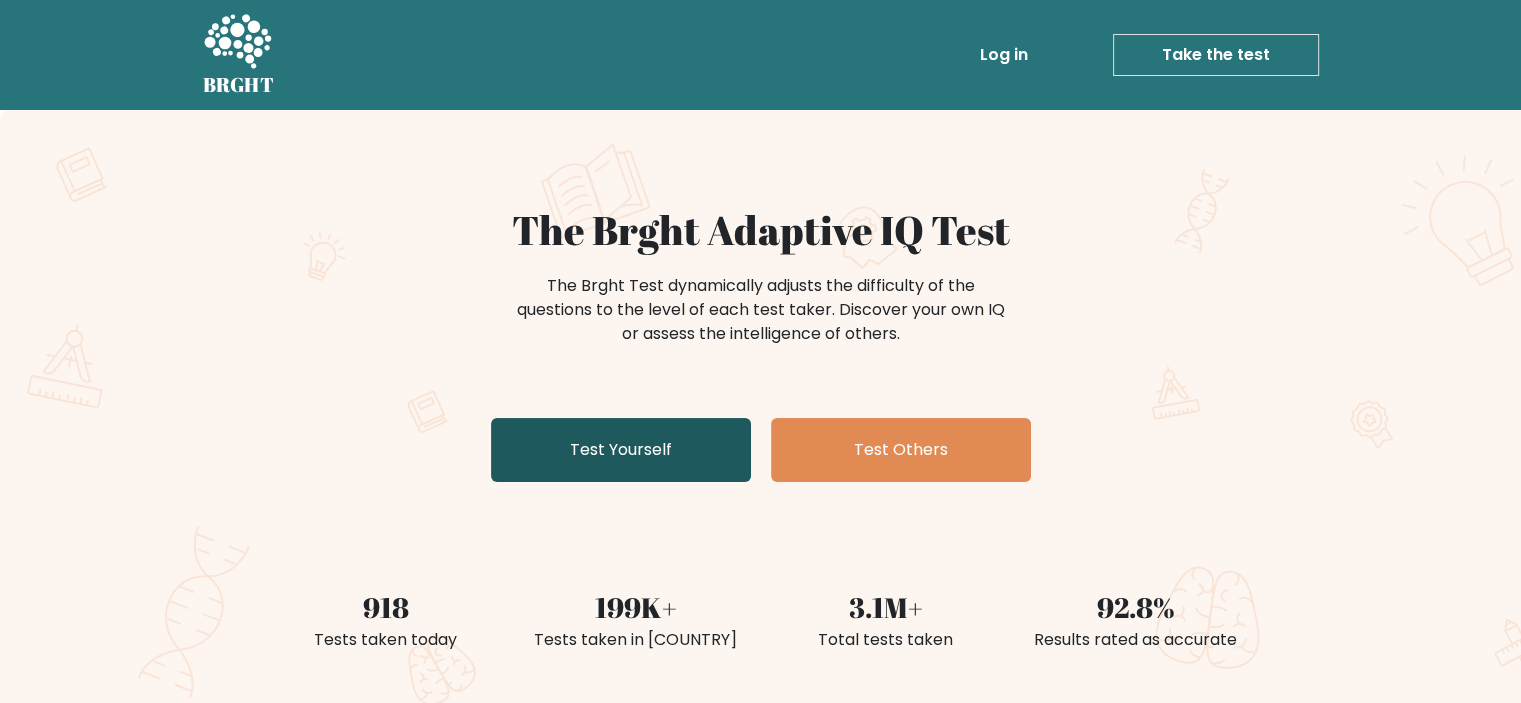 click on "Test Yourself" at bounding box center (621, 450) 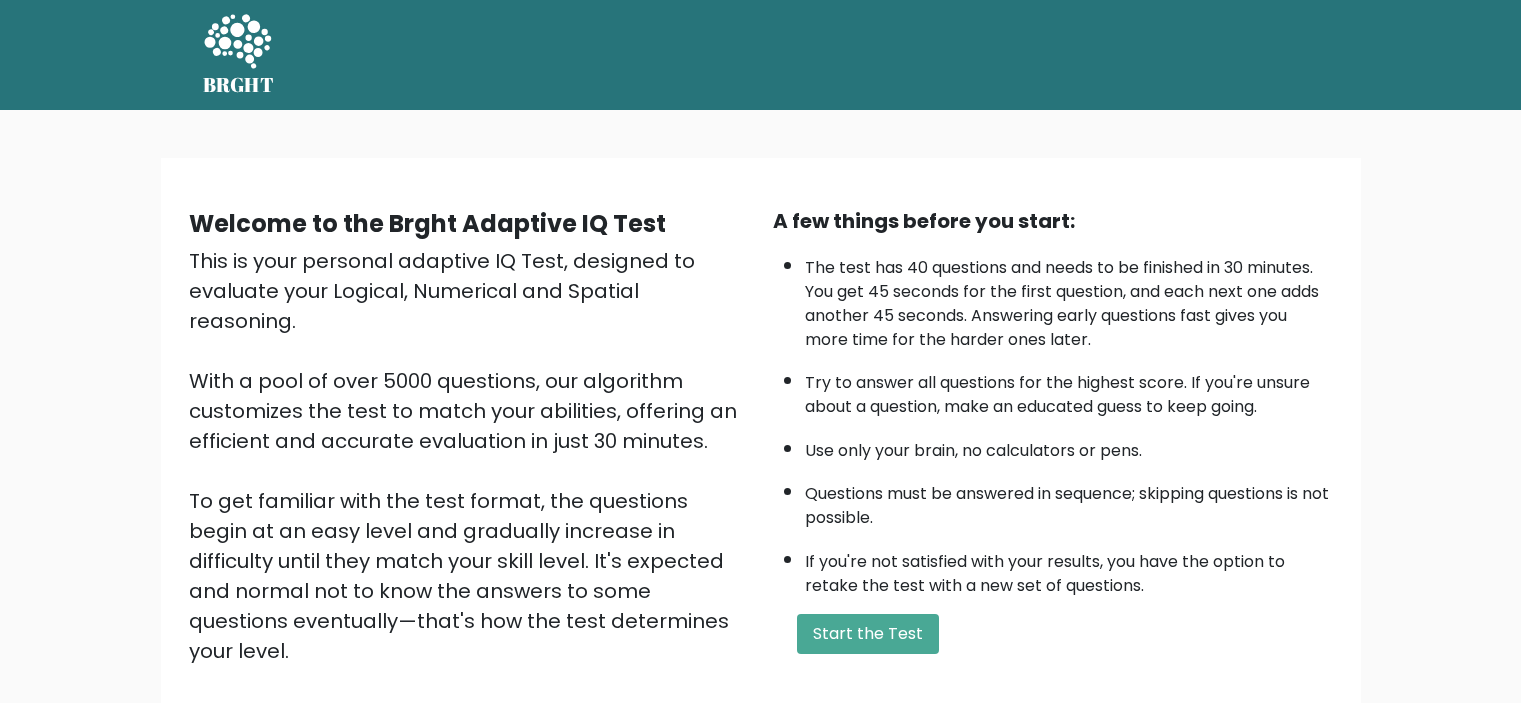 scroll, scrollTop: 0, scrollLeft: 0, axis: both 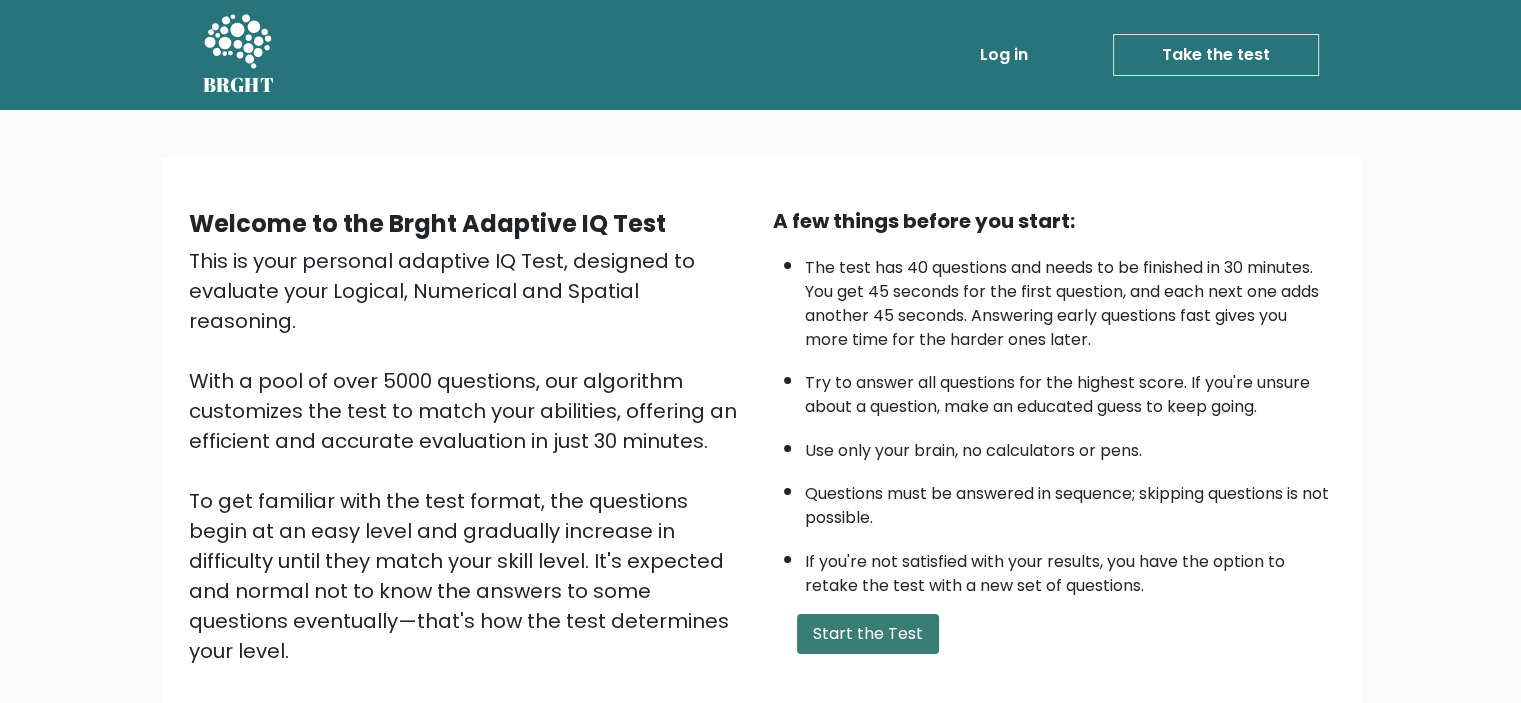click on "Start the Test" at bounding box center (868, 634) 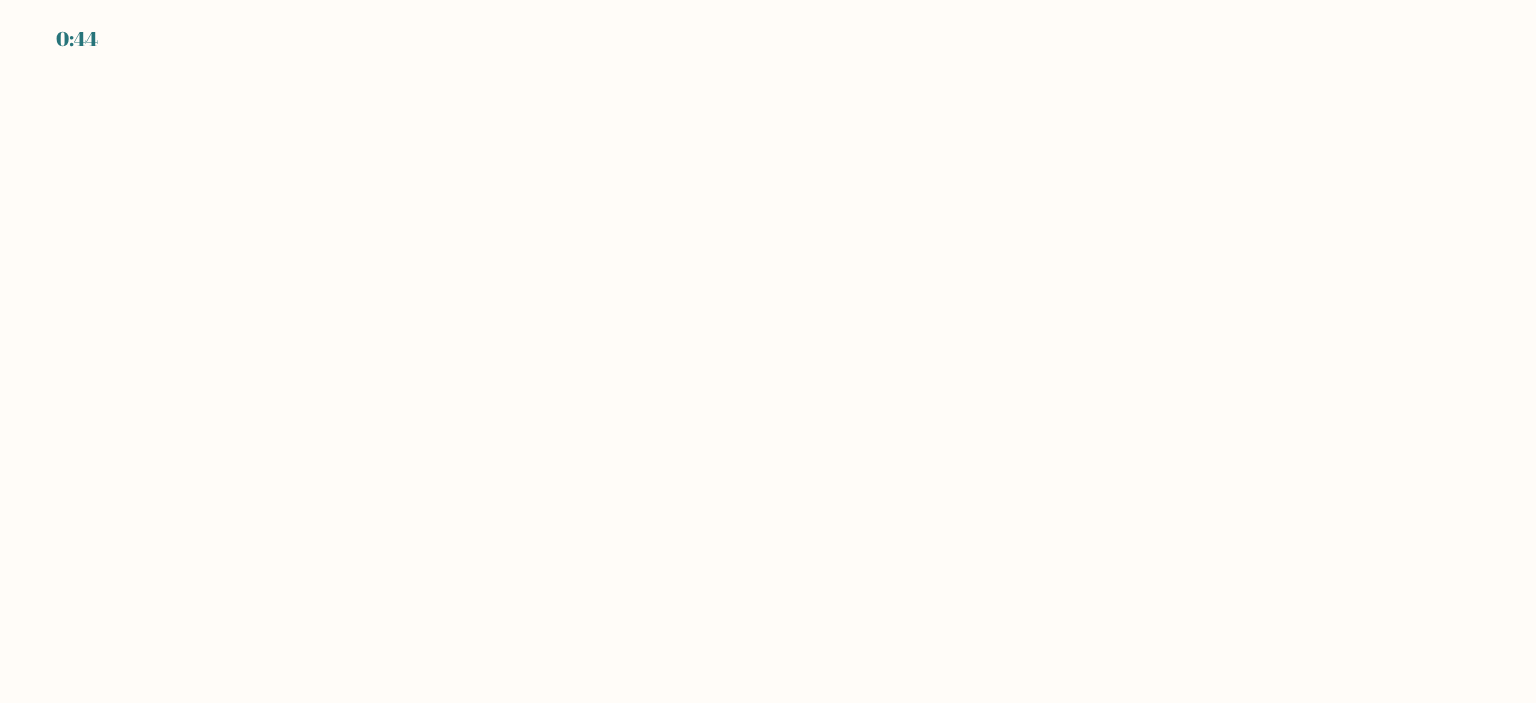 scroll, scrollTop: 0, scrollLeft: 0, axis: both 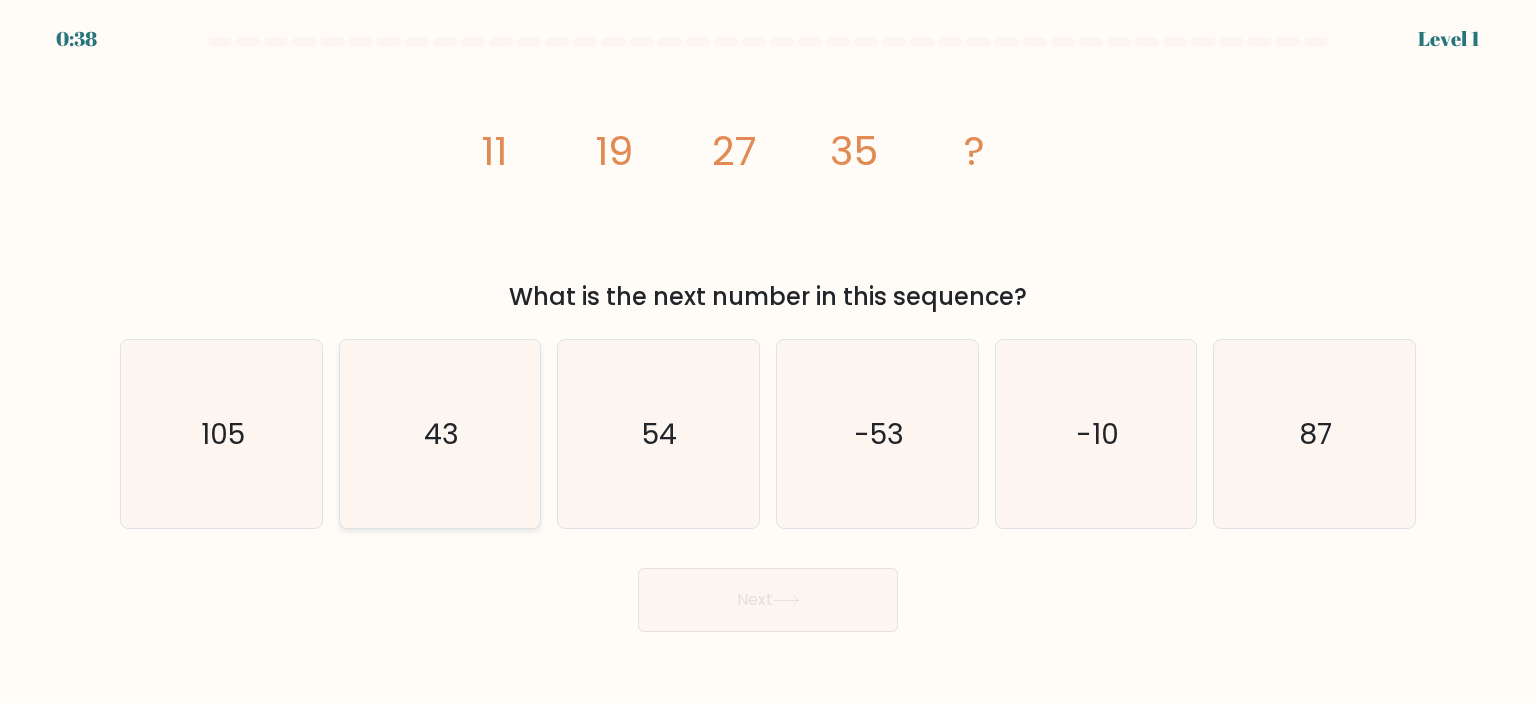 click on "43" 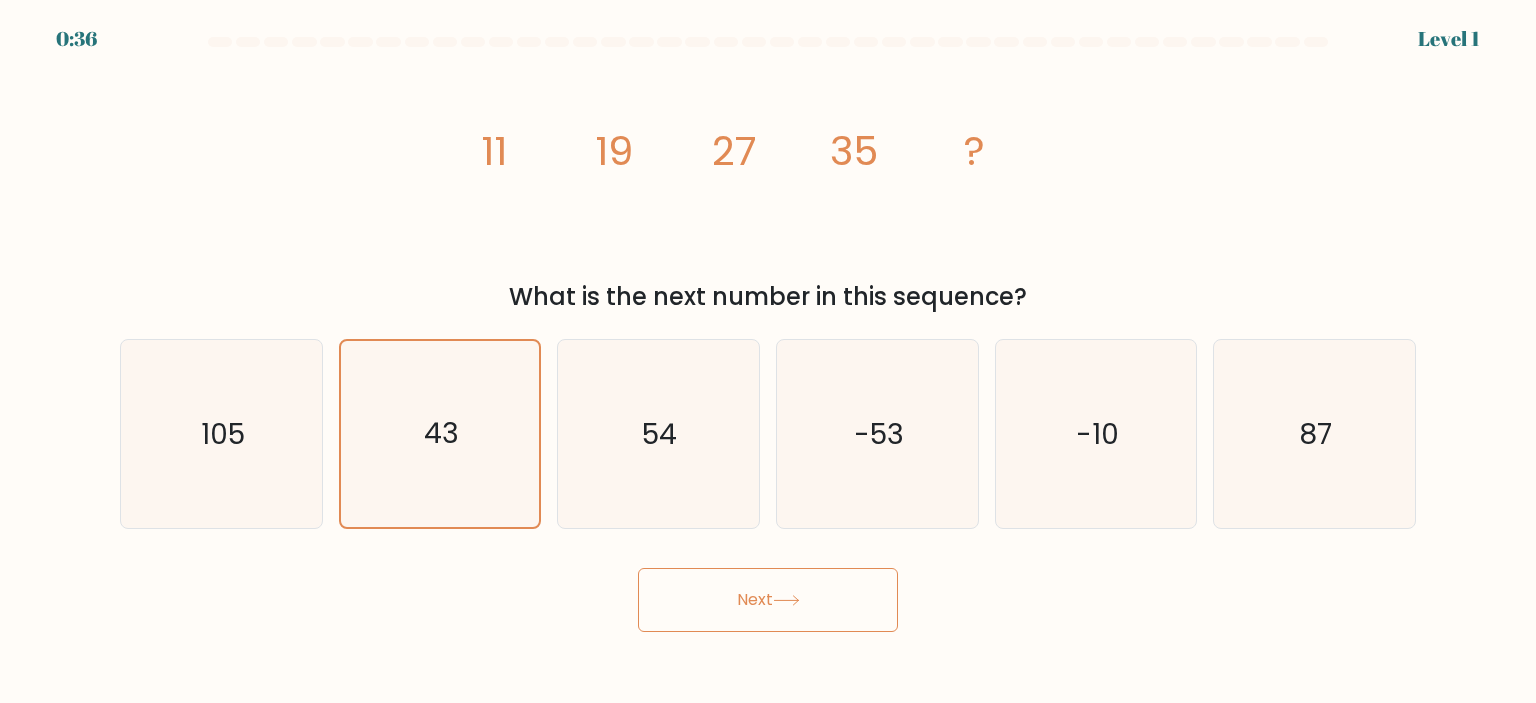 click on "Next" at bounding box center [768, 600] 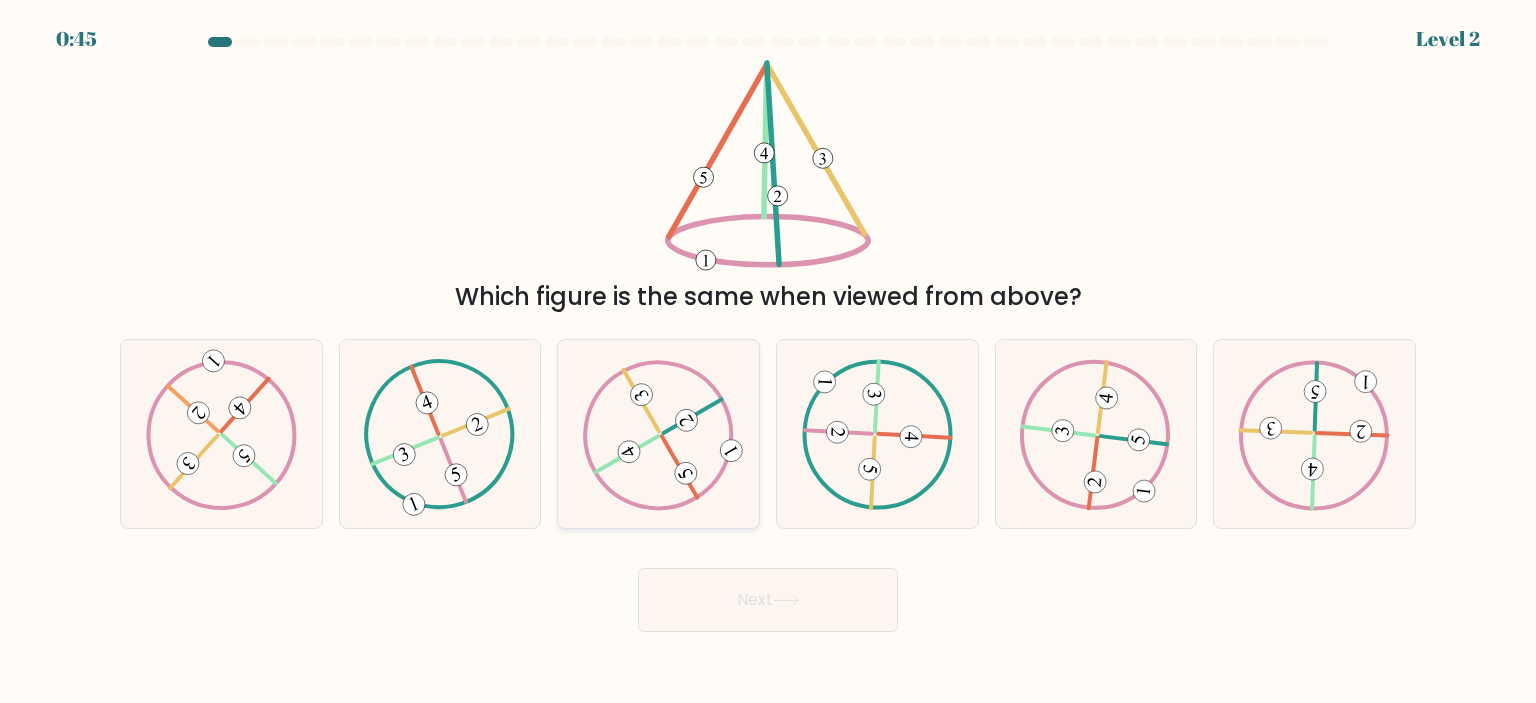 click 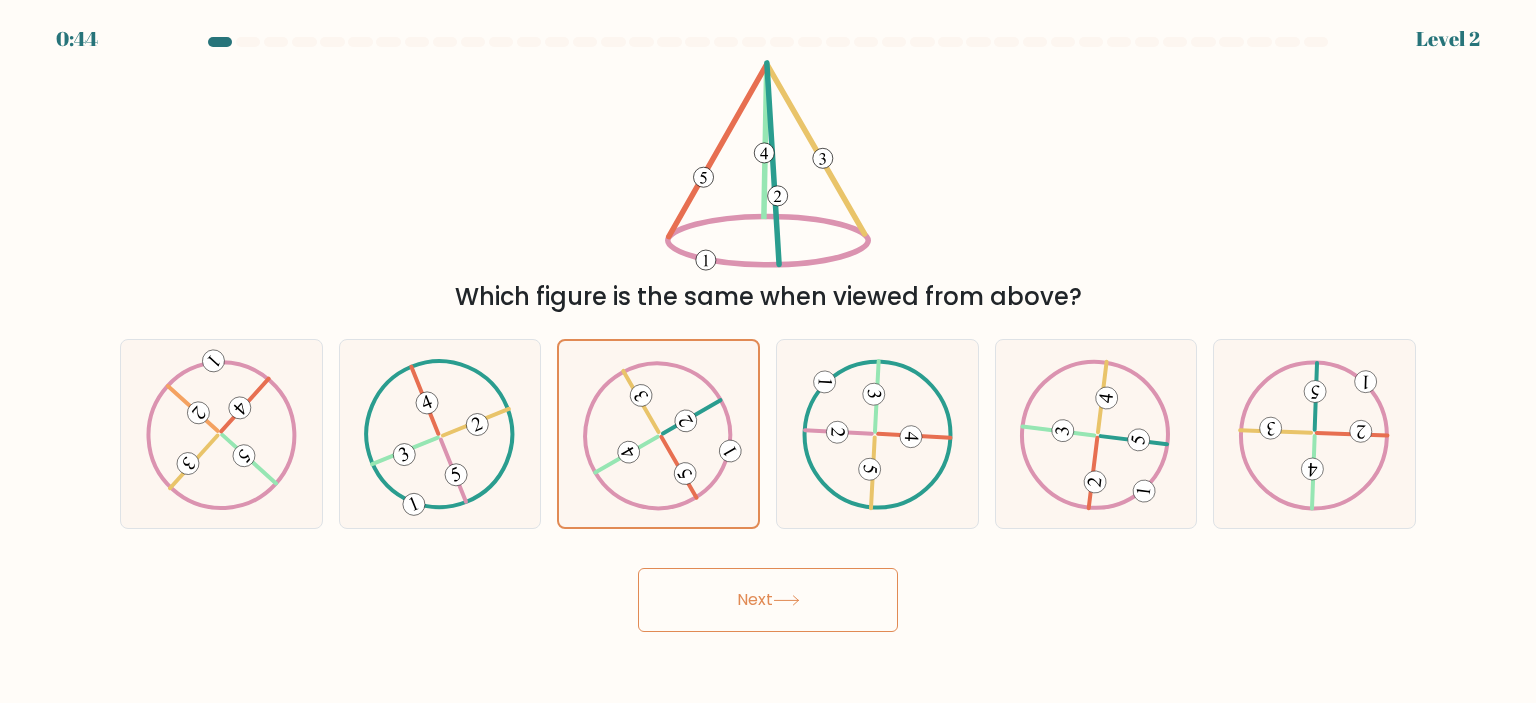 click on "Next" at bounding box center [768, 600] 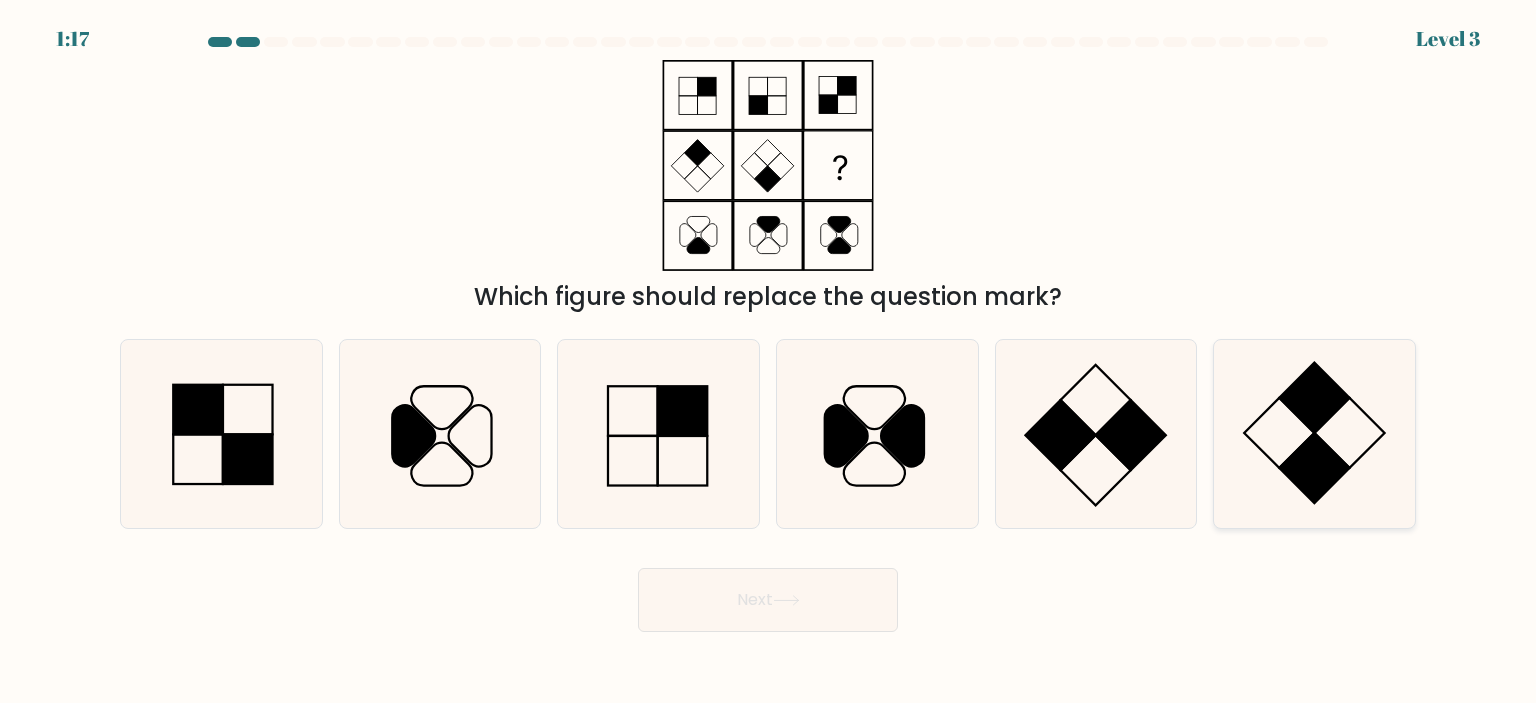 click 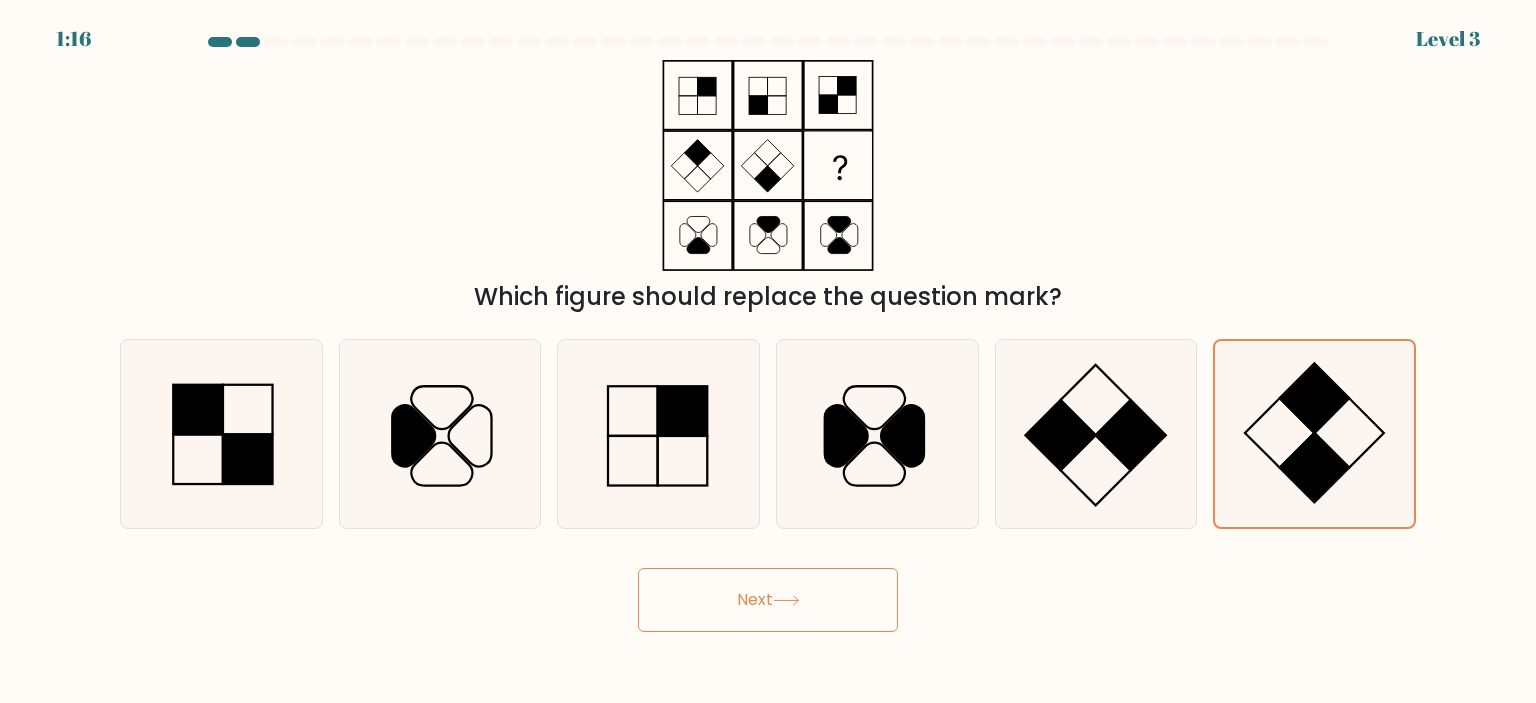 click on "Next" at bounding box center (768, 600) 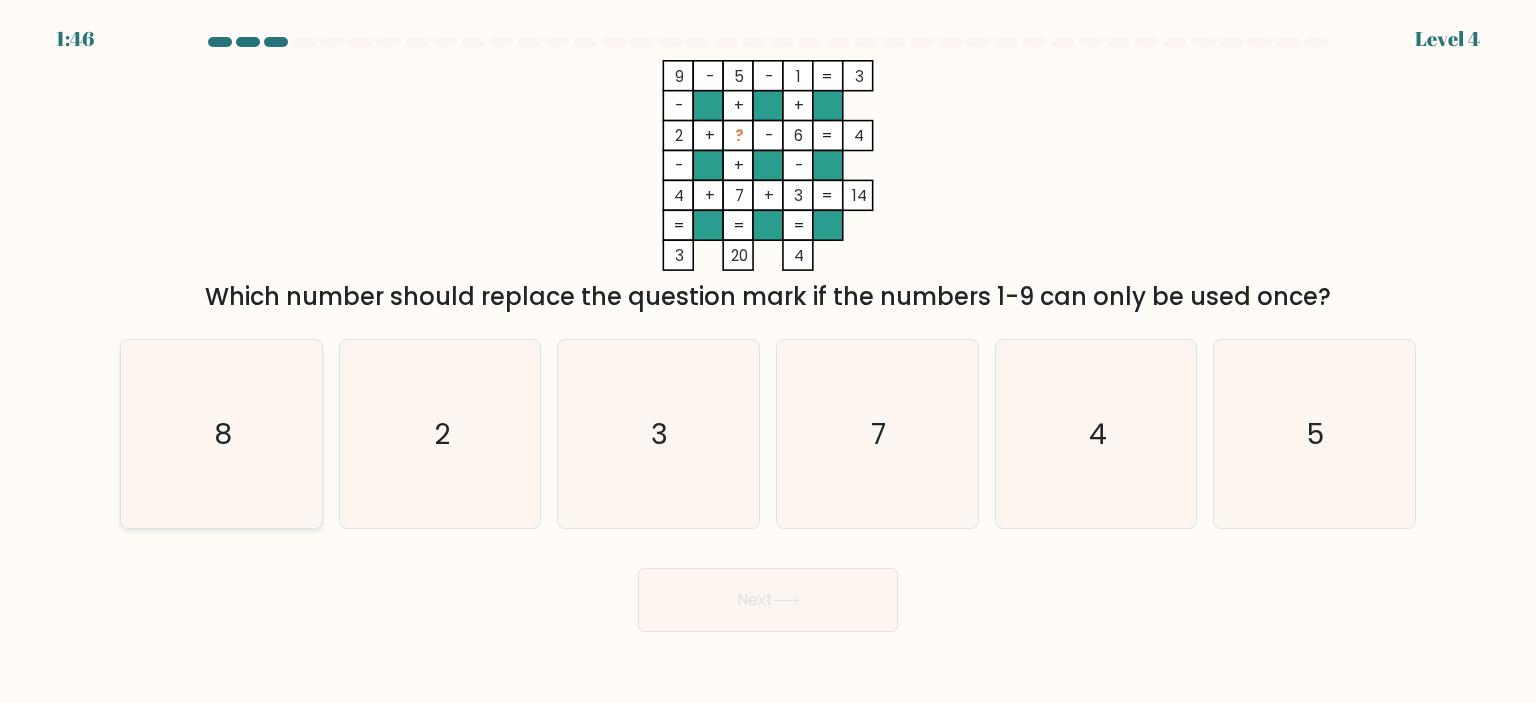 click on "8" 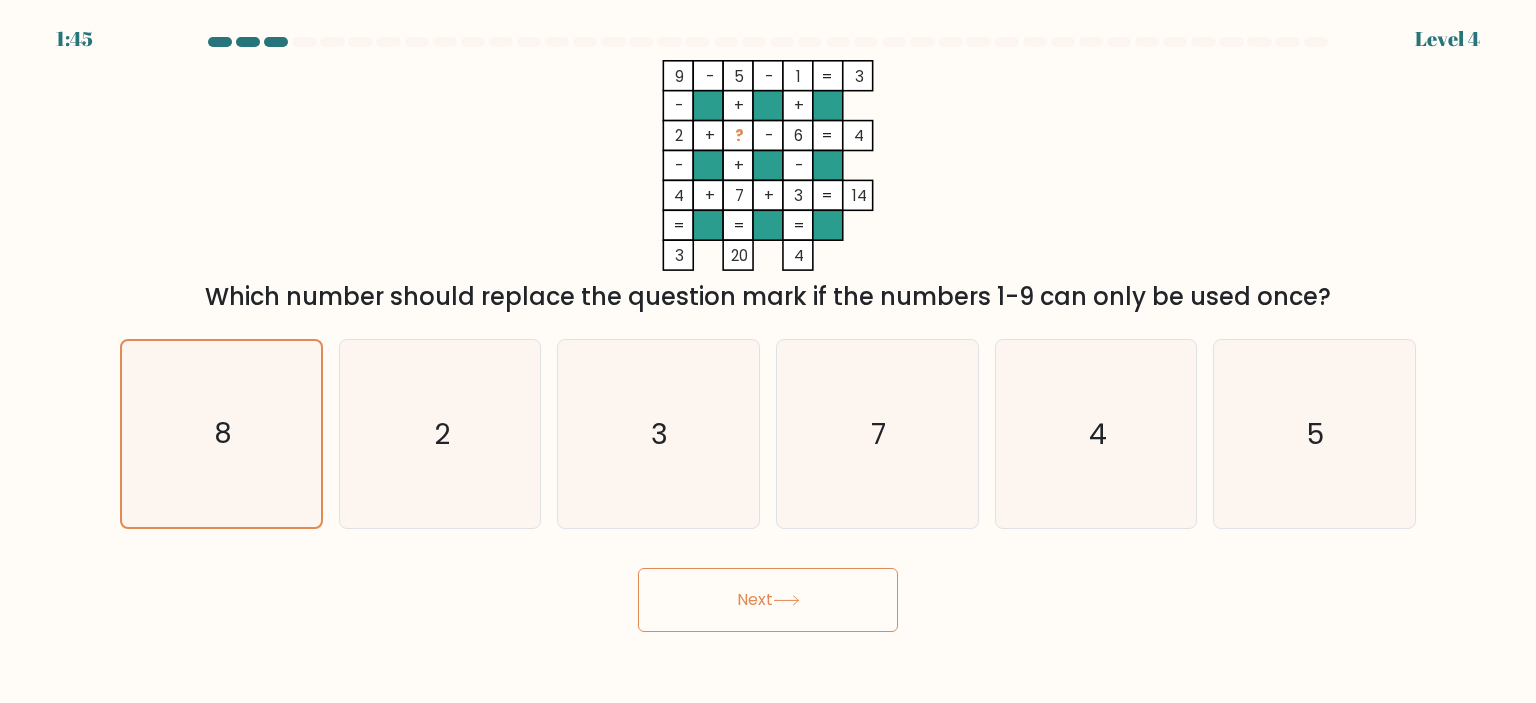 click on "Next" at bounding box center (768, 600) 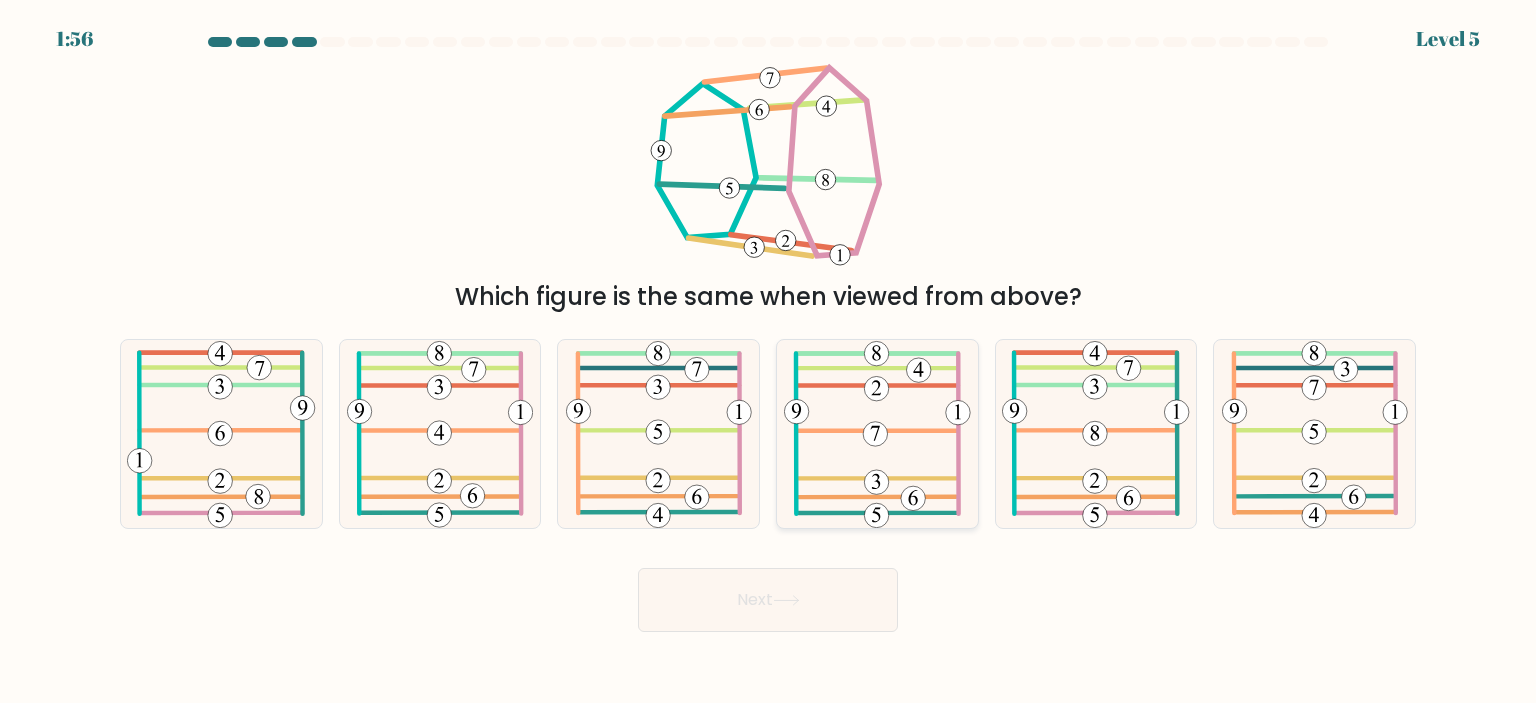 click 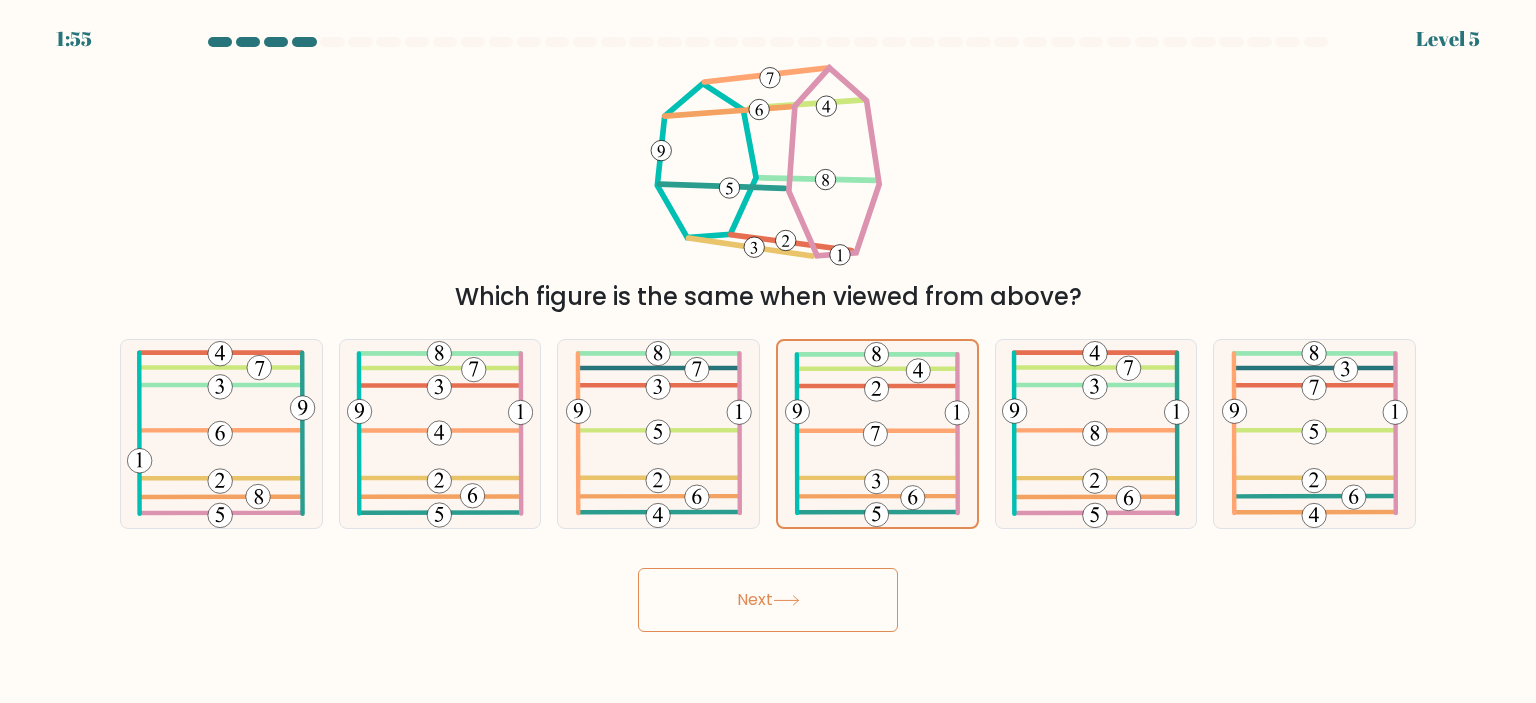 click on "Next" at bounding box center [768, 600] 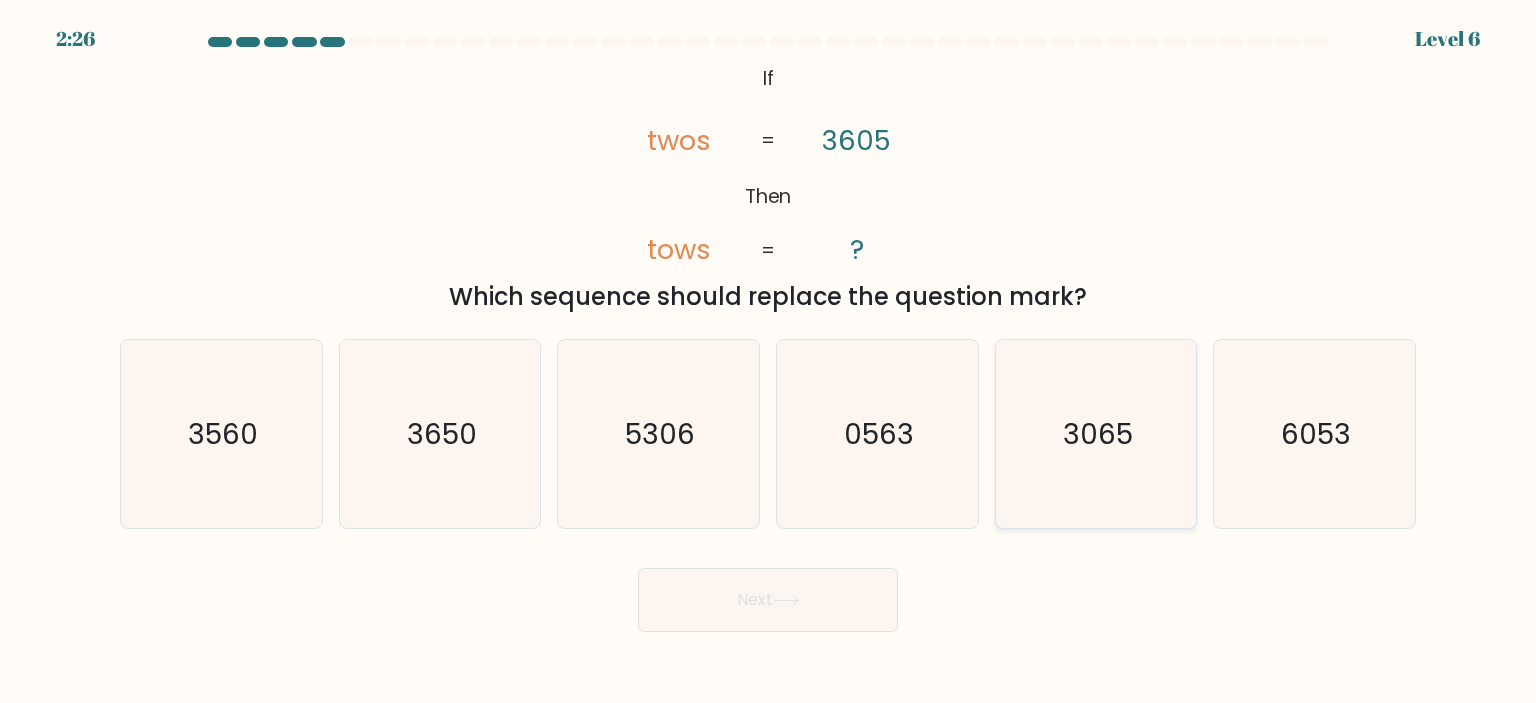 click on "3065" 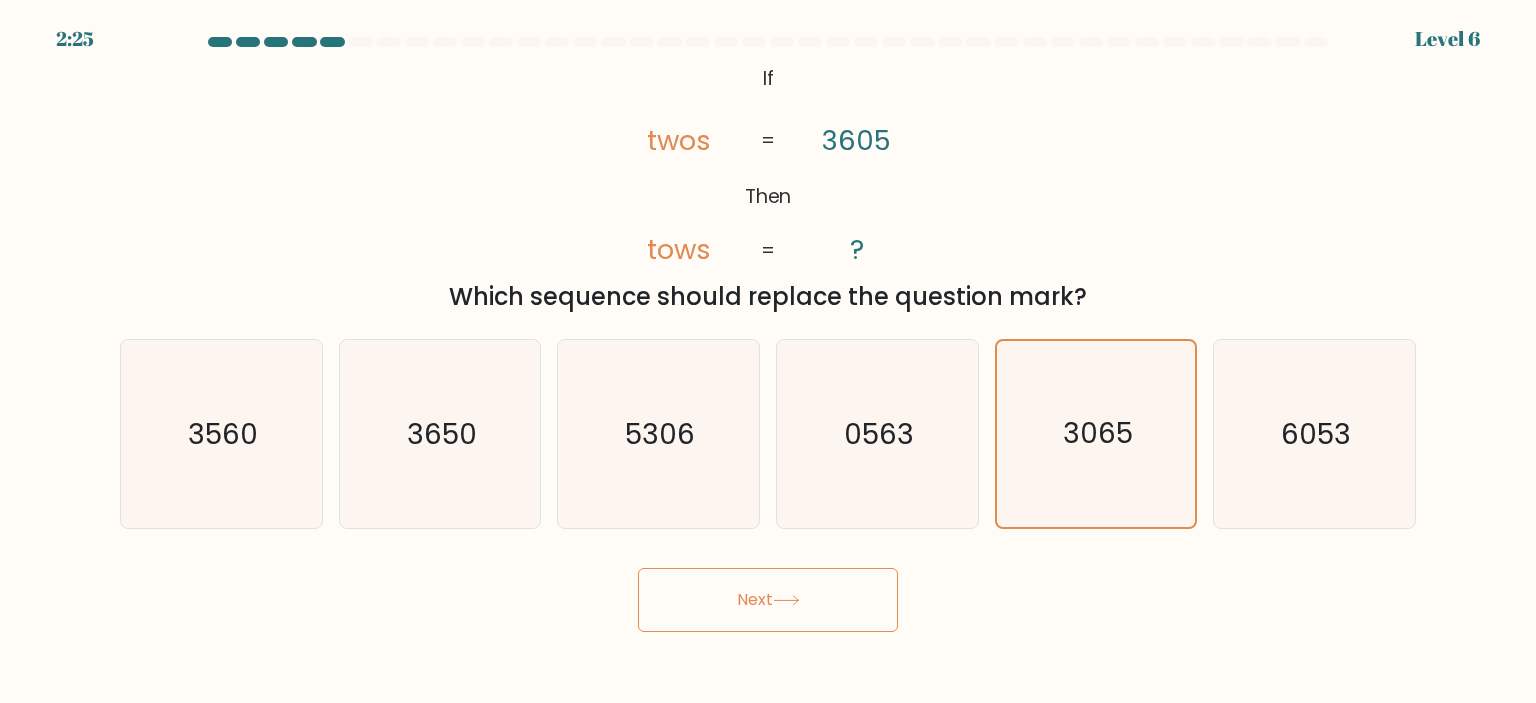click on "Next" at bounding box center (768, 600) 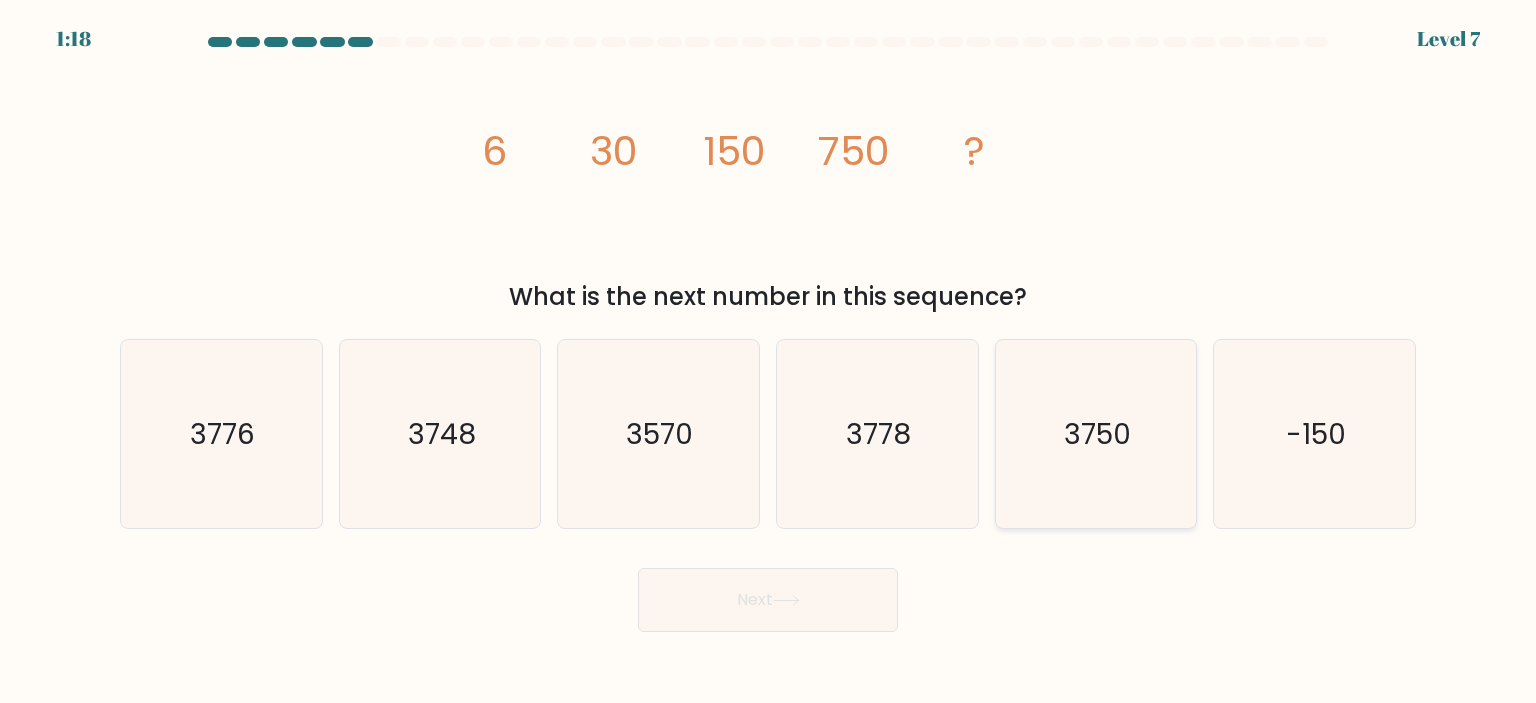 click on "3750" 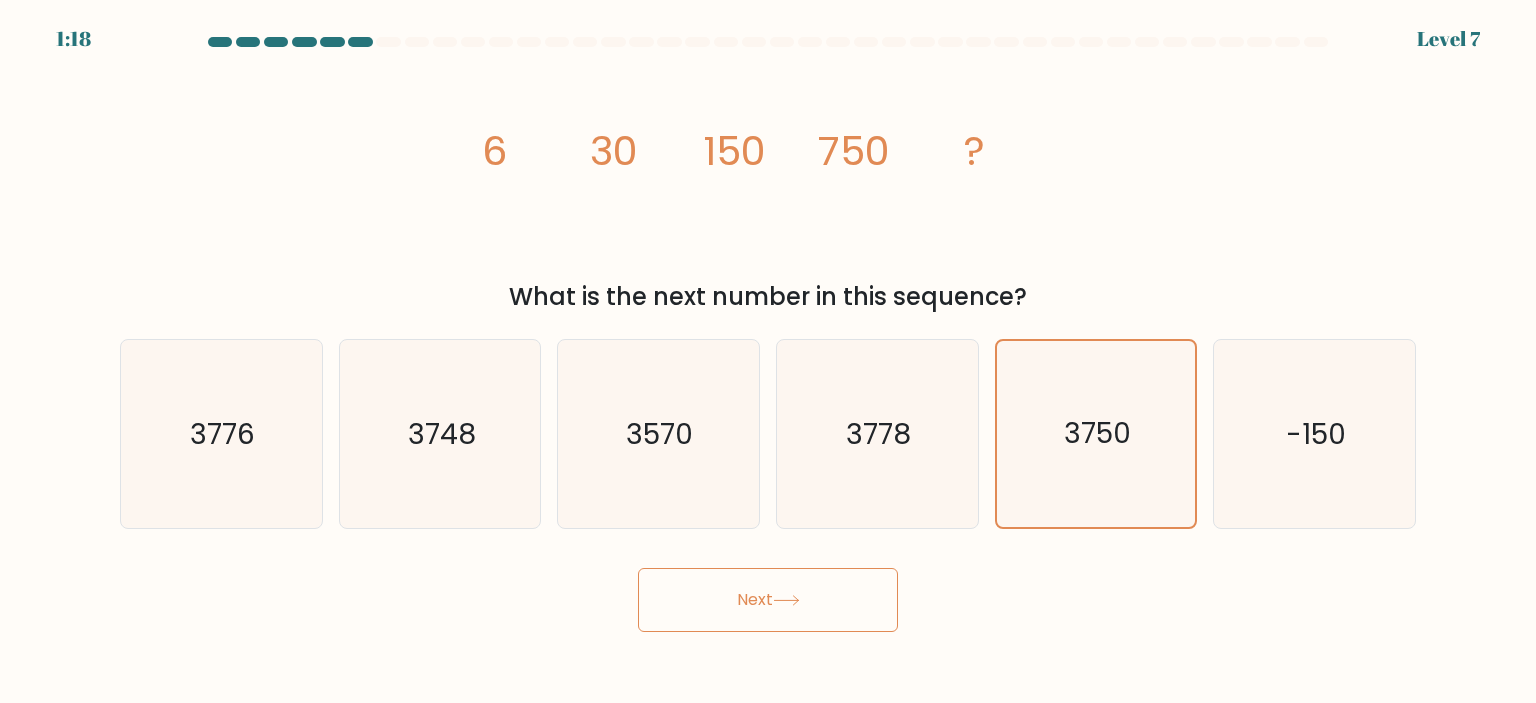 click on "Next" at bounding box center (768, 600) 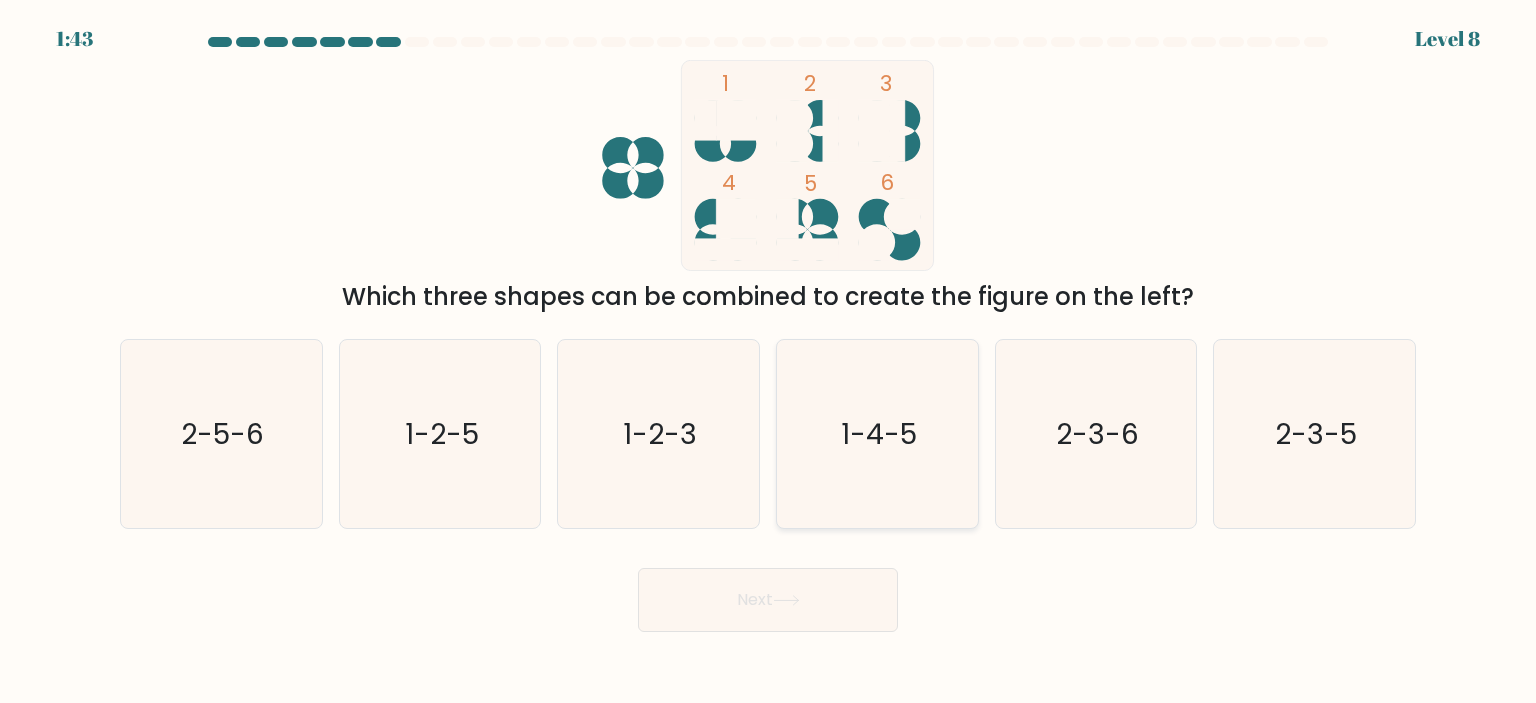 click on "1-4-5" 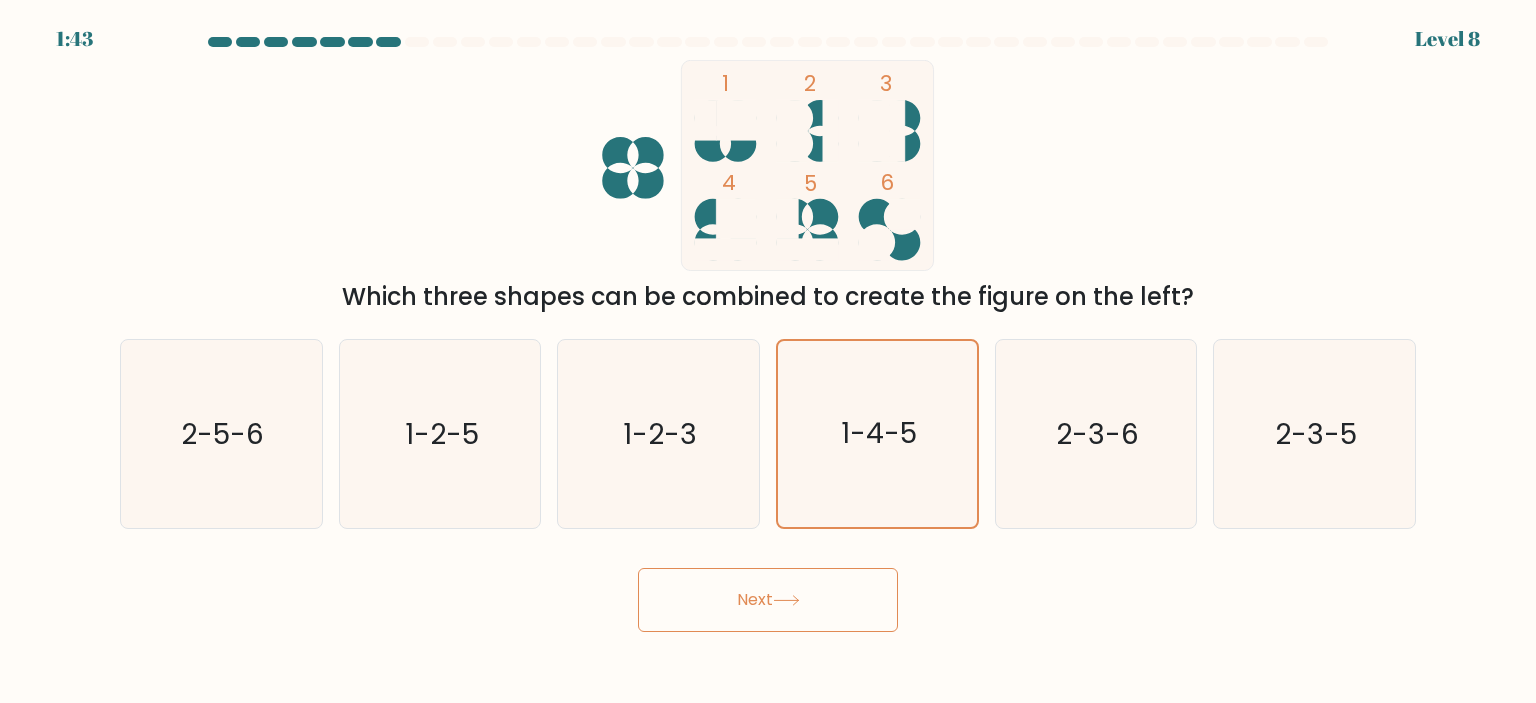 click on "Next" at bounding box center (768, 600) 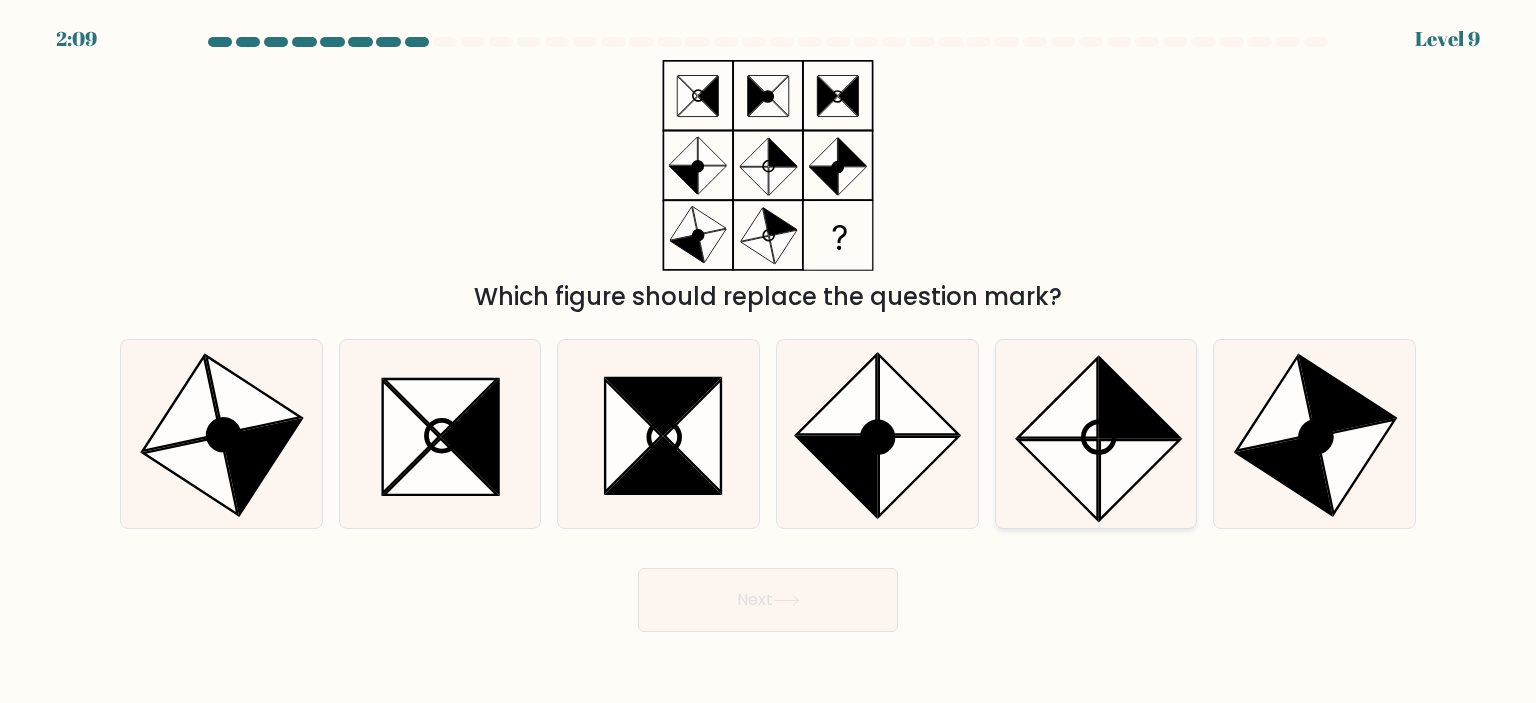 click 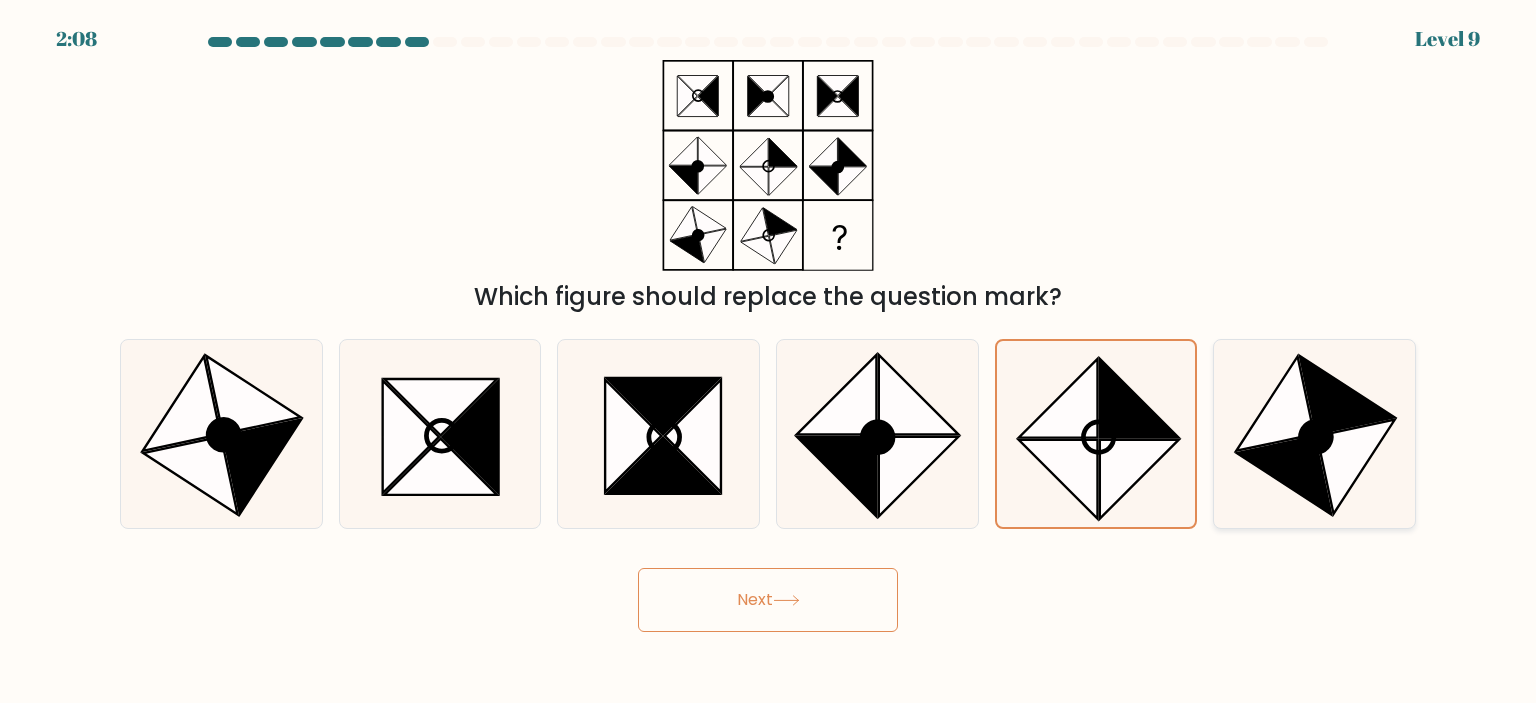 click 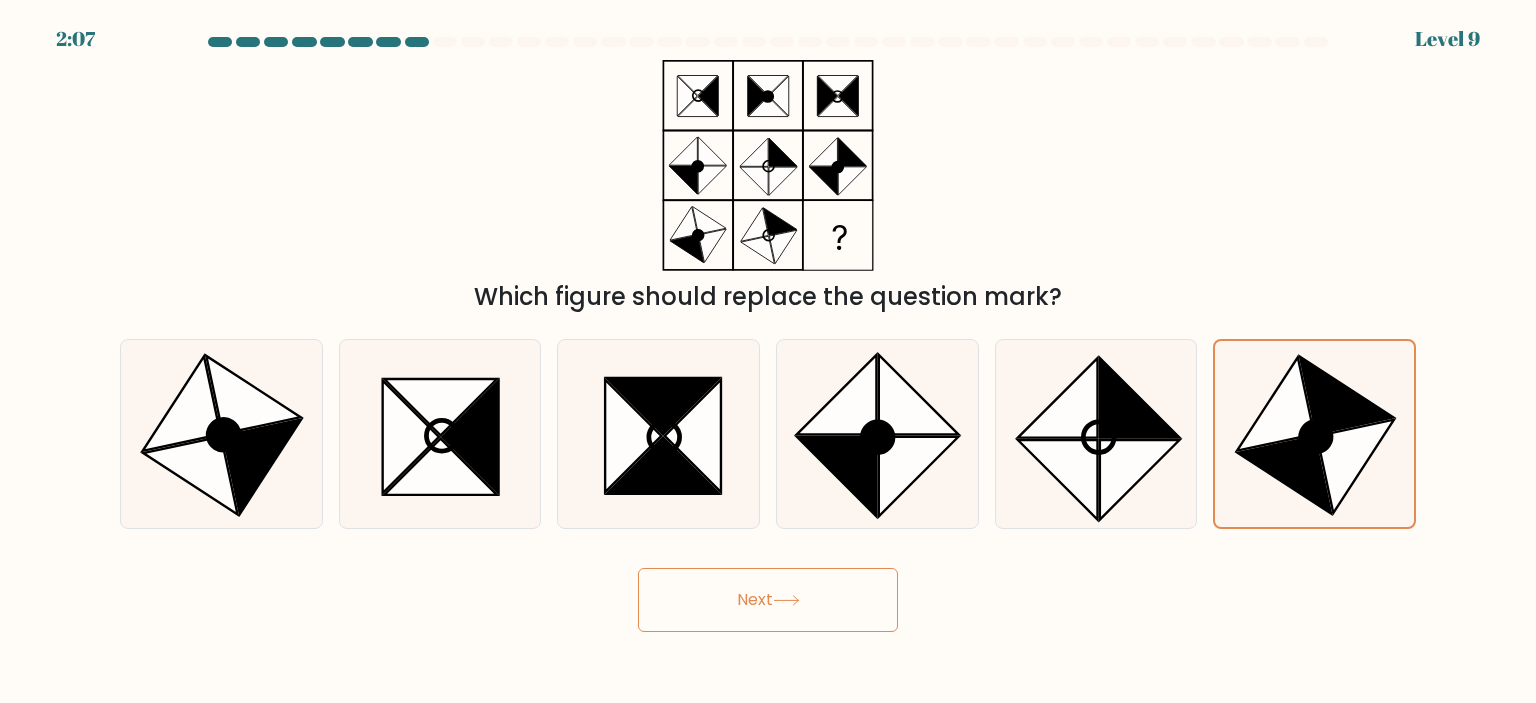 click on "Next" at bounding box center [768, 600] 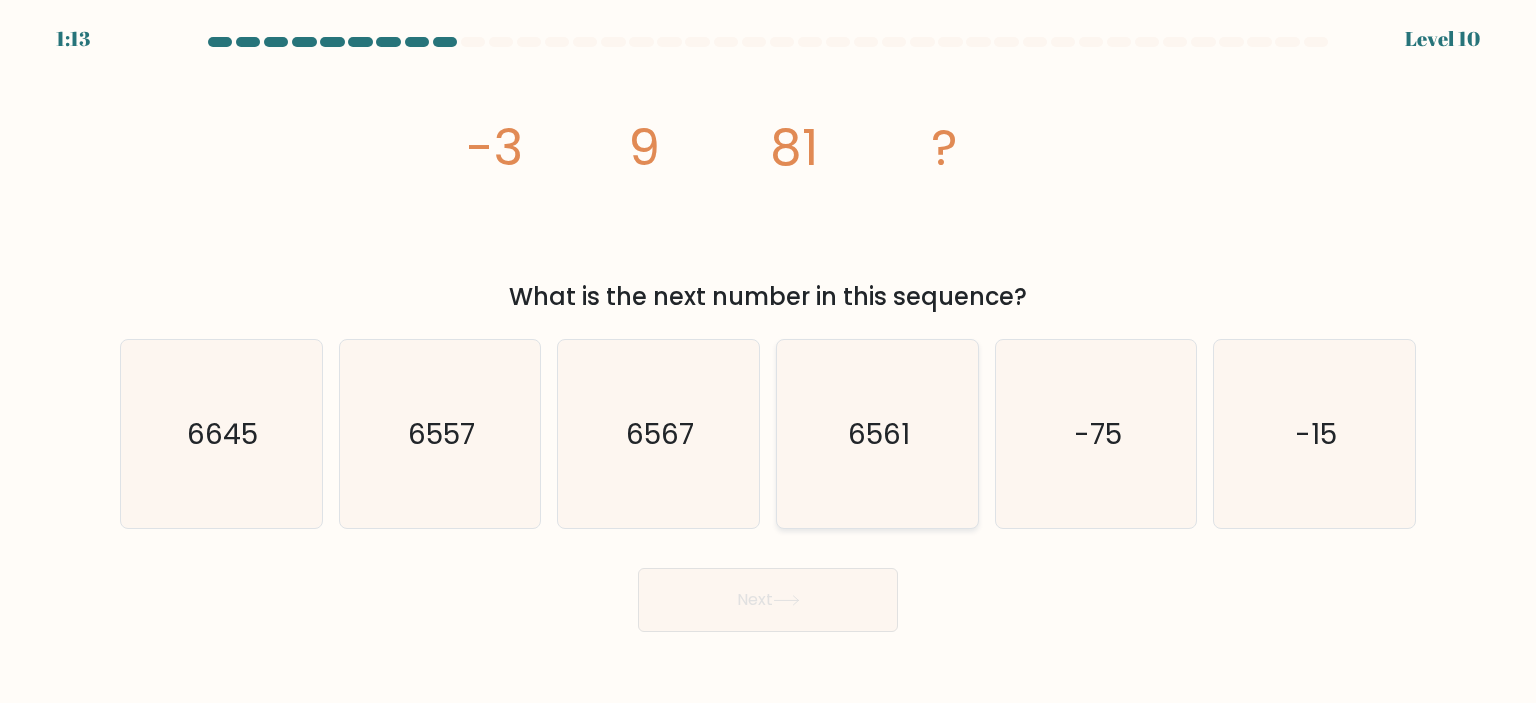click on "6561" 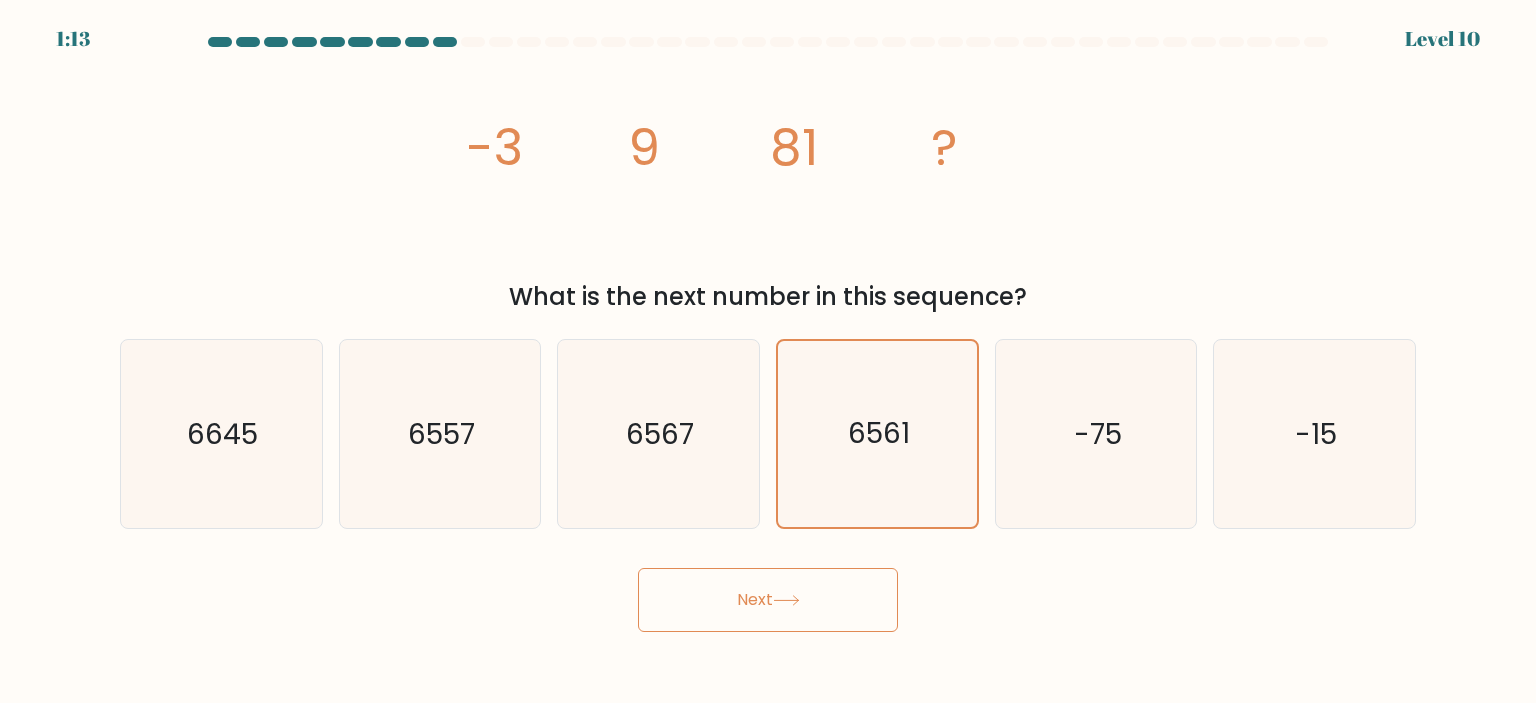 click on "Next" at bounding box center (768, 600) 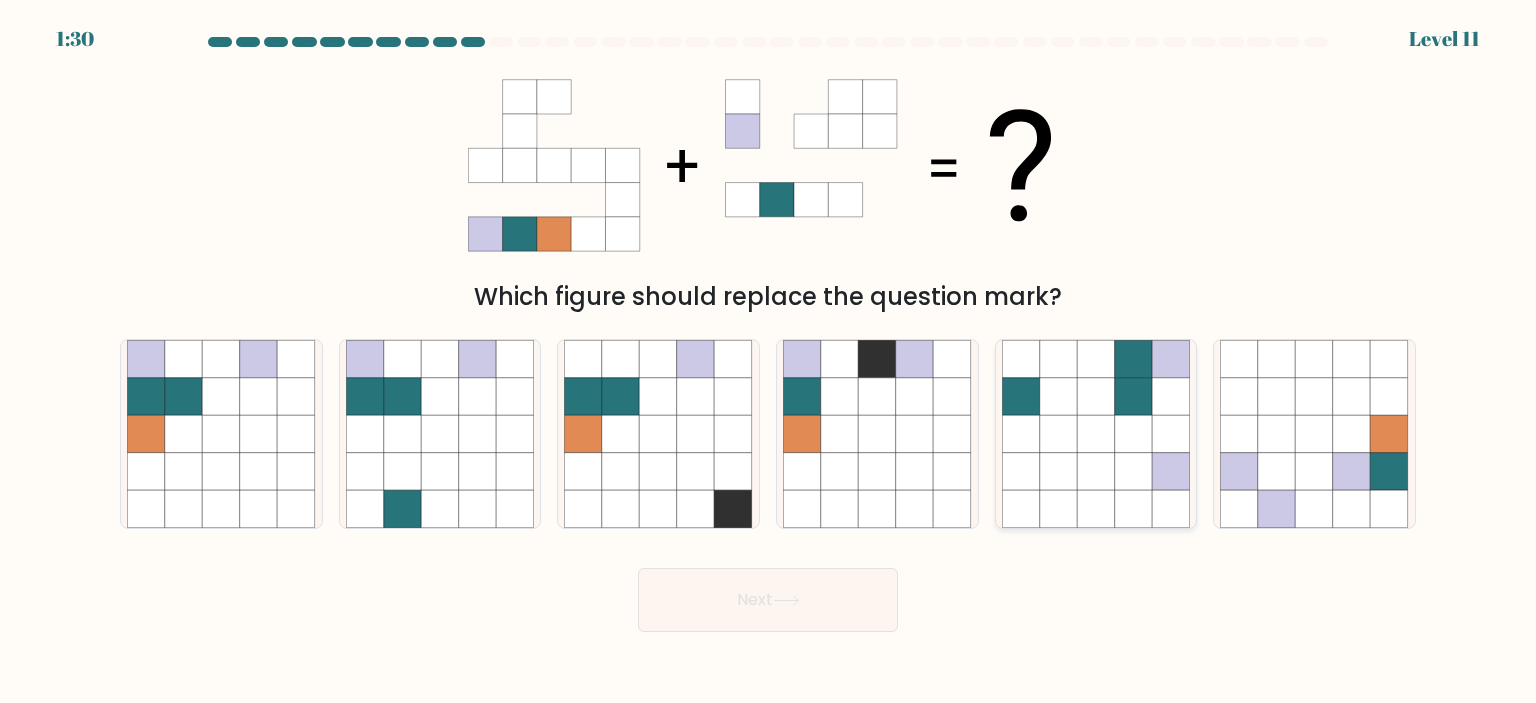 click 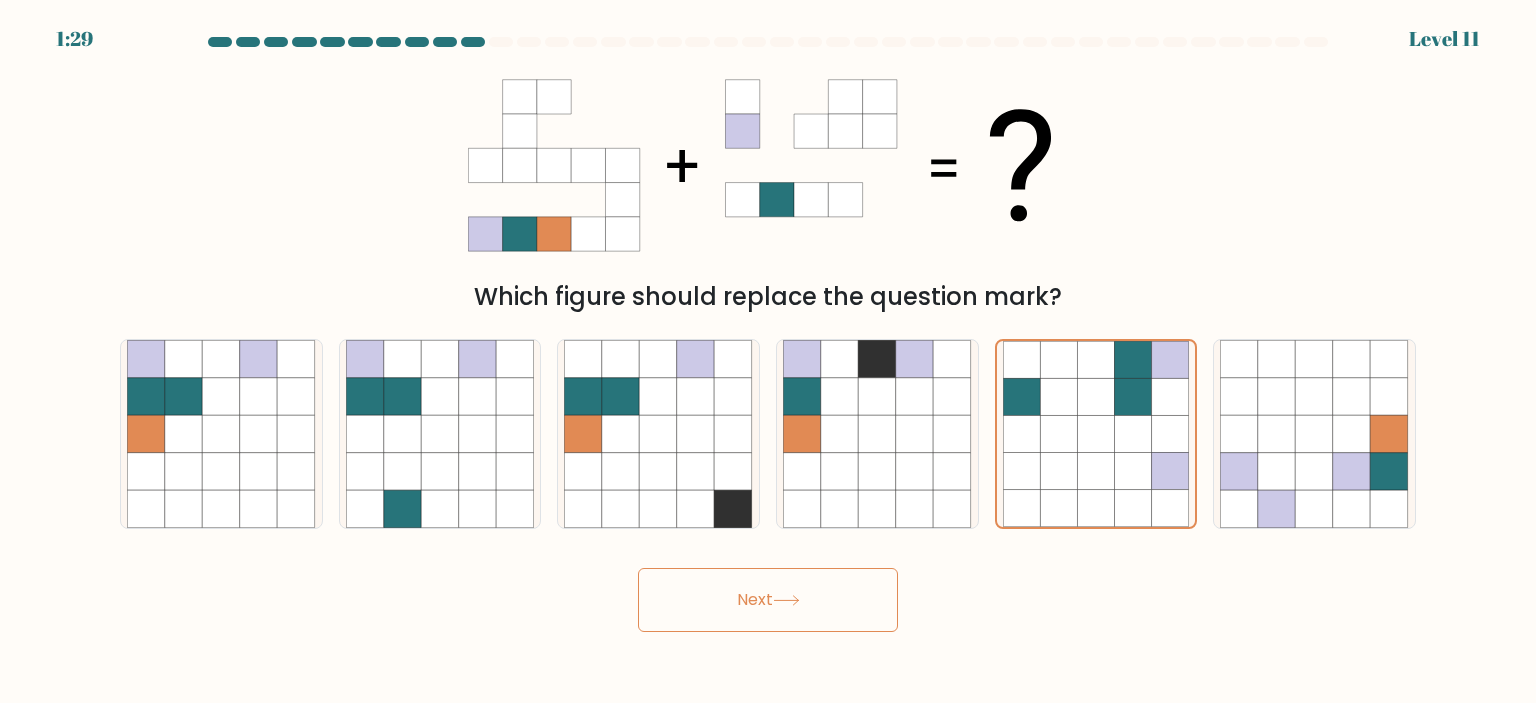 click on "Next" at bounding box center (768, 600) 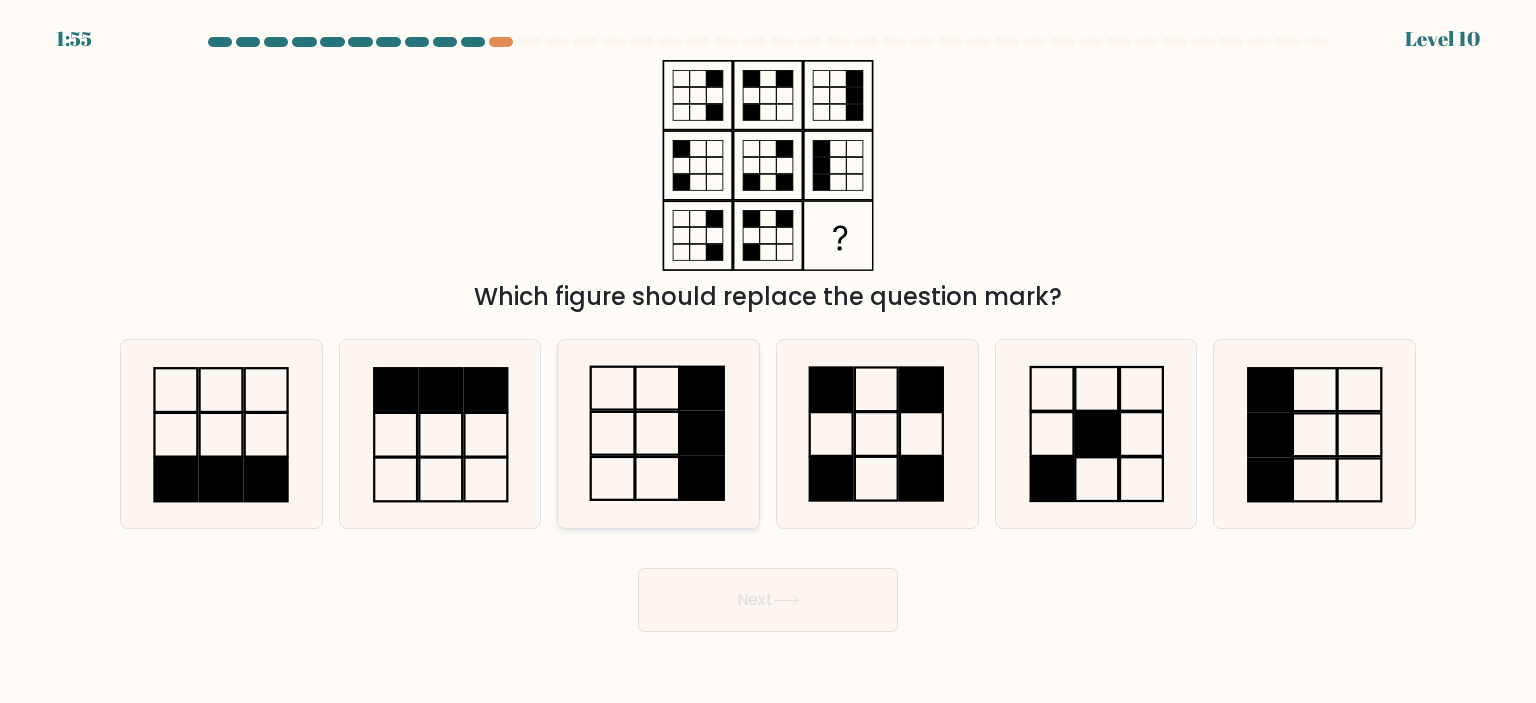 click 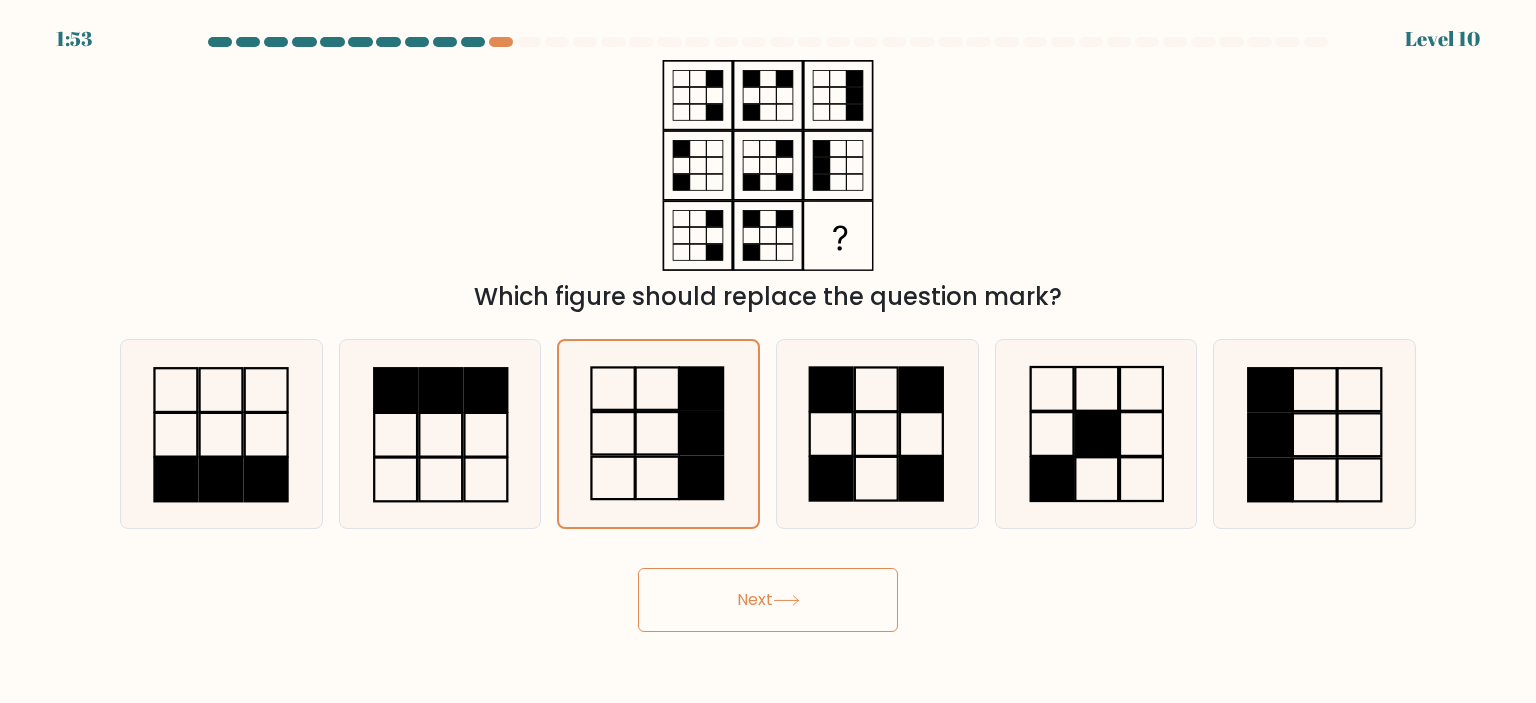 click on "Next" at bounding box center (768, 600) 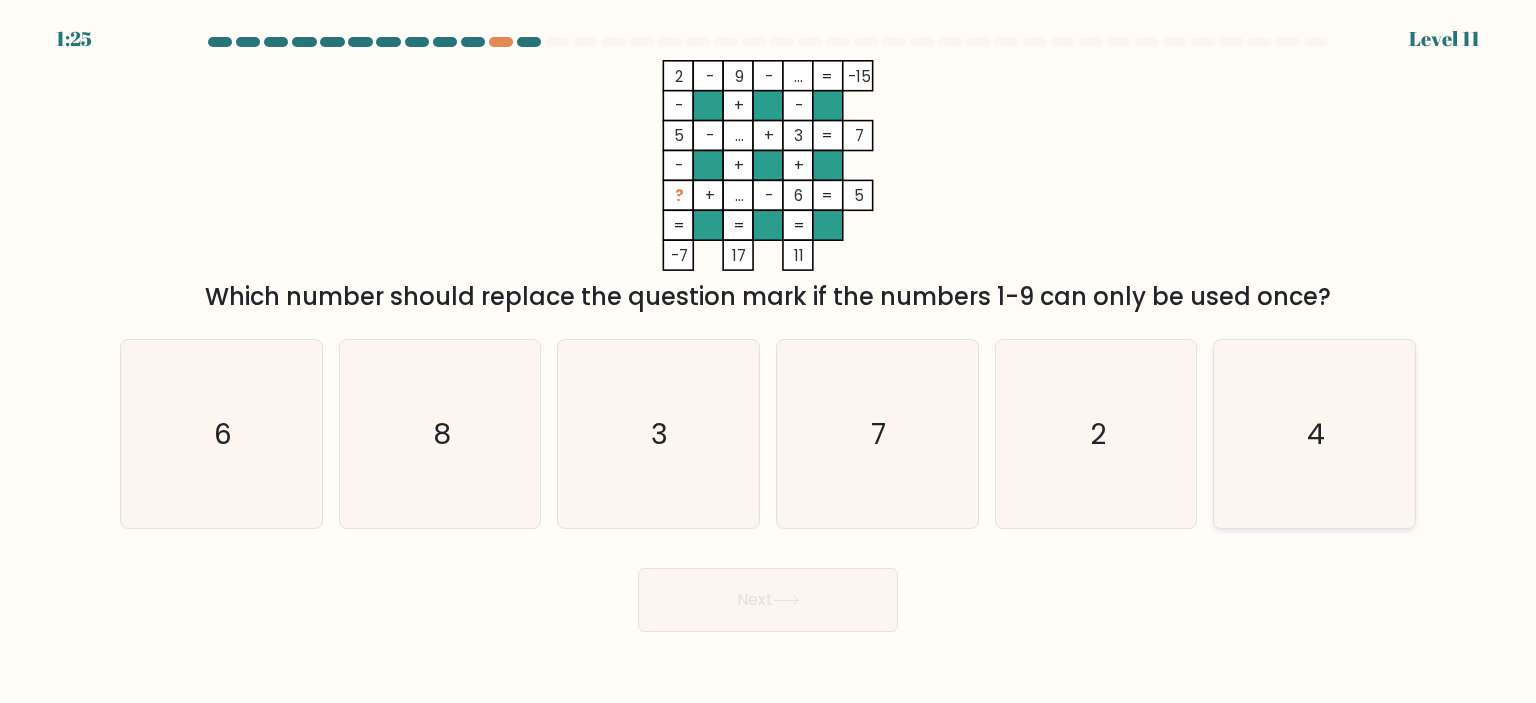 click on "4" 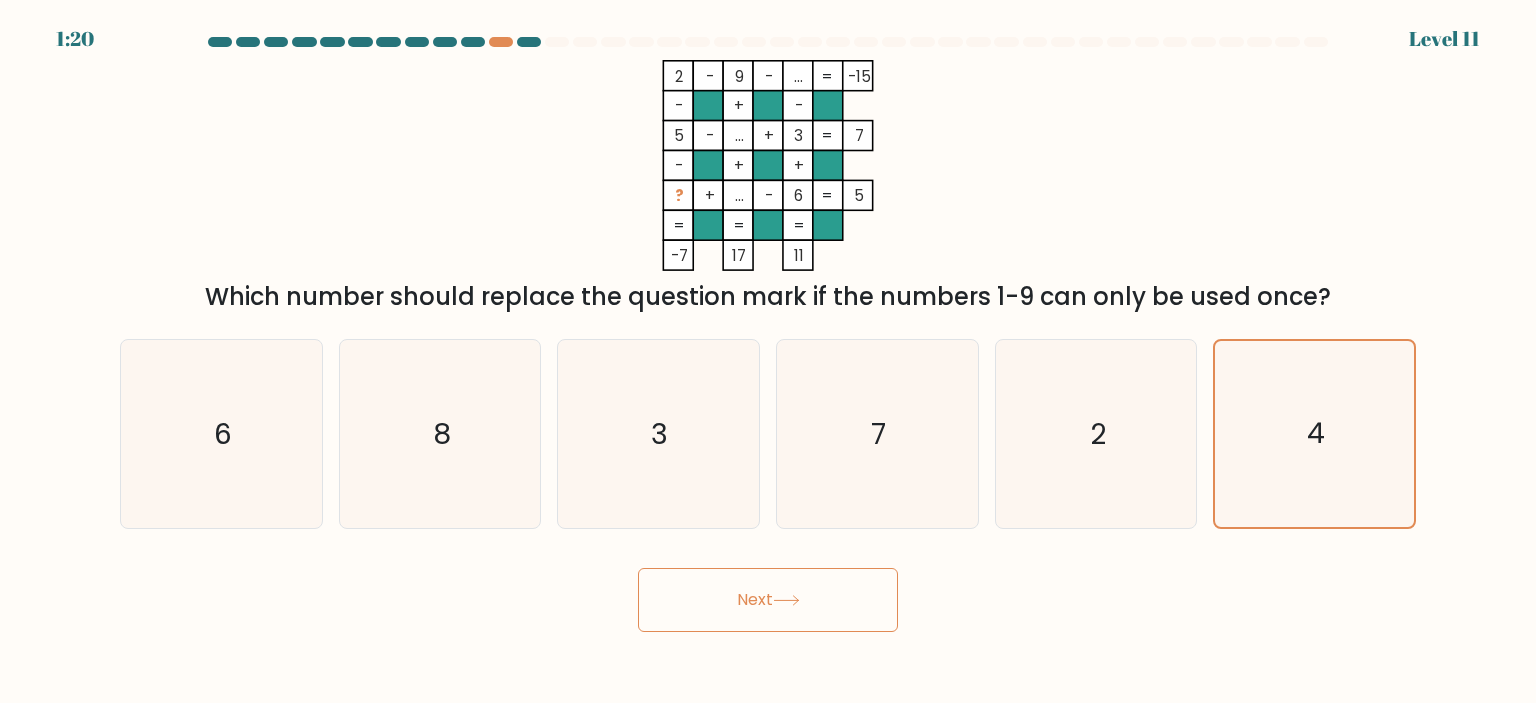 click on "Next" at bounding box center (768, 600) 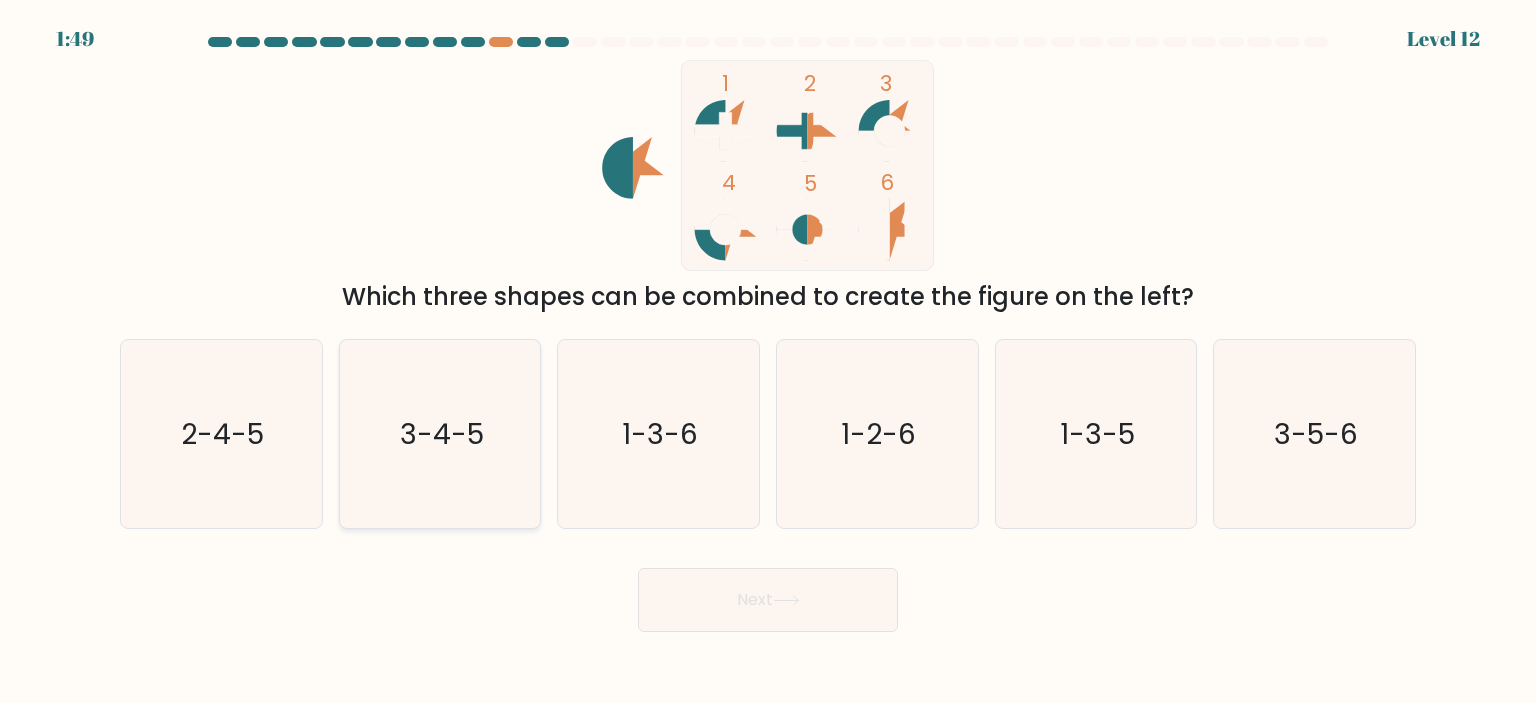 click on "3-4-5" 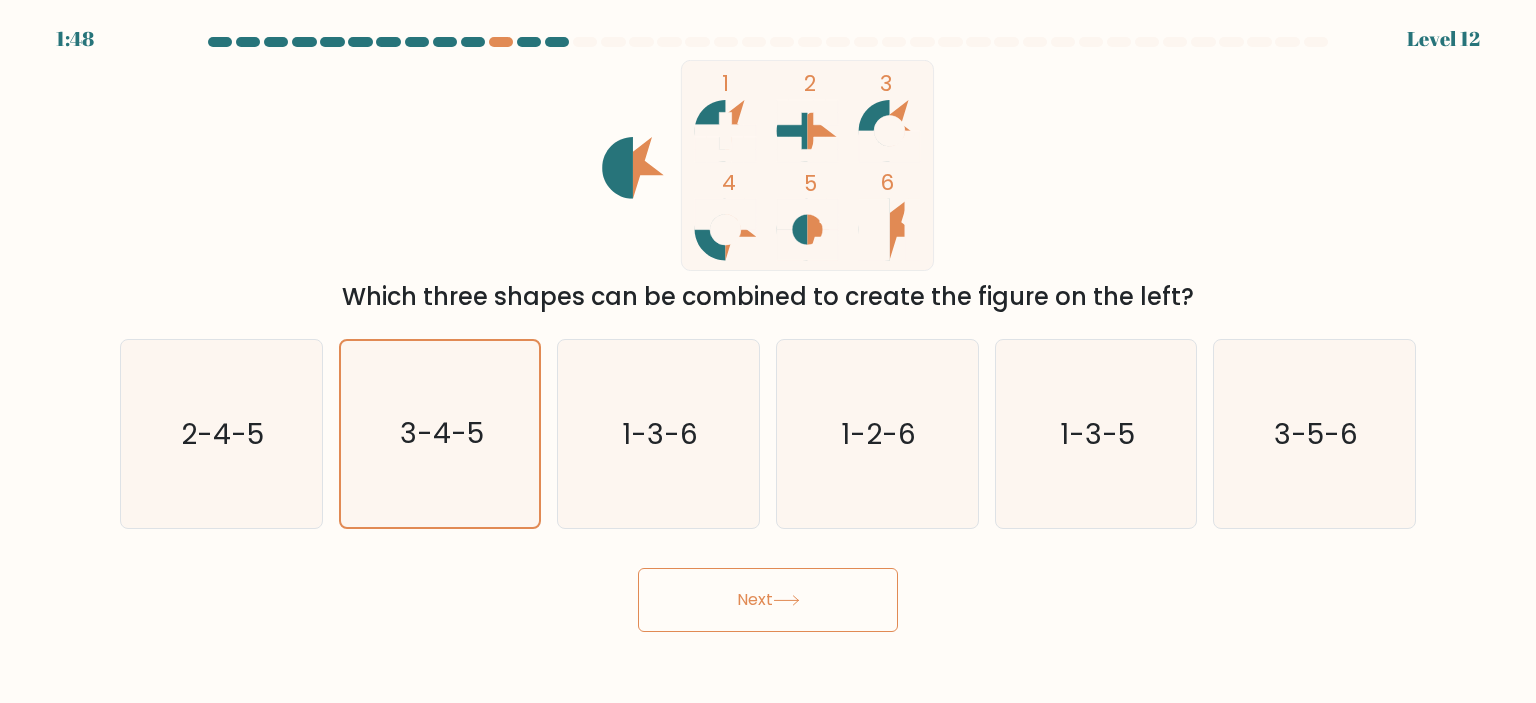 click on "Next" at bounding box center (768, 600) 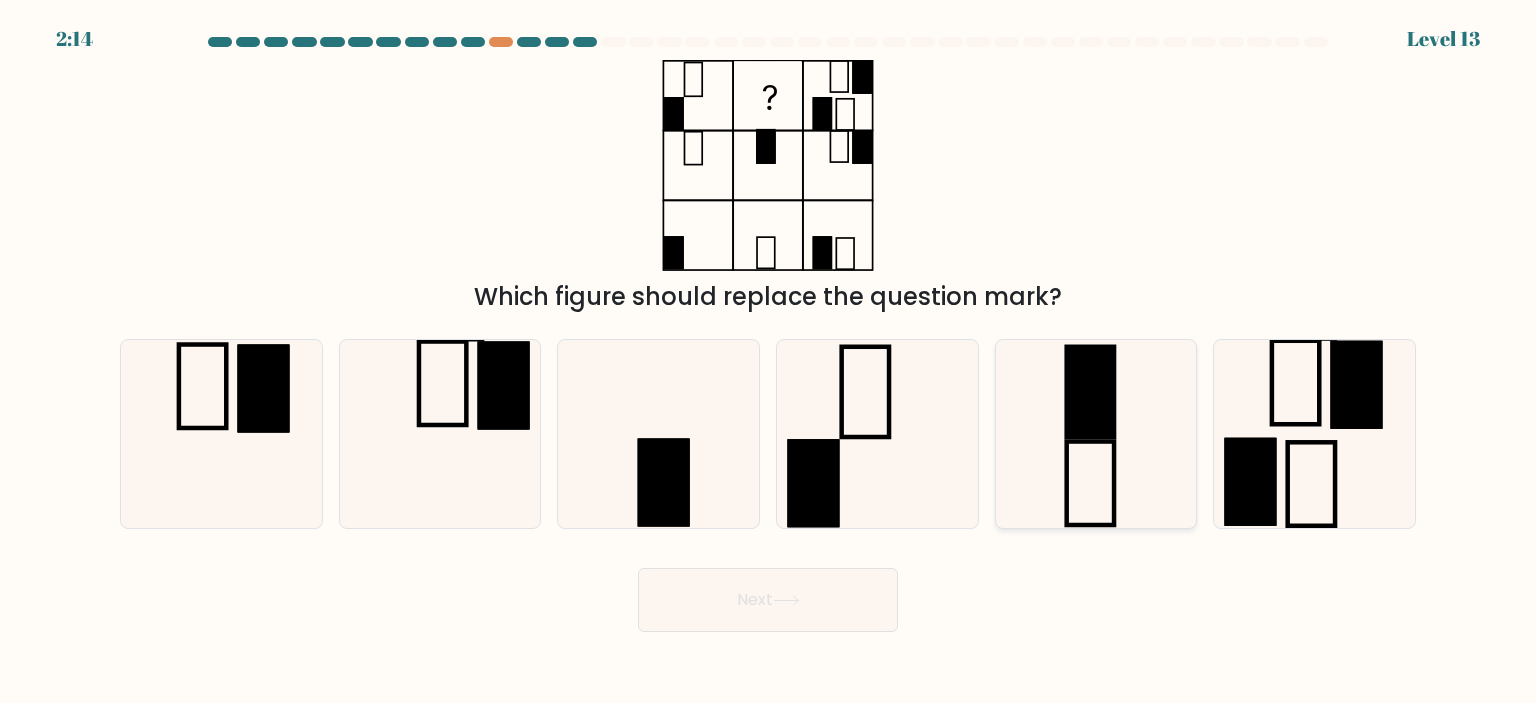 click 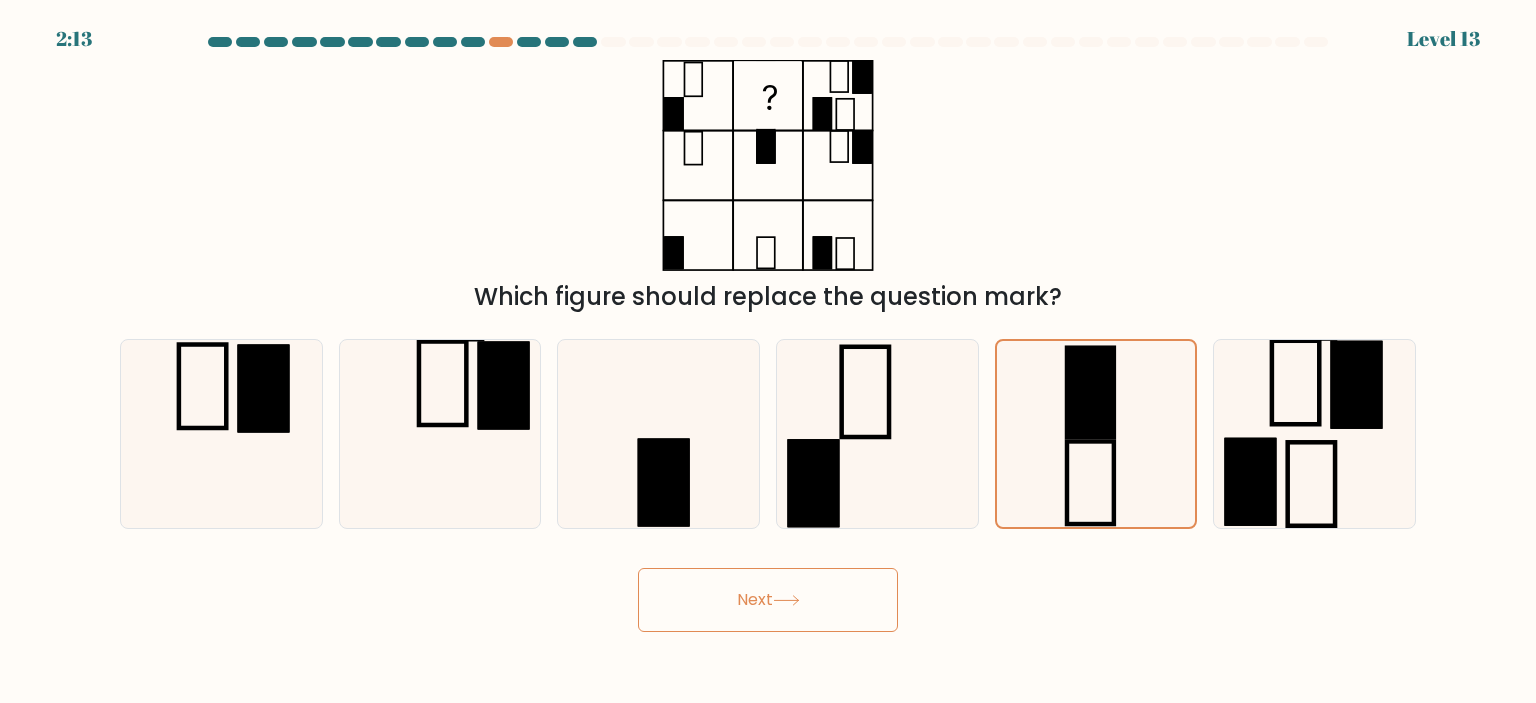 click on "Next" at bounding box center [768, 600] 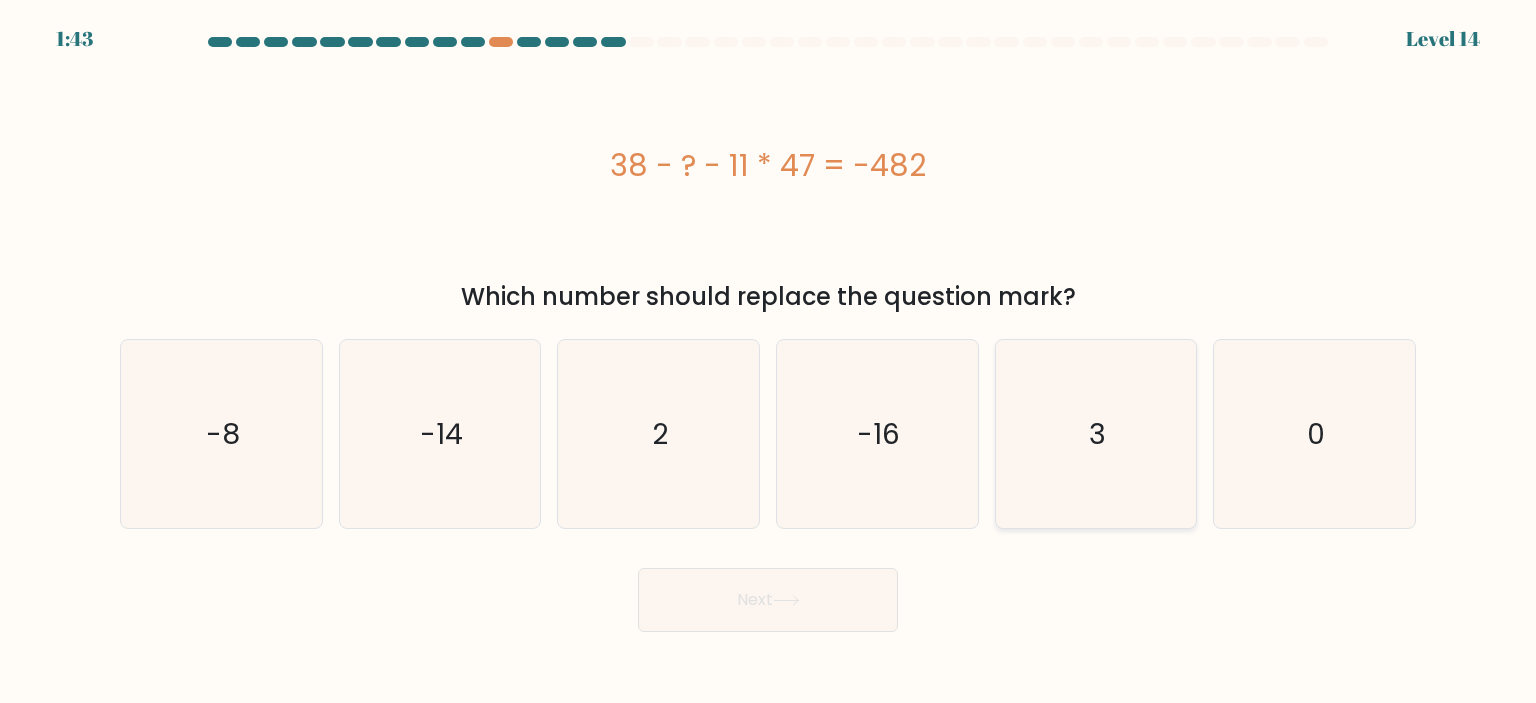 click on "3" 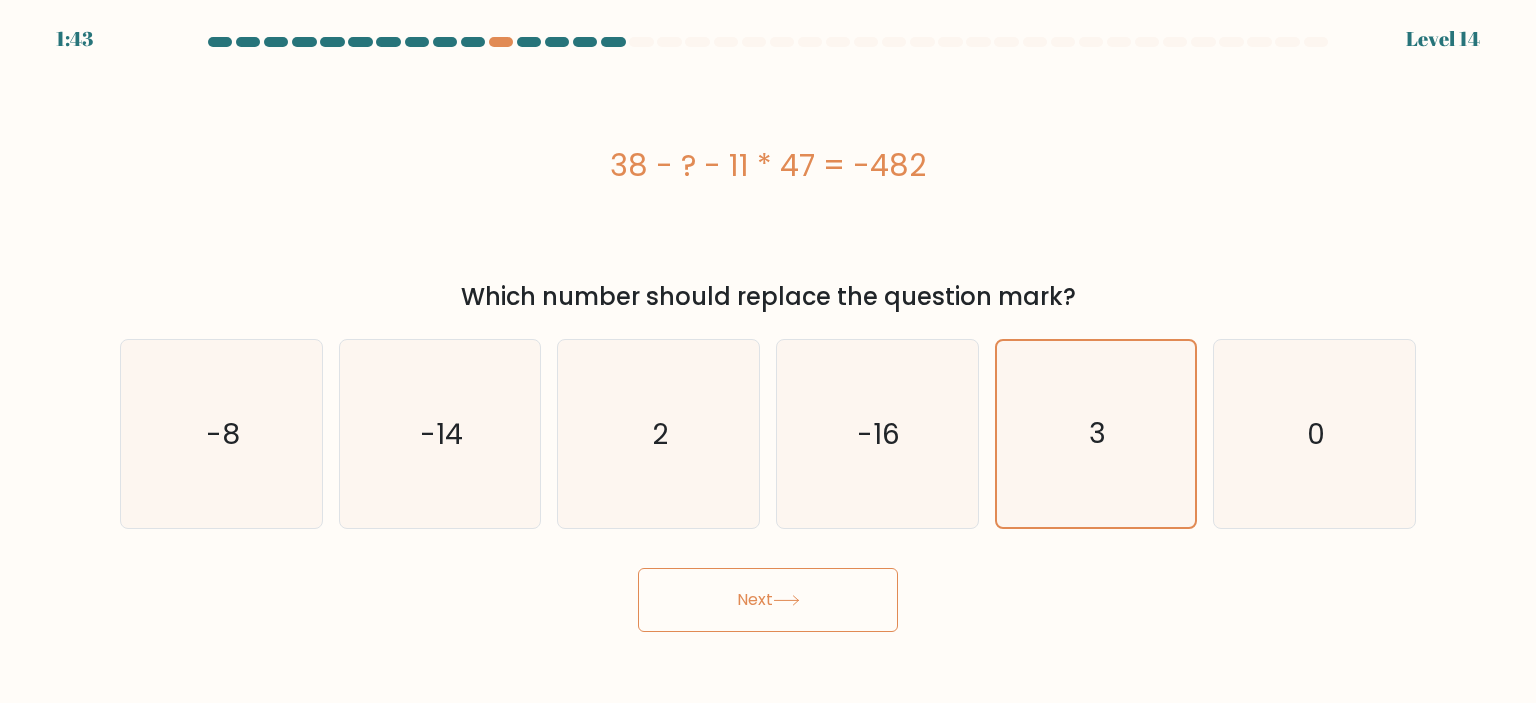 click on "Next" at bounding box center (768, 600) 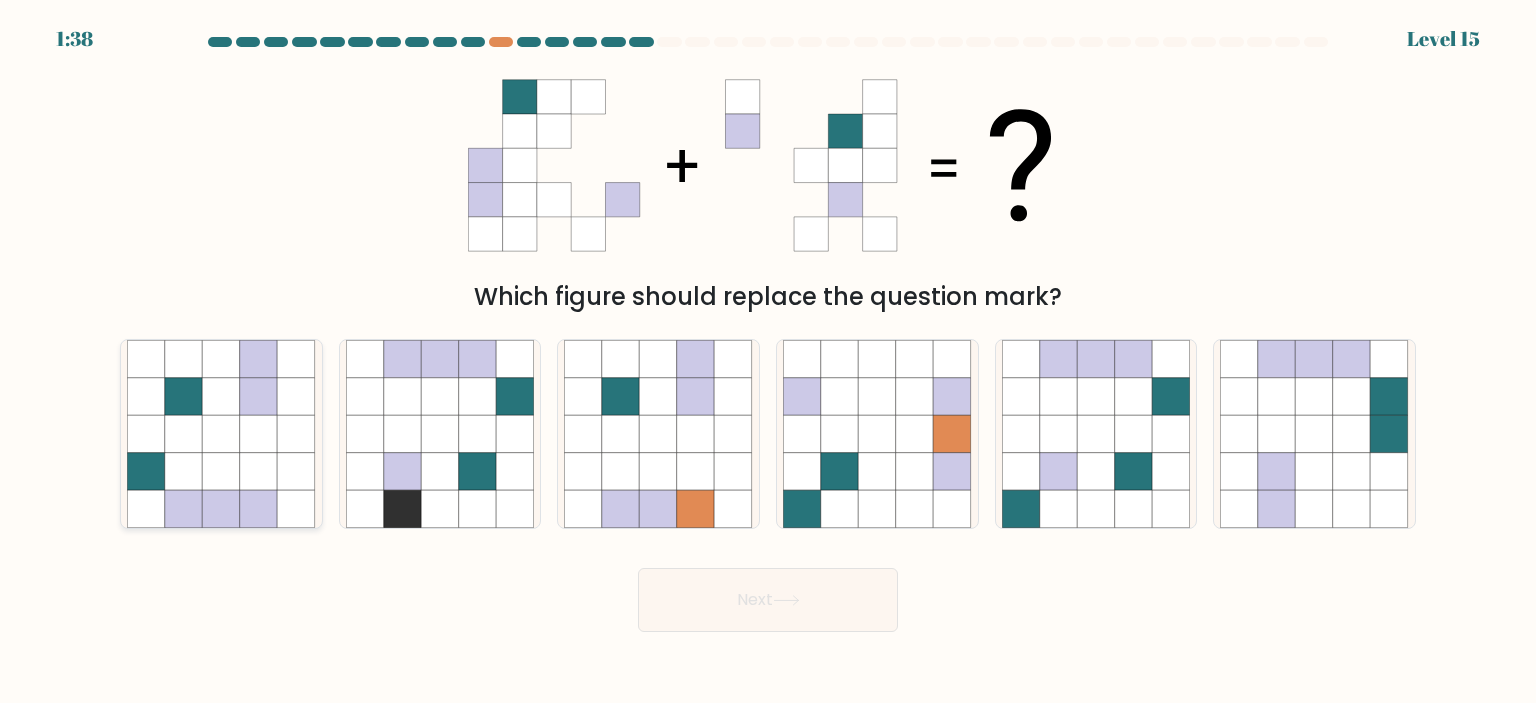 click 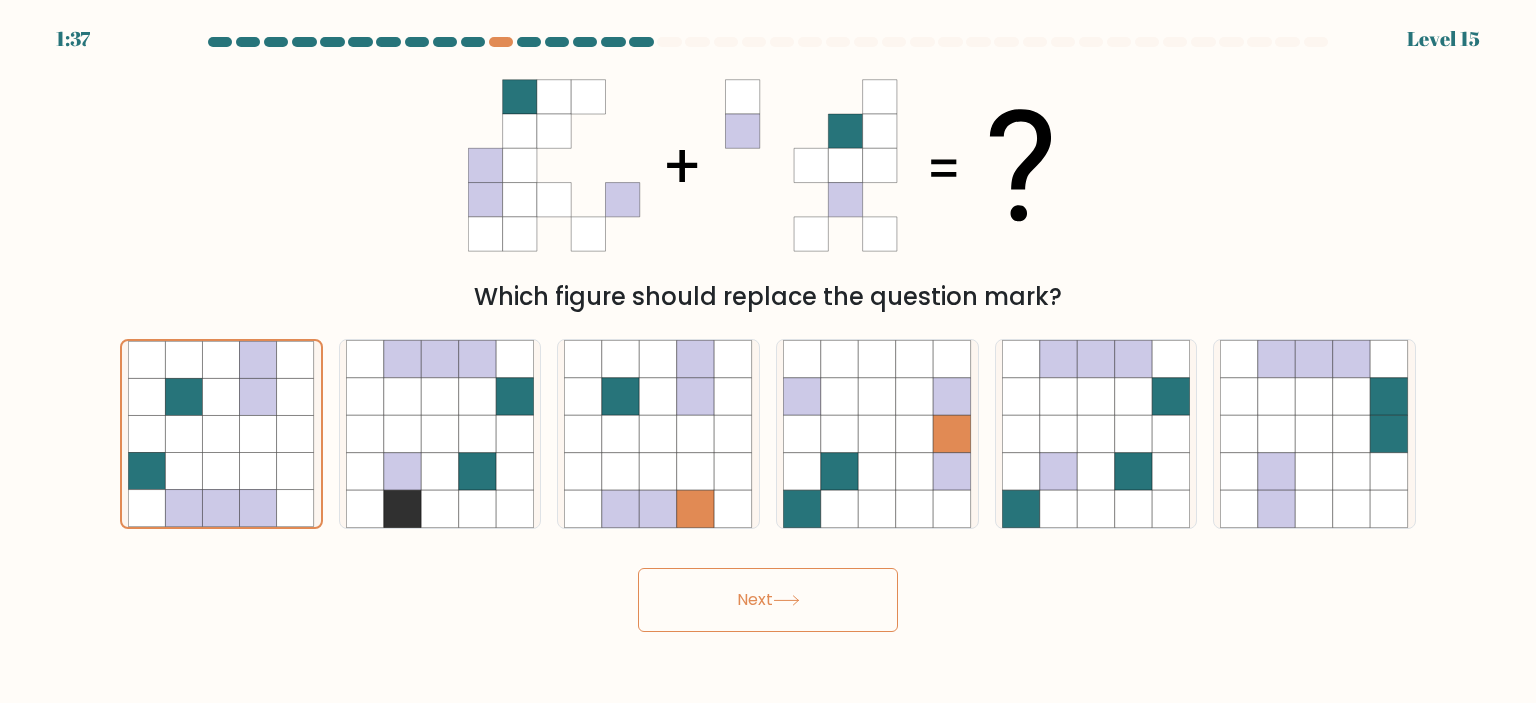 click on "Next" at bounding box center [768, 600] 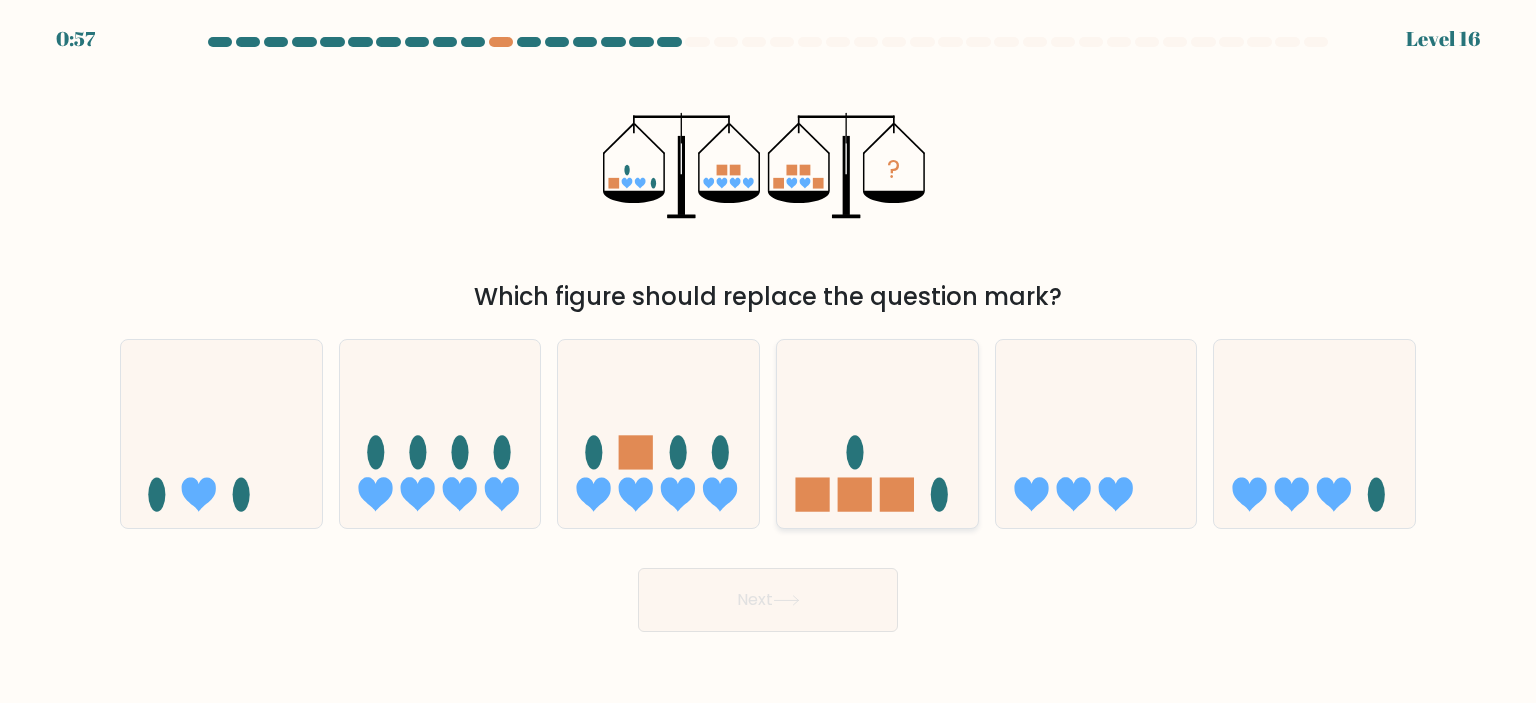 click 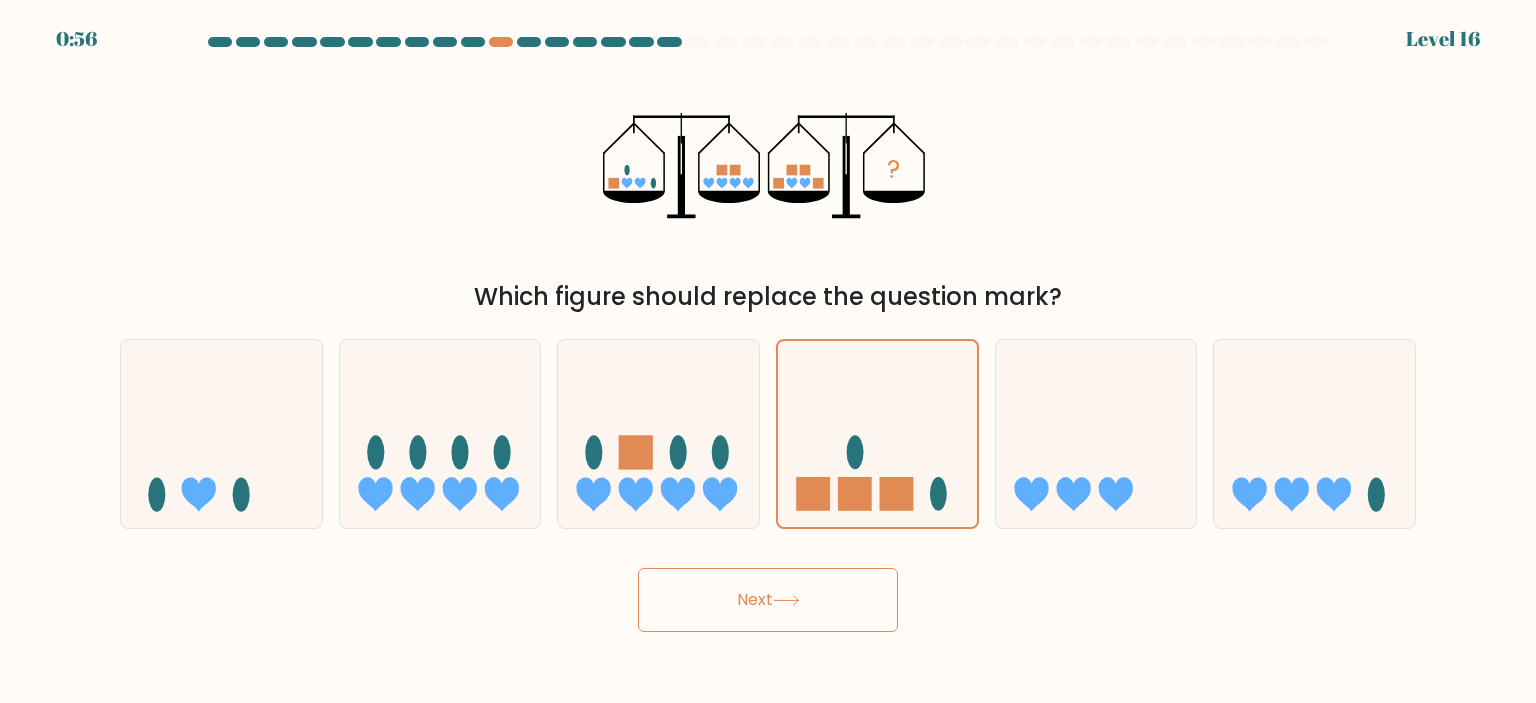 click on "Next" at bounding box center [768, 600] 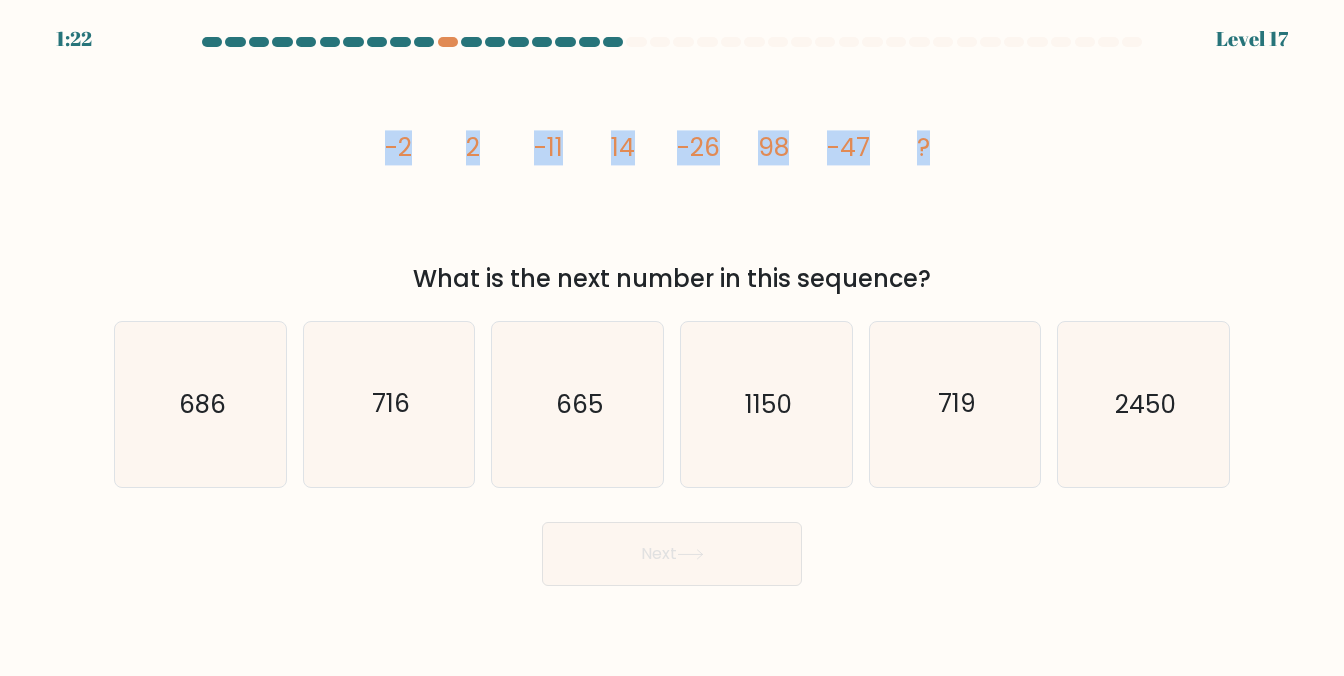 drag, startPoint x: 388, startPoint y: 145, endPoint x: 932, endPoint y: 156, distance: 544.1112 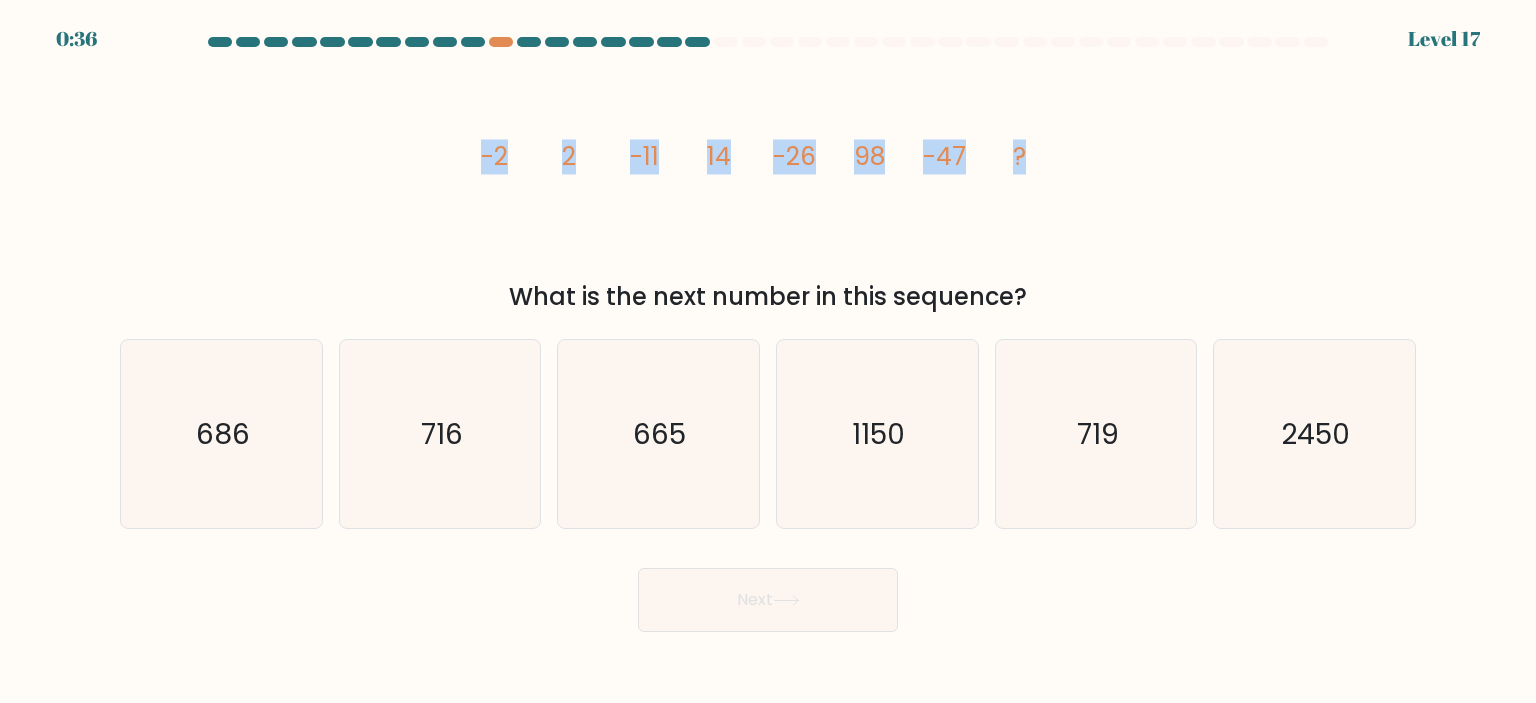 click on "image/svg+xml
-2
2
-11
14
-26
98
-47
?
What is the next number in this sequence?" at bounding box center [768, 187] 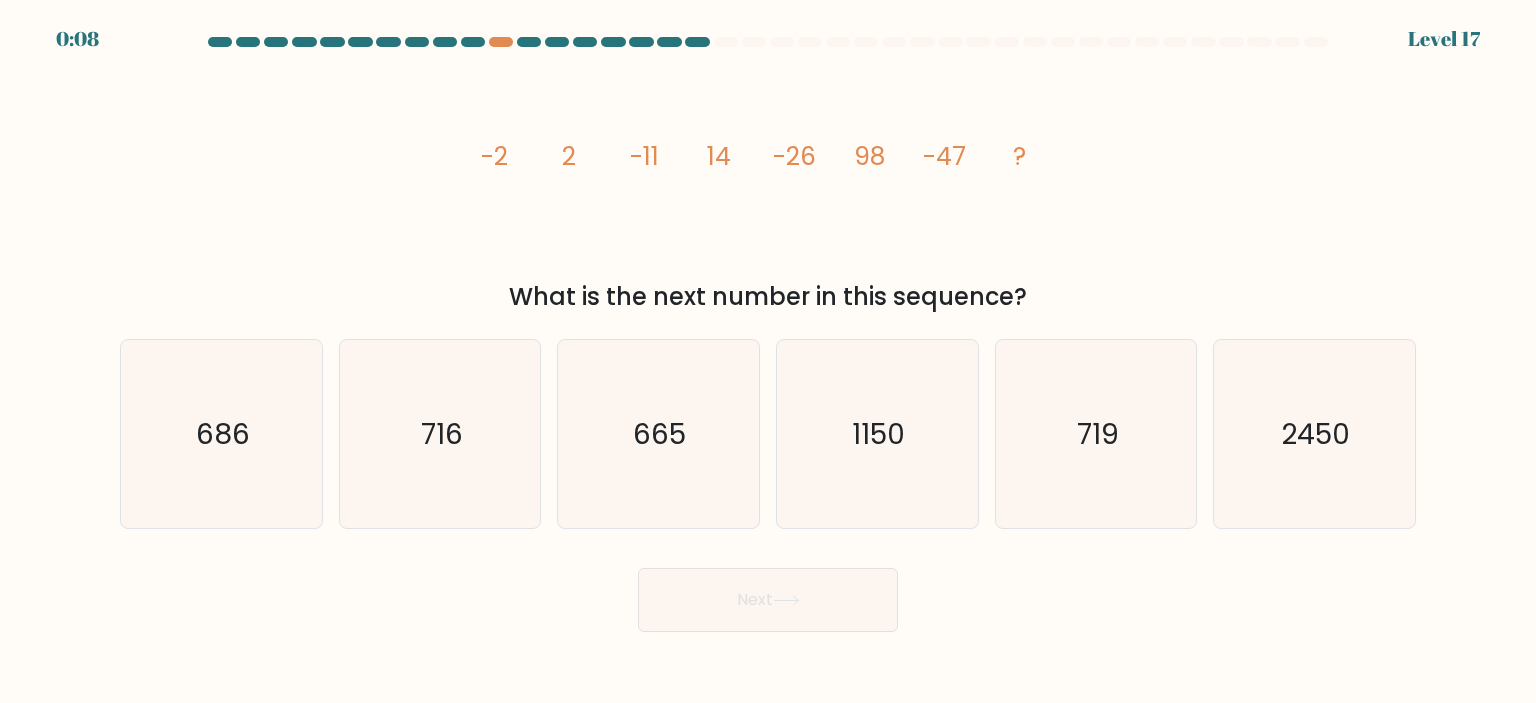 click on "image/svg+xml
-2
2
-11
14
-26
98
-47
?
What is the next number in this sequence?" at bounding box center (768, 187) 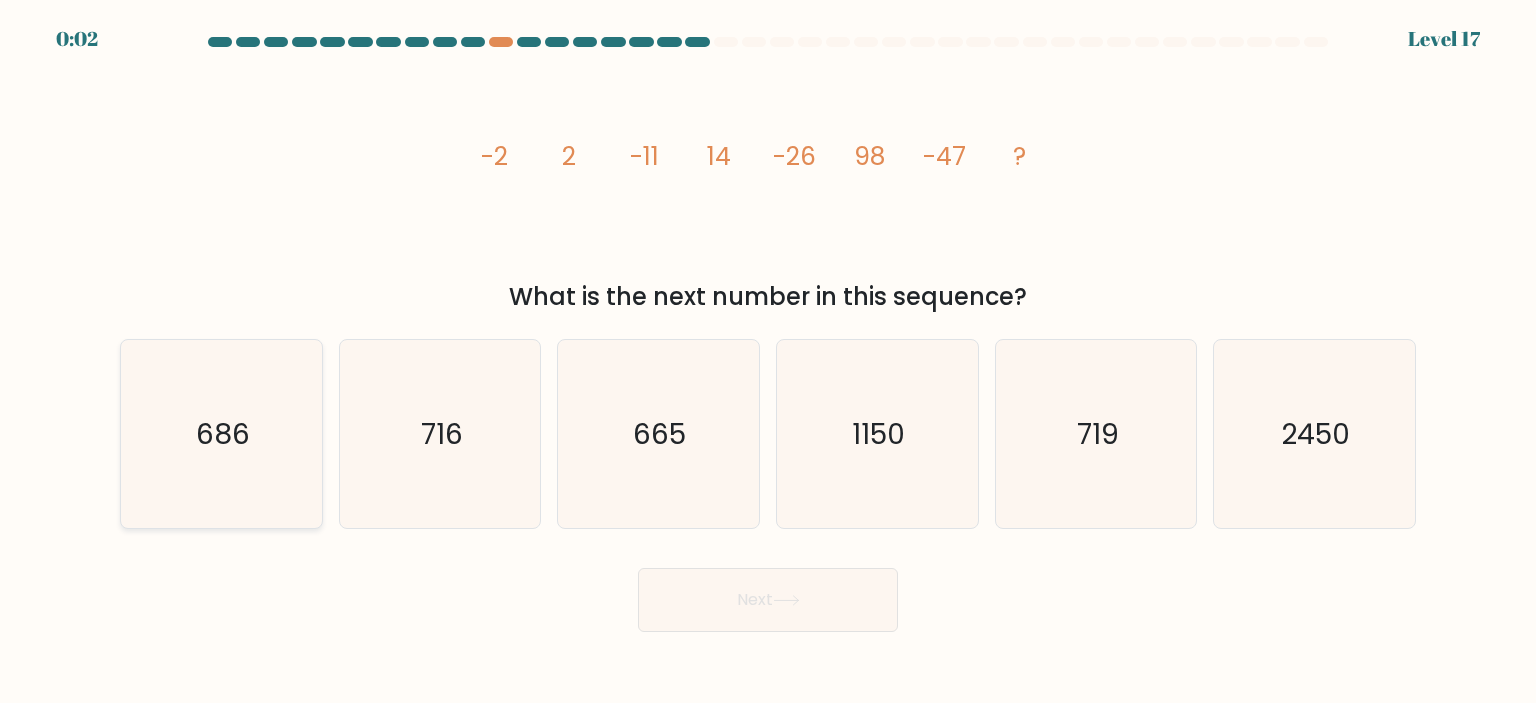 click on "686" 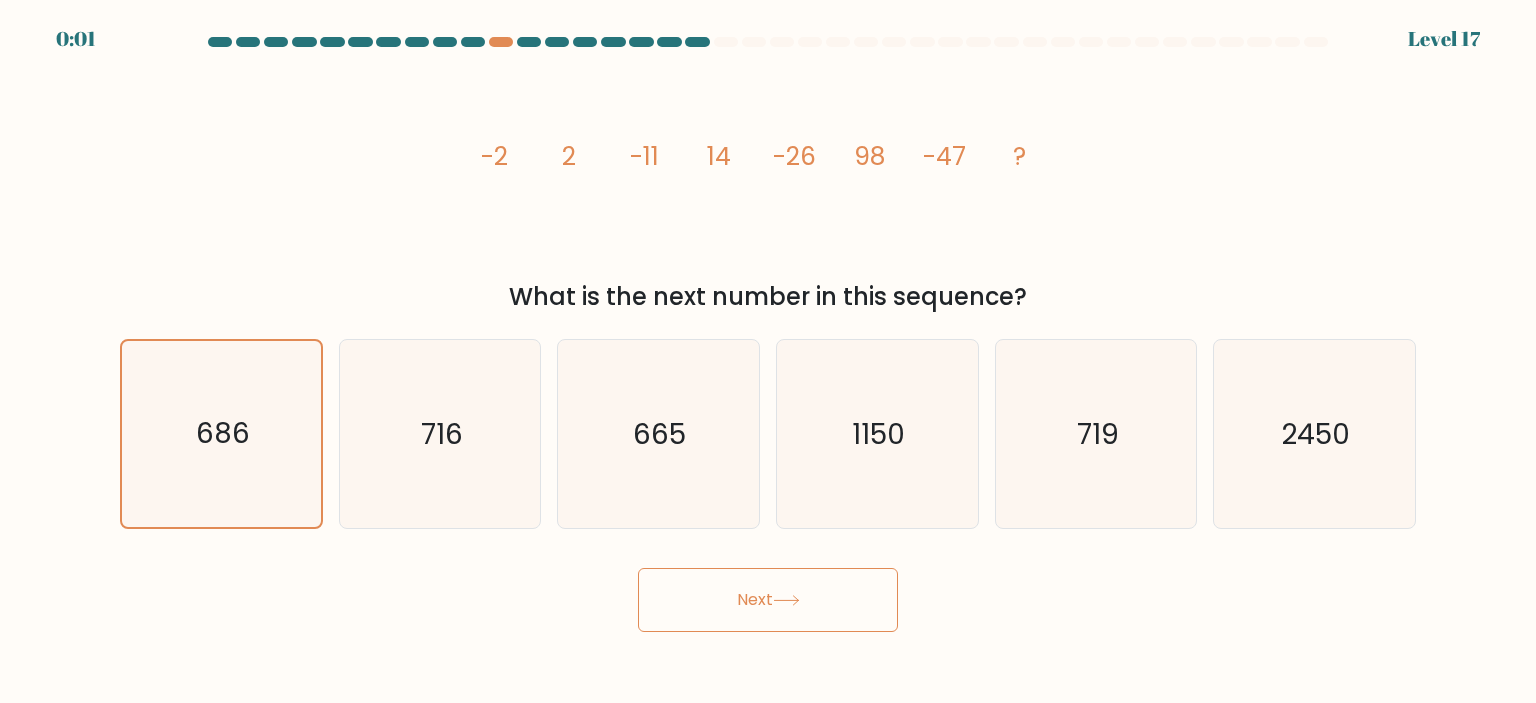 click on "Next" at bounding box center (768, 600) 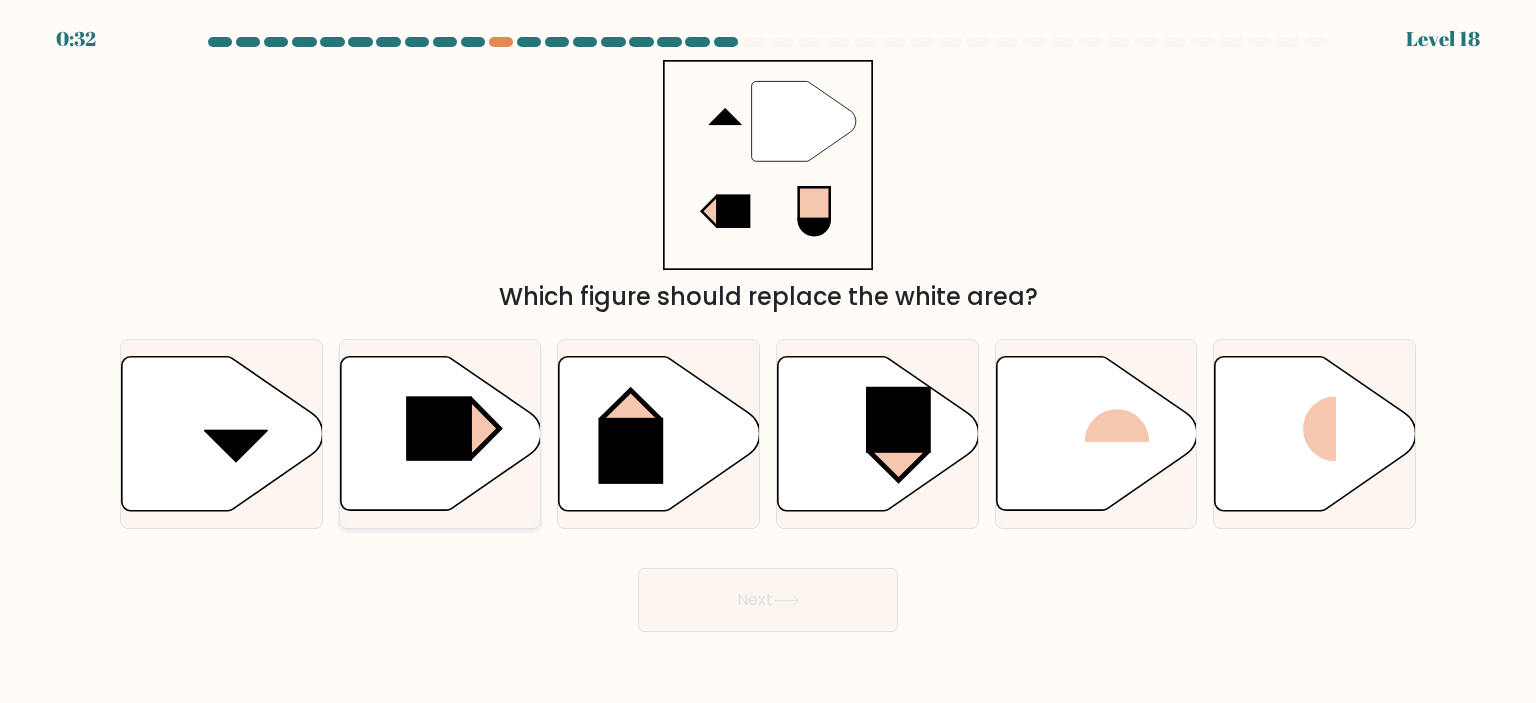 click 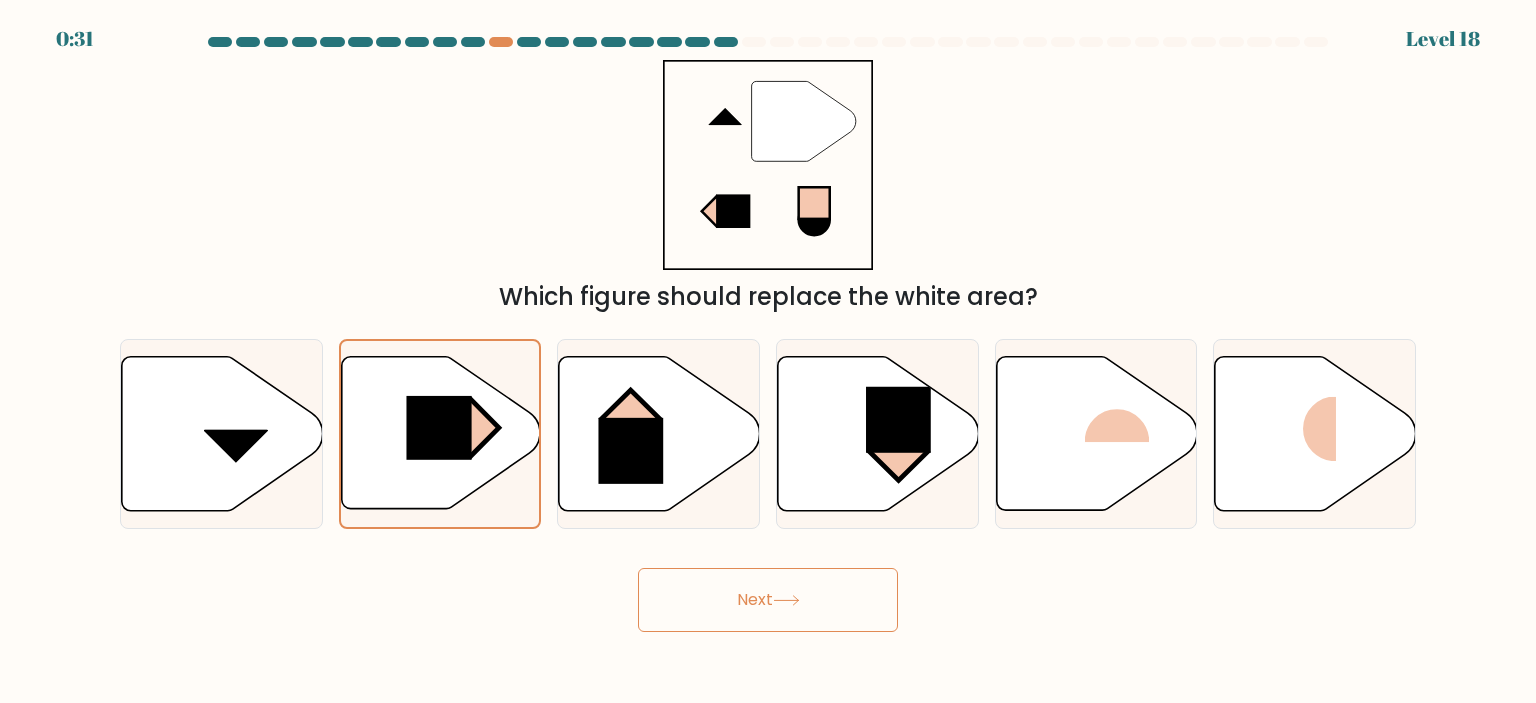 click on "Next" at bounding box center (768, 600) 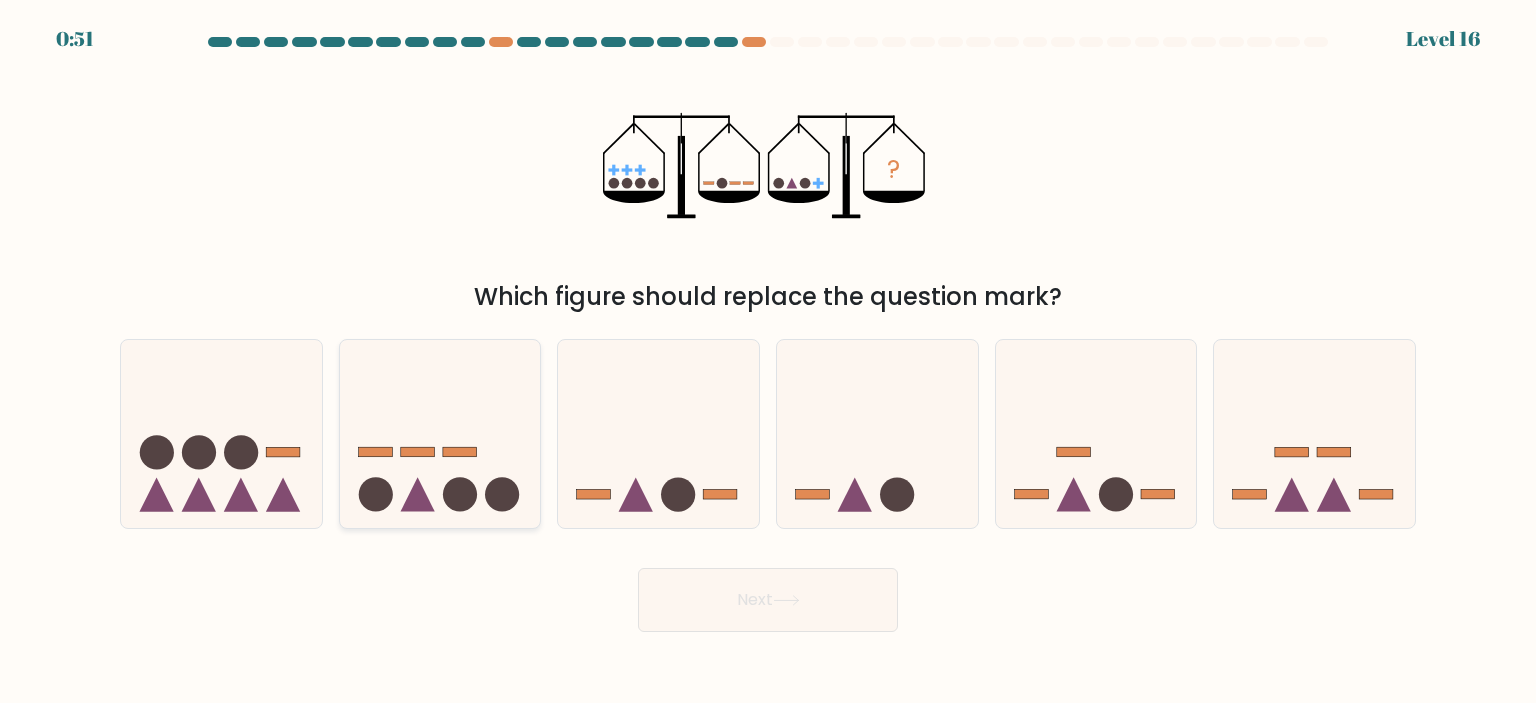 click 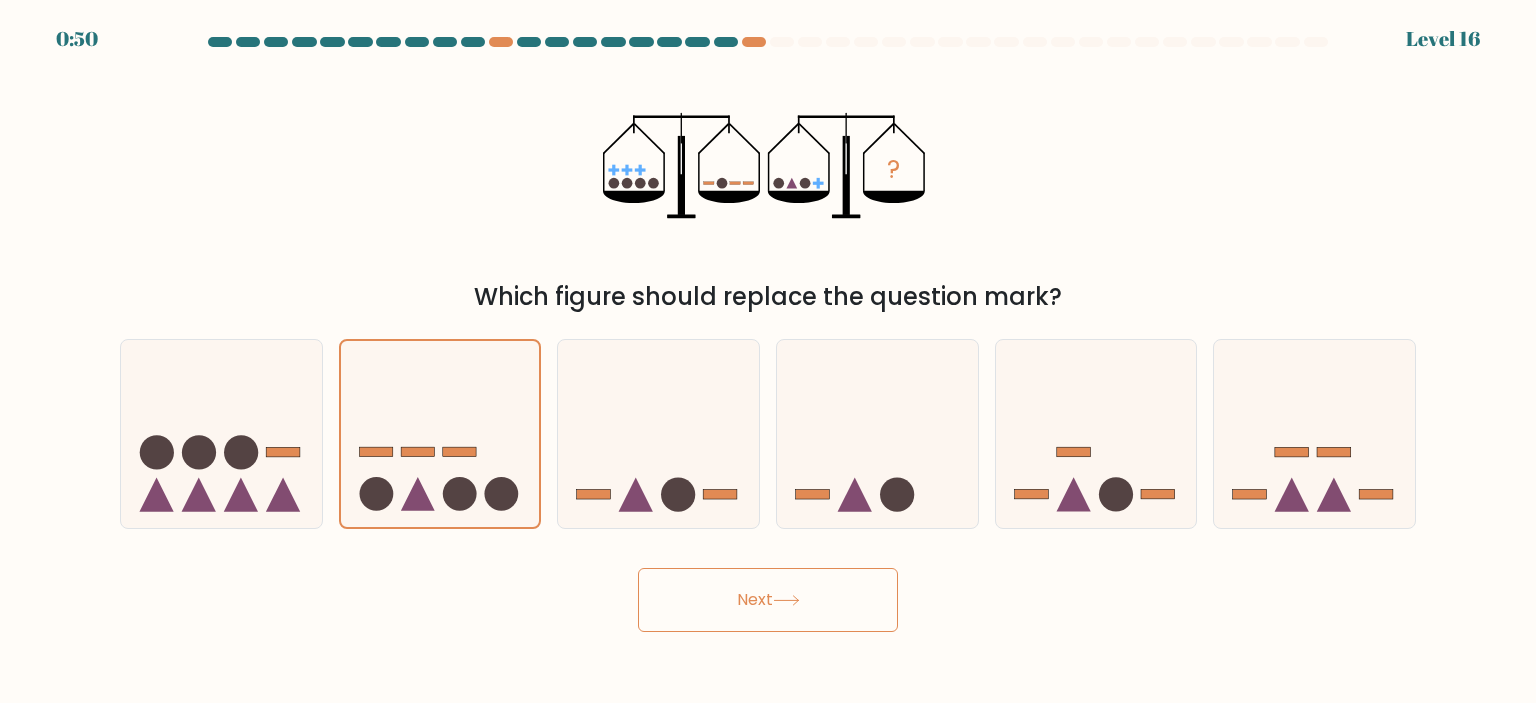 click on "Next" at bounding box center (768, 600) 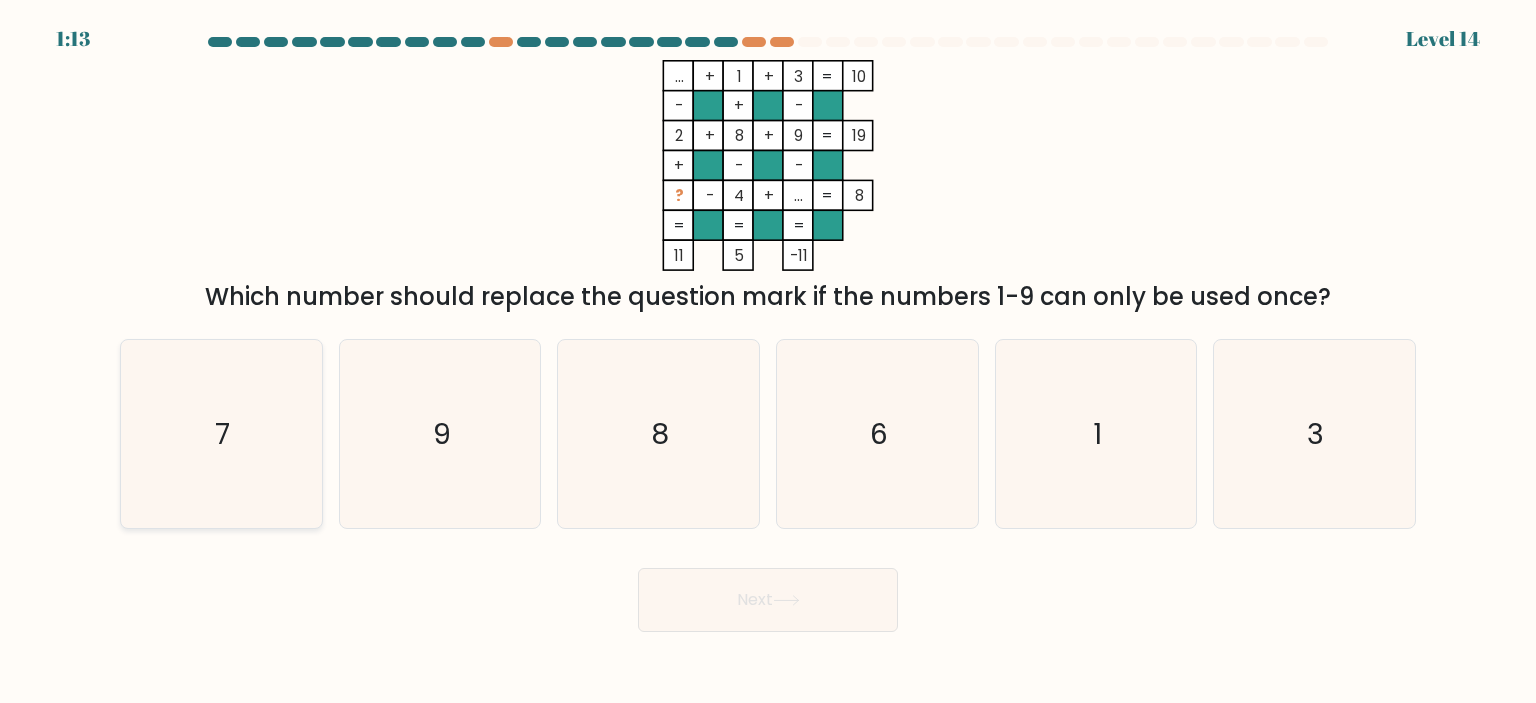 click on "7" 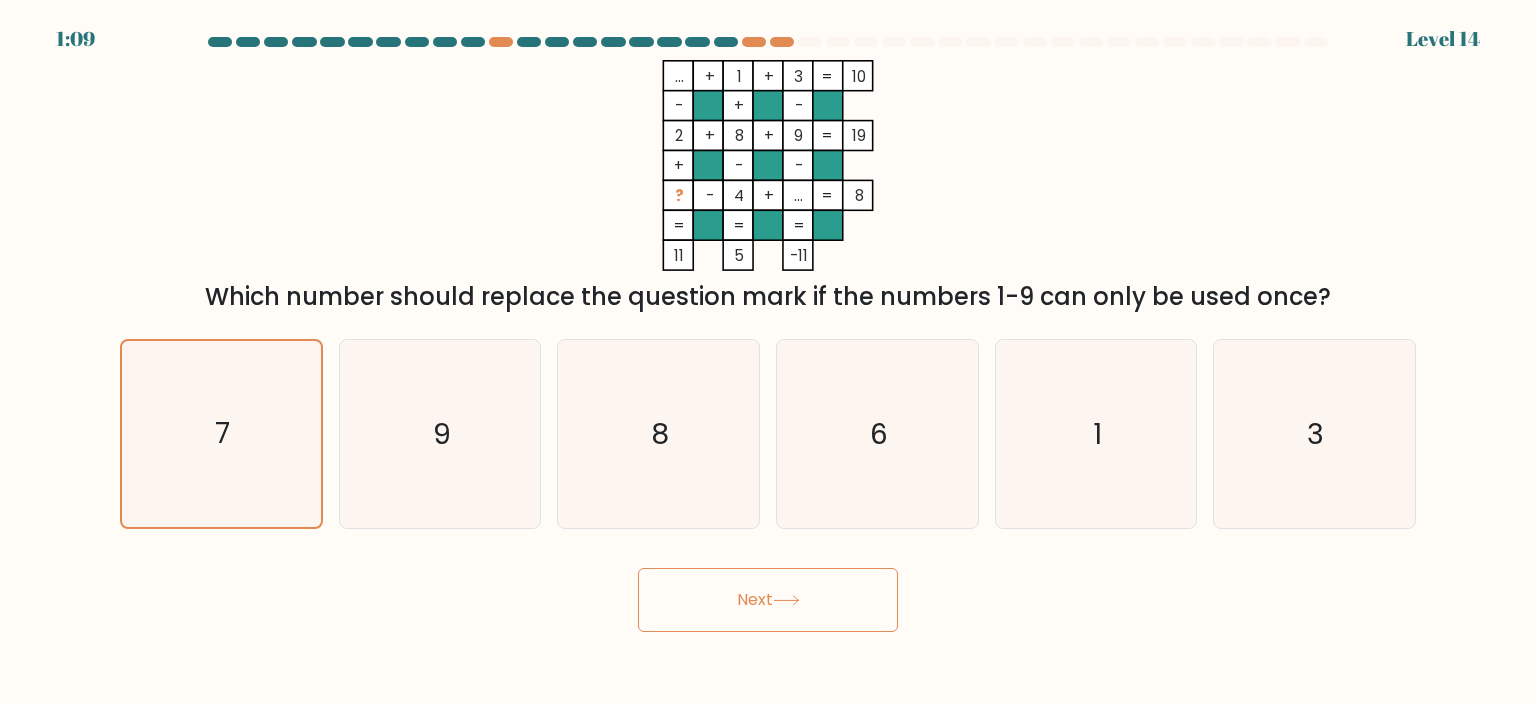 click on "Next" at bounding box center (768, 600) 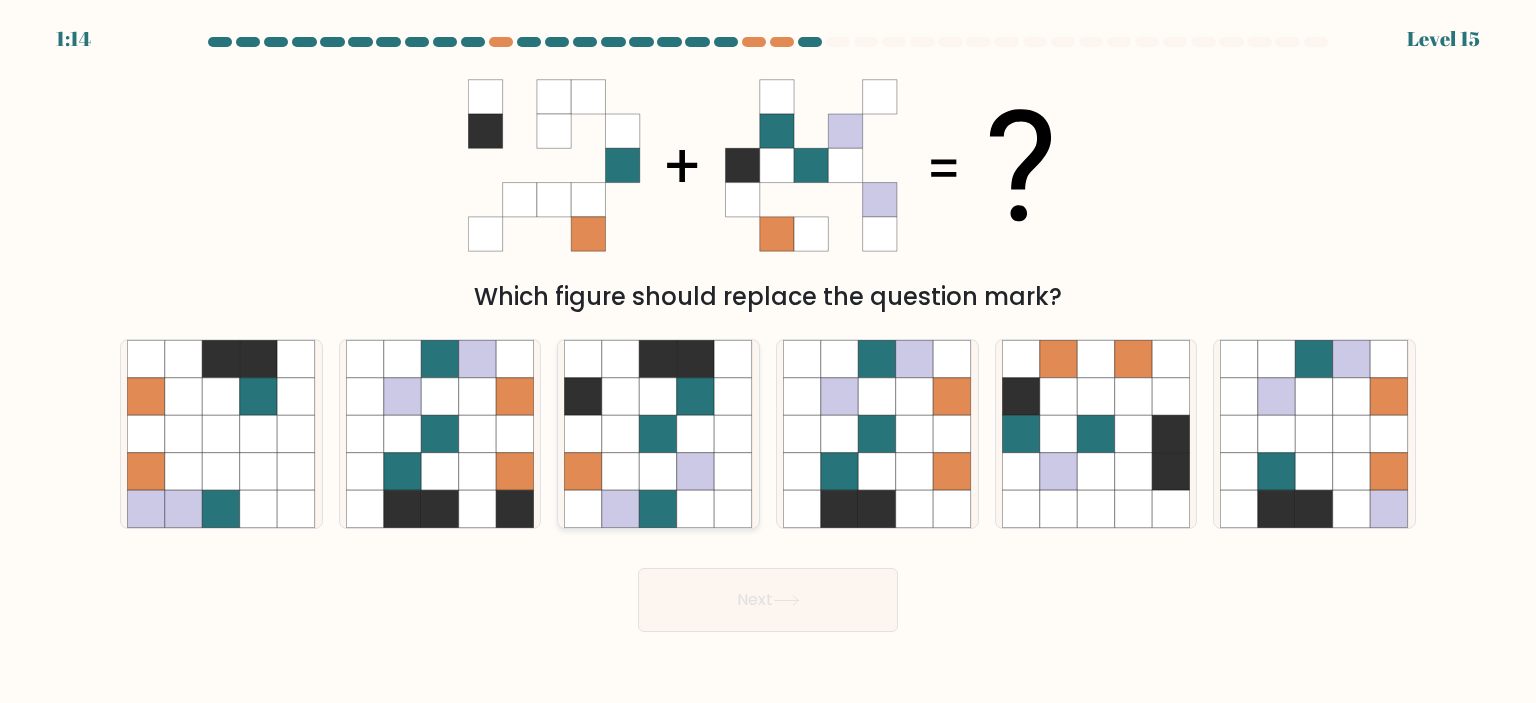 click 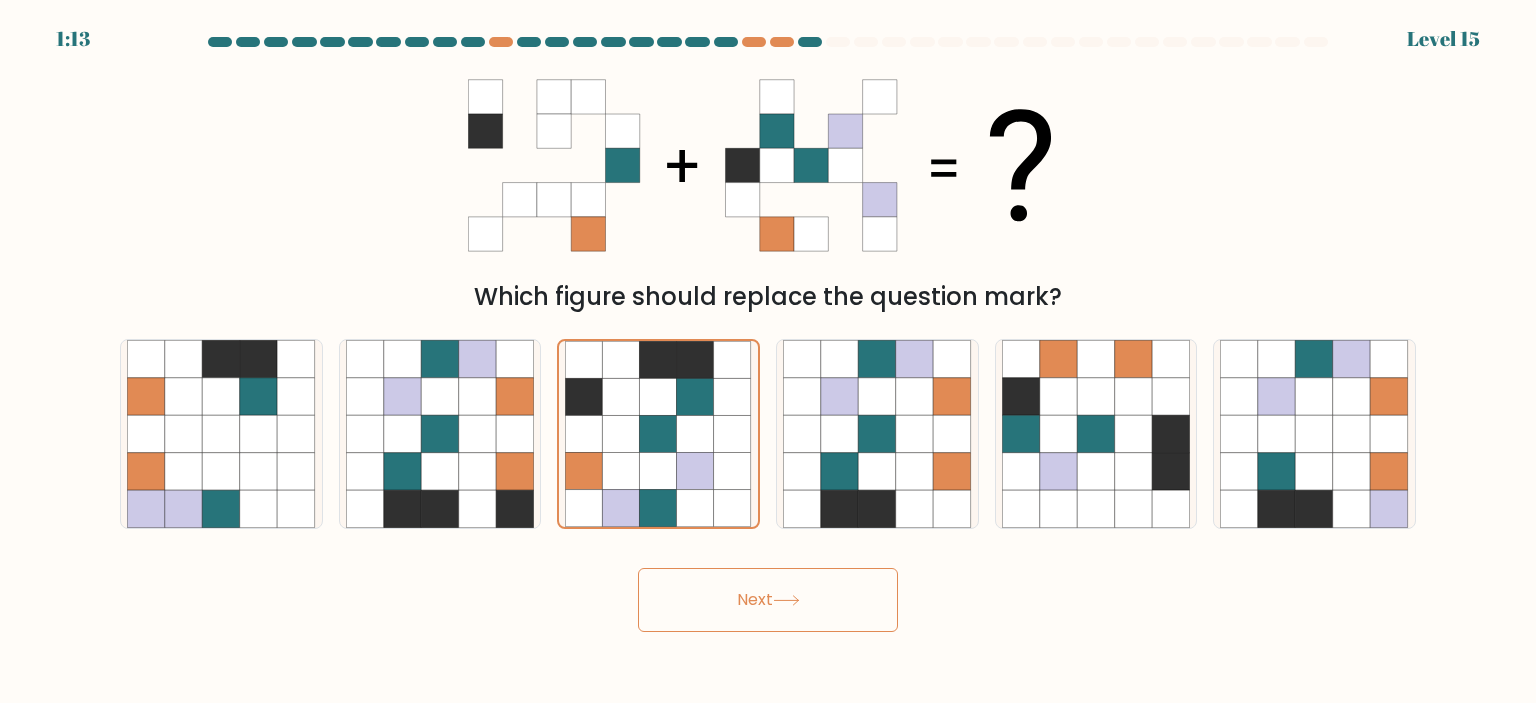 click on "Next" at bounding box center (768, 600) 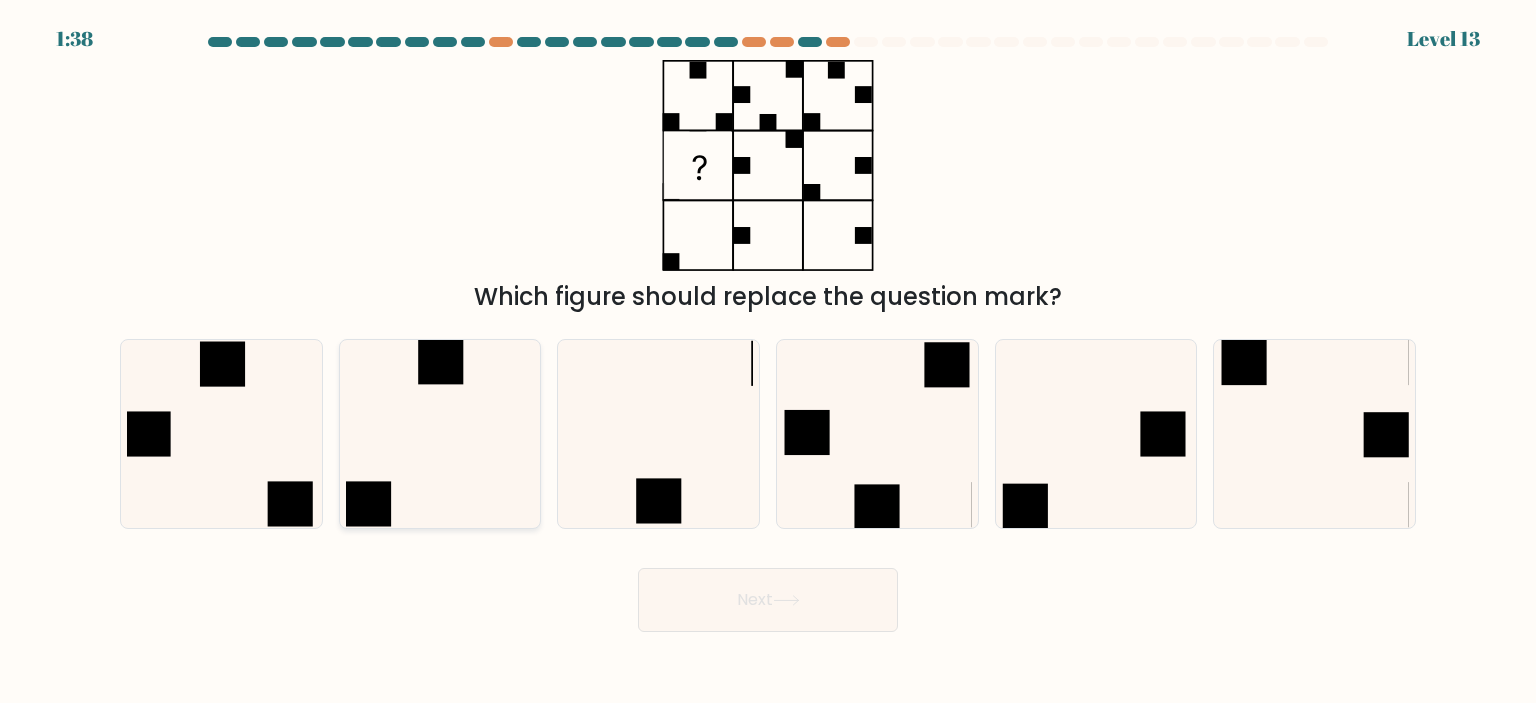 click 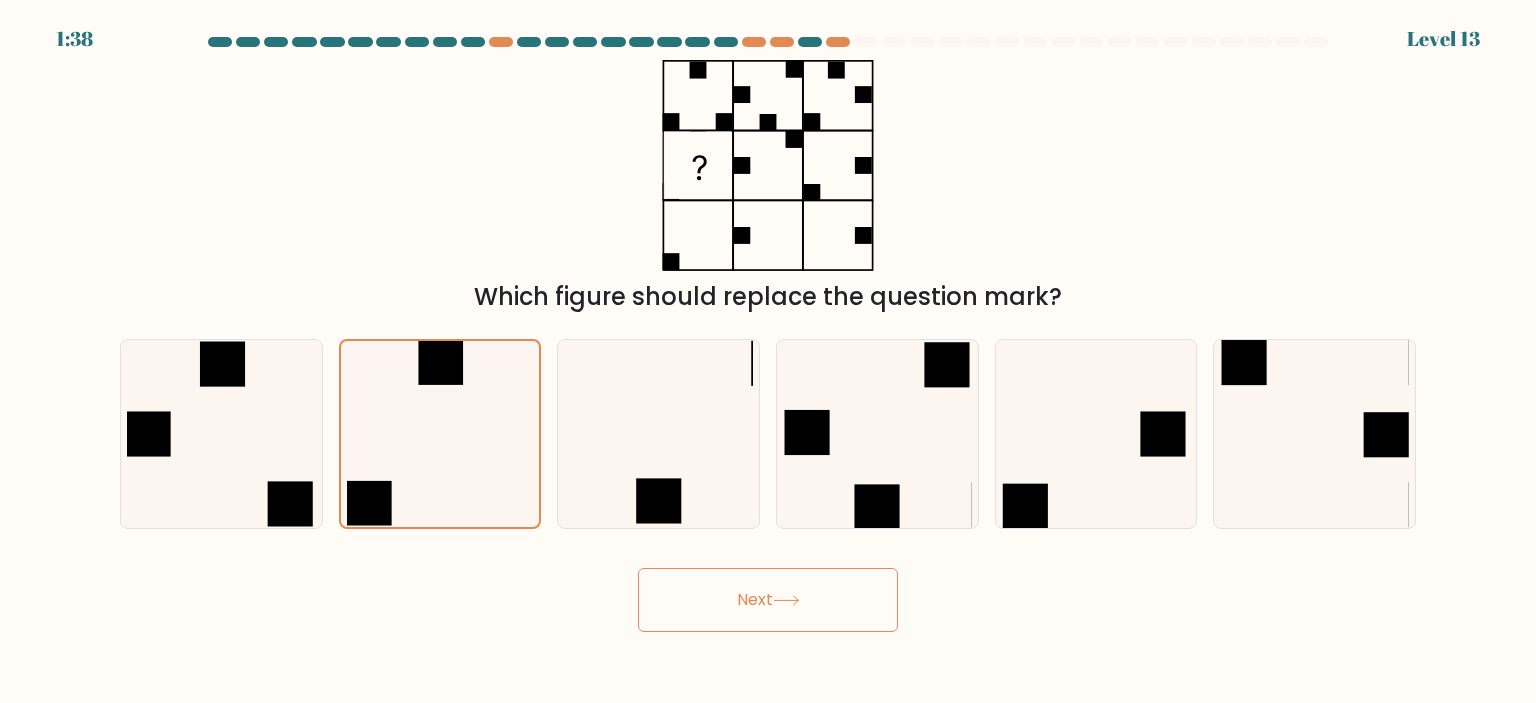 click on "Next" at bounding box center [768, 600] 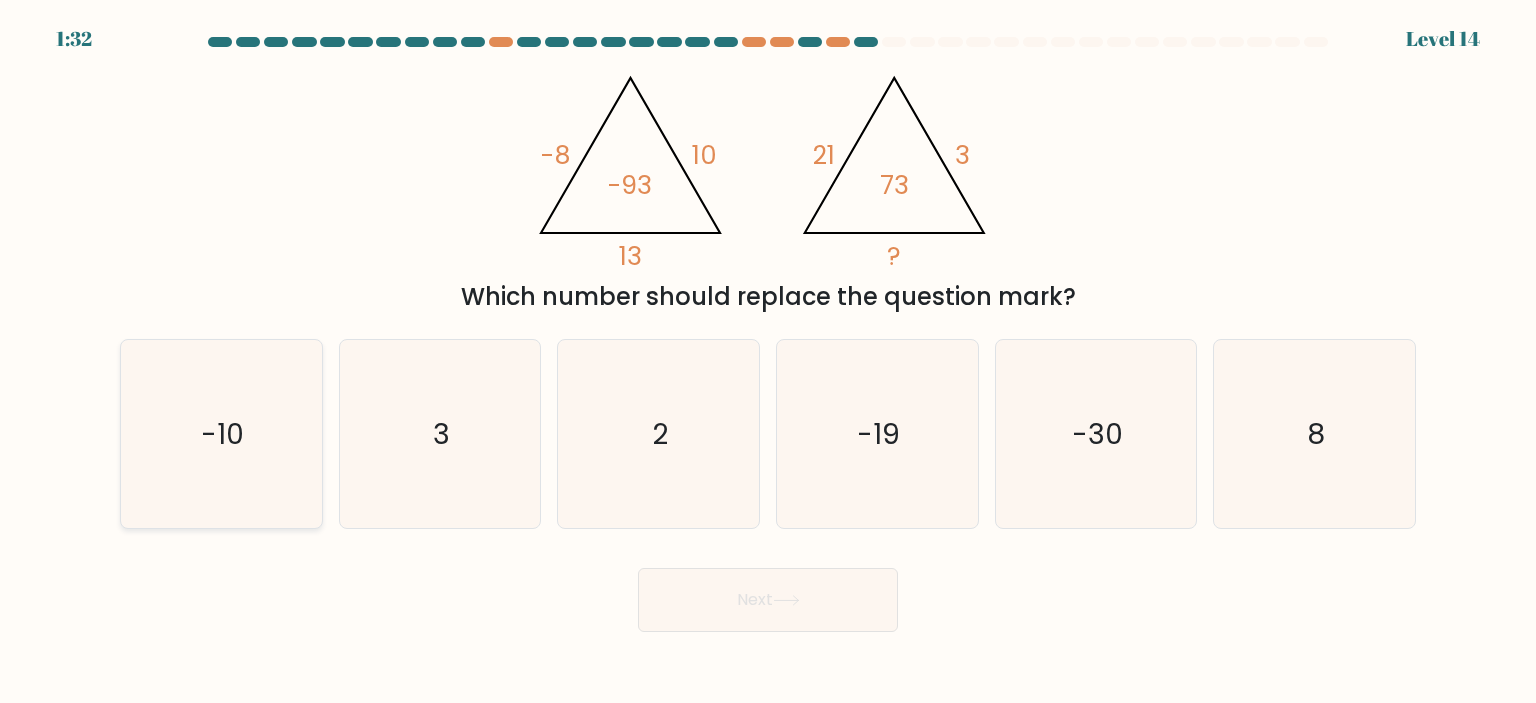 click on "-10" 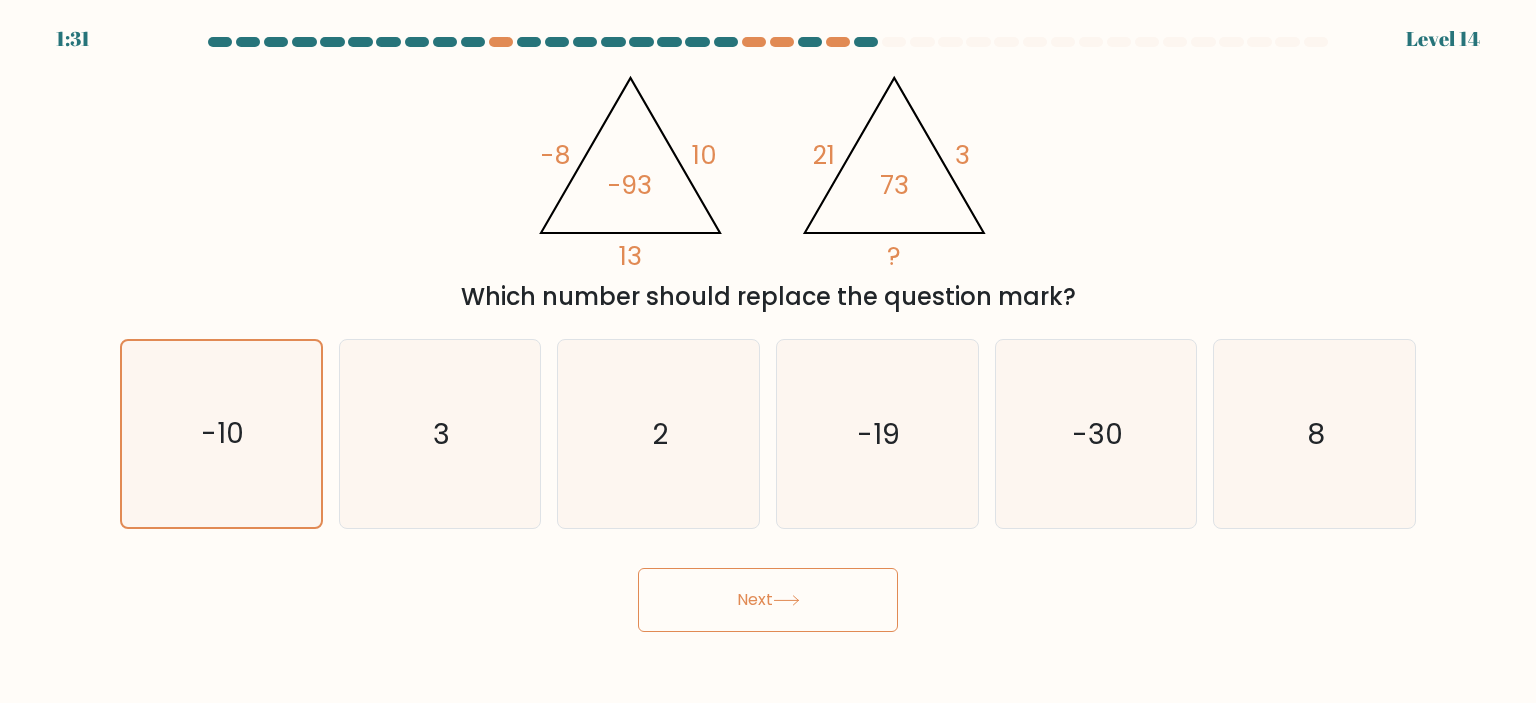 click on "Next" at bounding box center (768, 600) 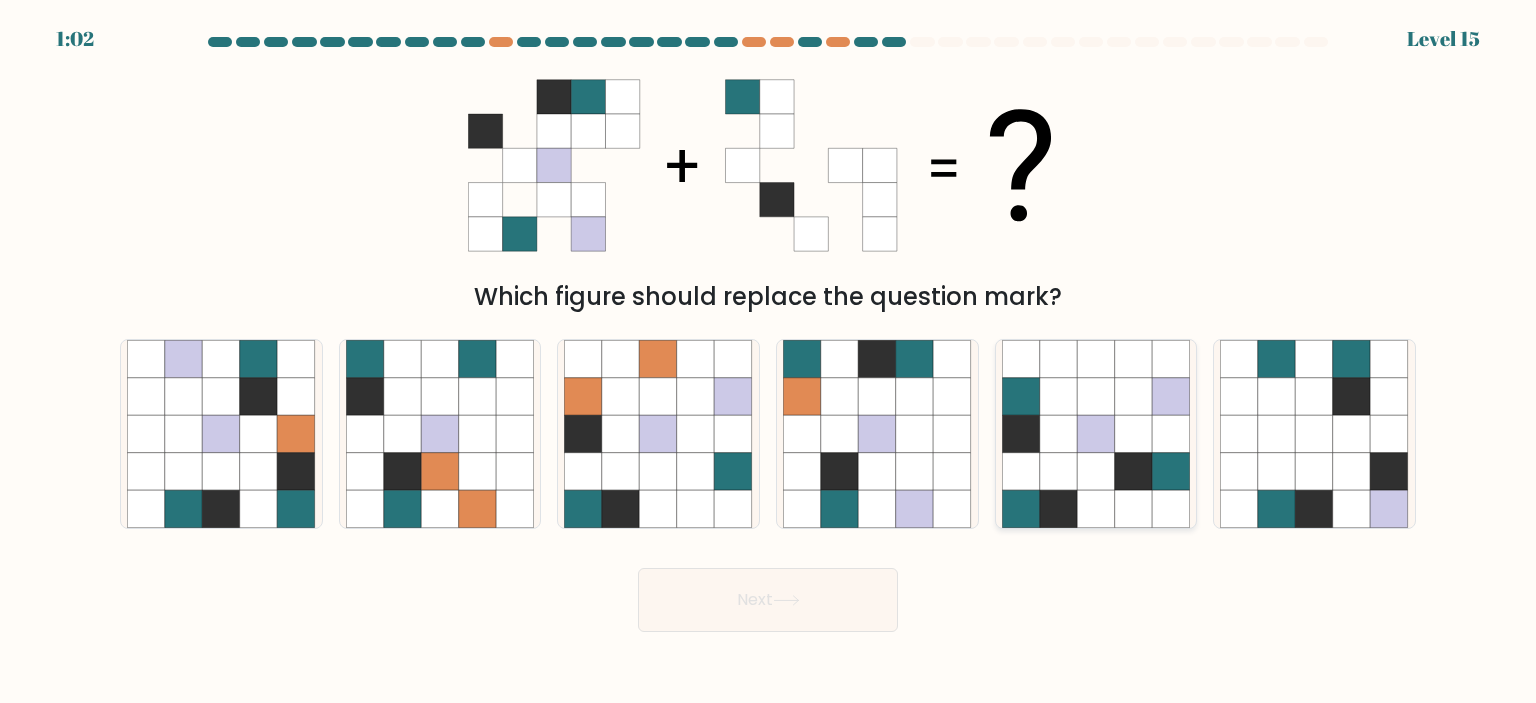 click 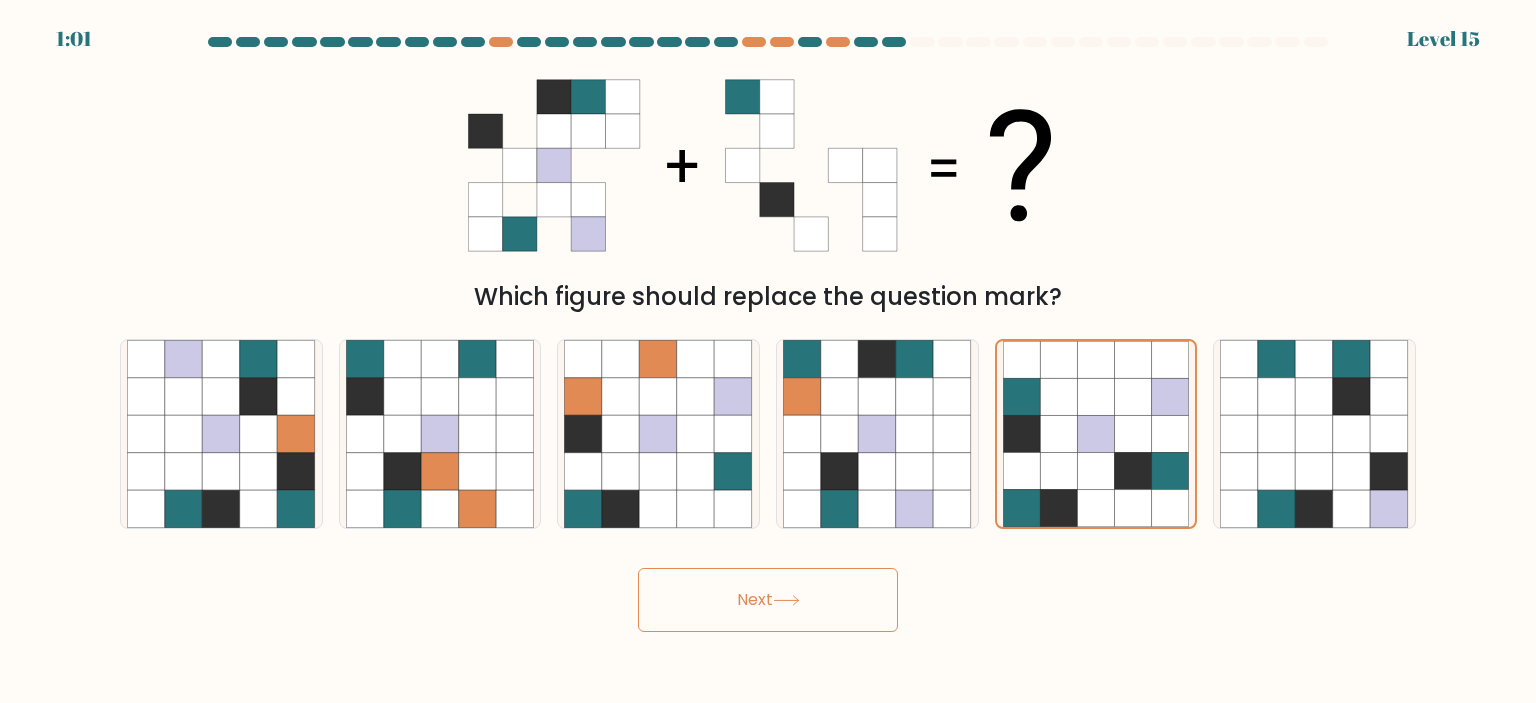 click on "Next" at bounding box center (768, 600) 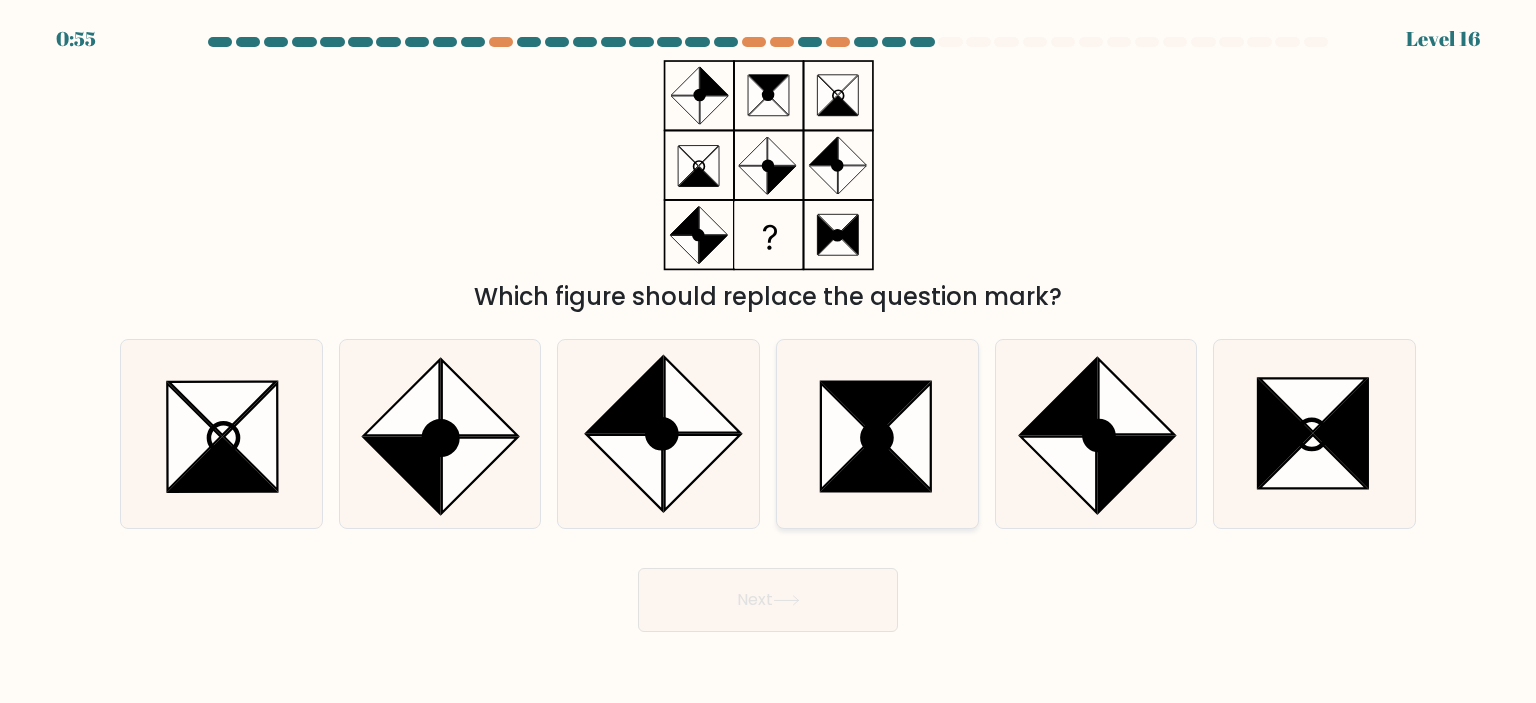 click 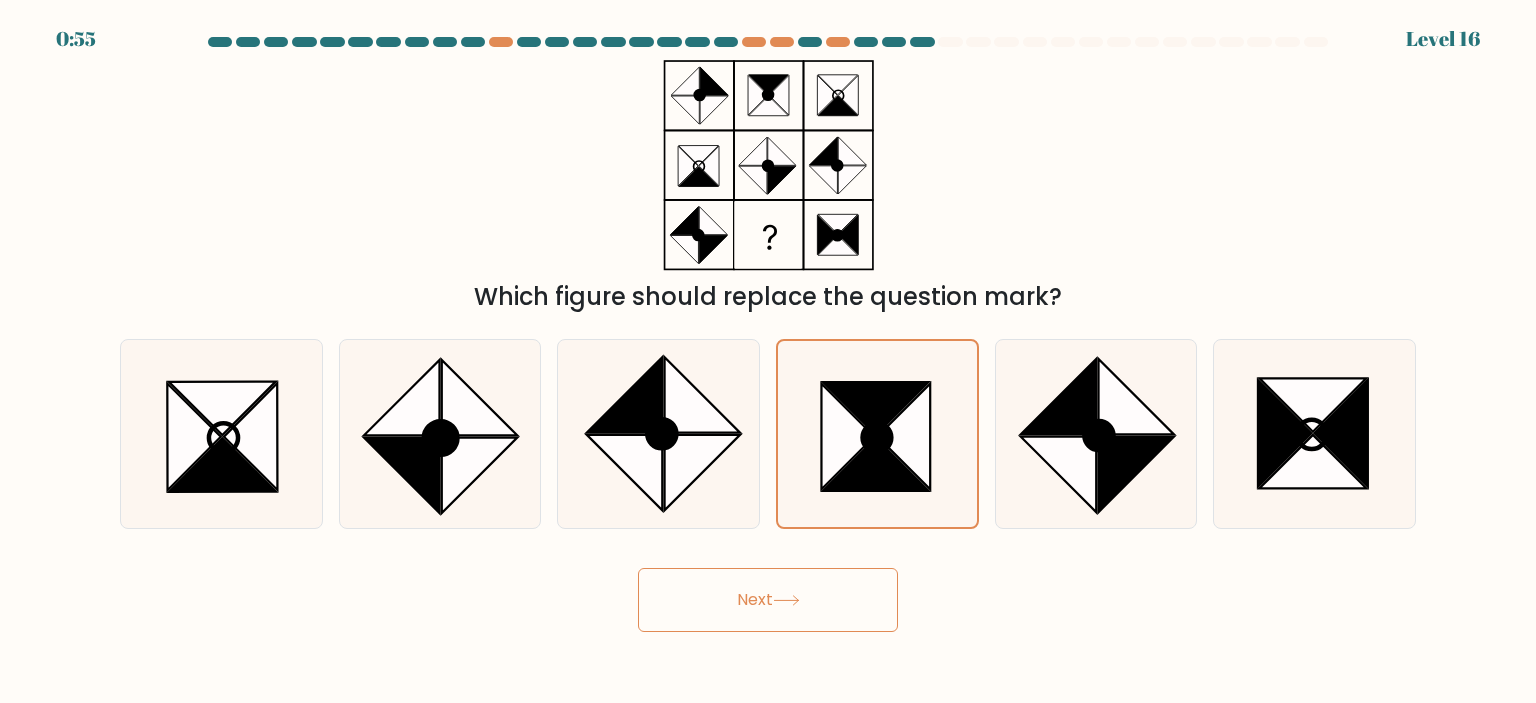 click on "Next" at bounding box center (768, 600) 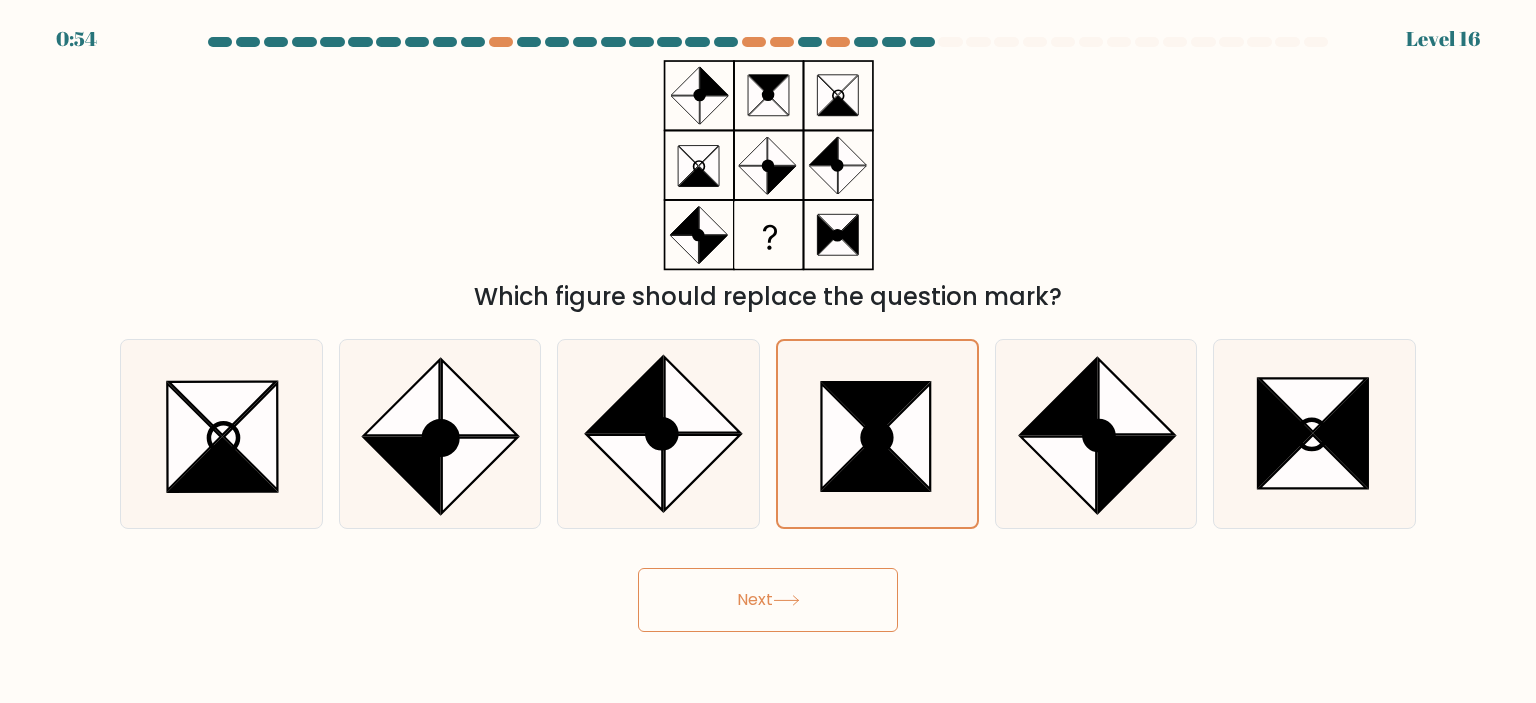 click on "Next" at bounding box center [768, 600] 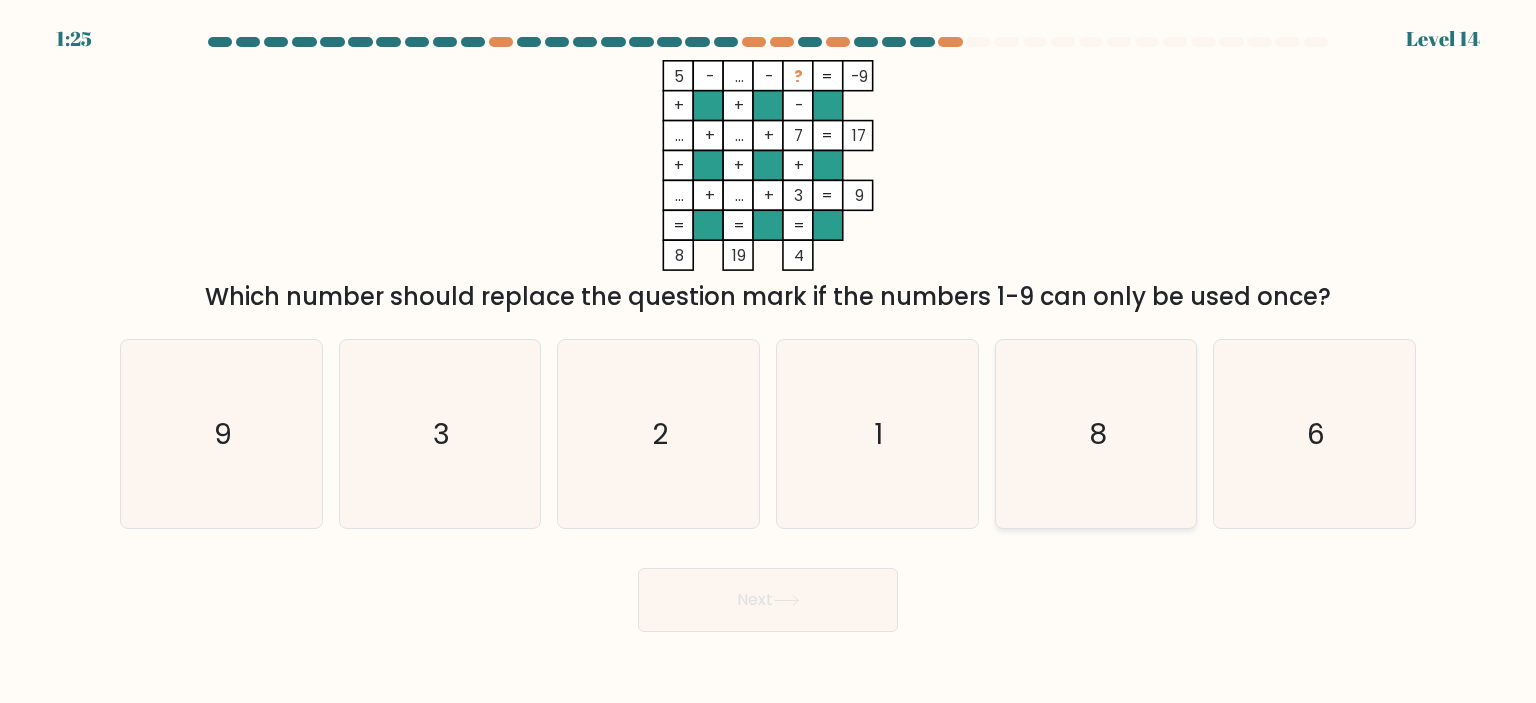 click on "8" 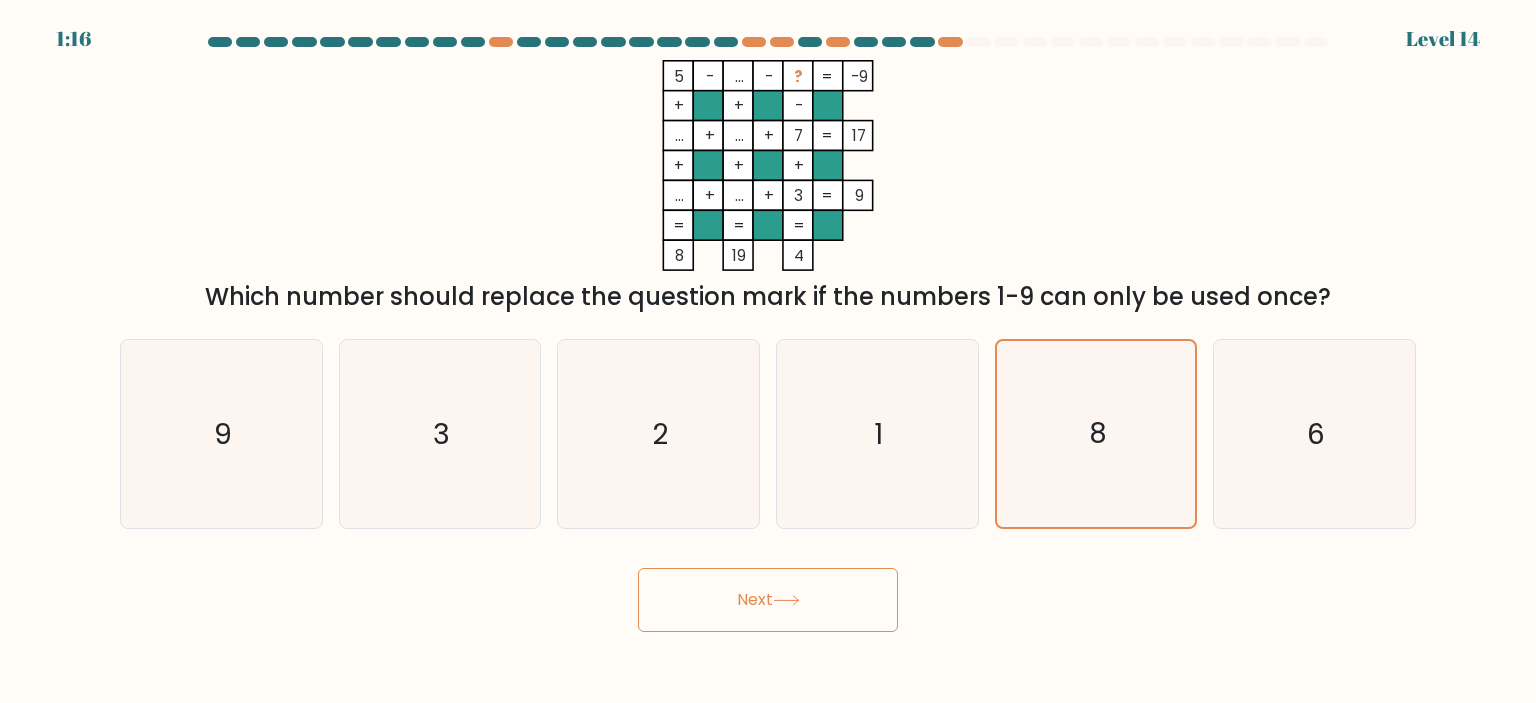 click on "Next" at bounding box center [768, 600] 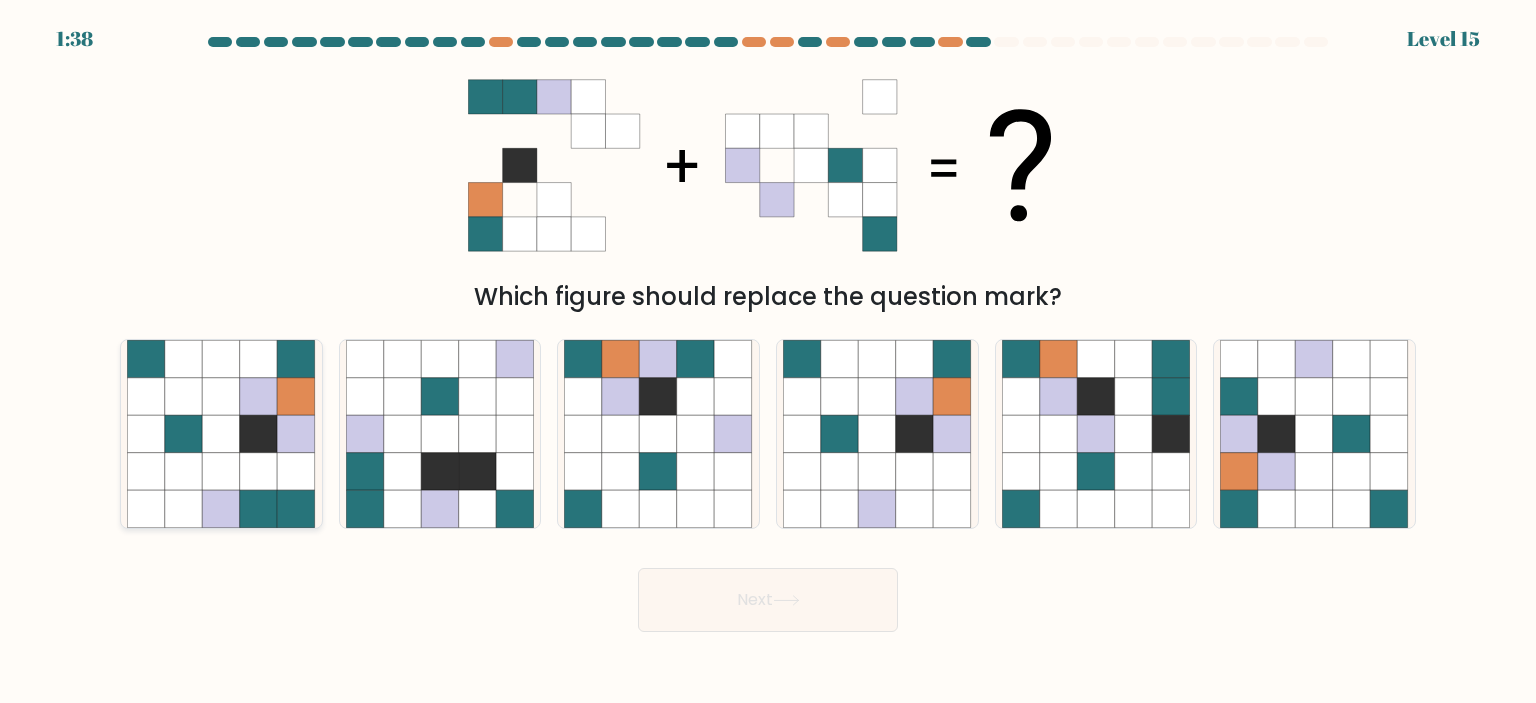 click 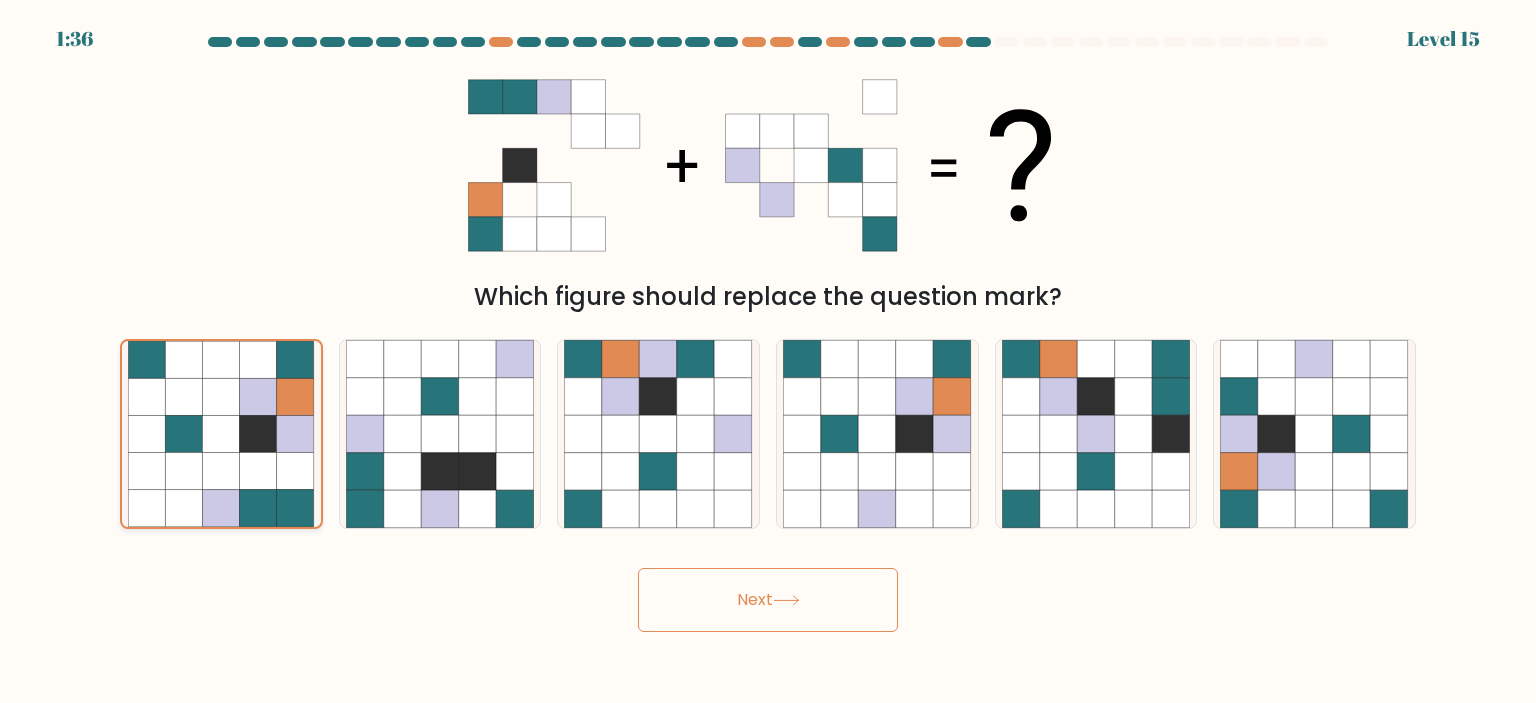 click 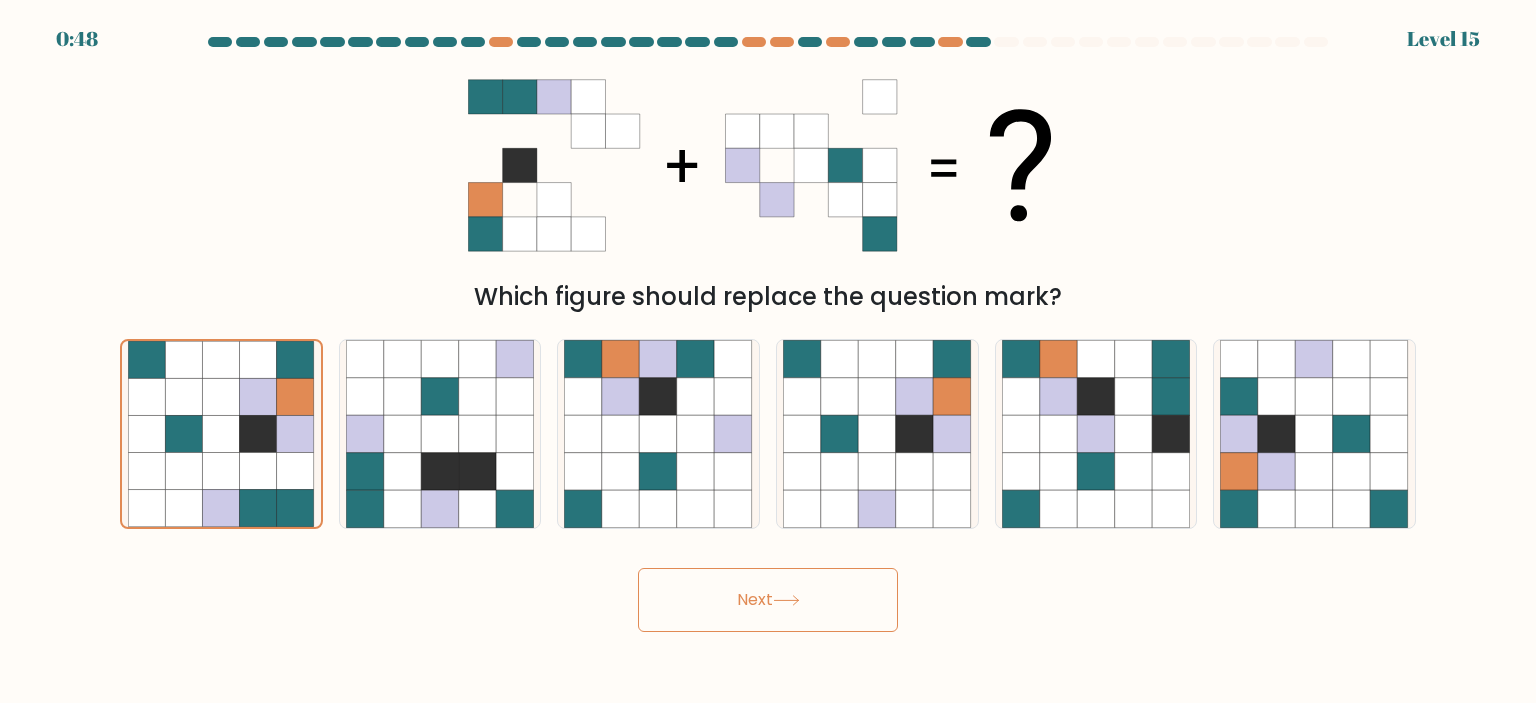 click on "Next" at bounding box center (768, 600) 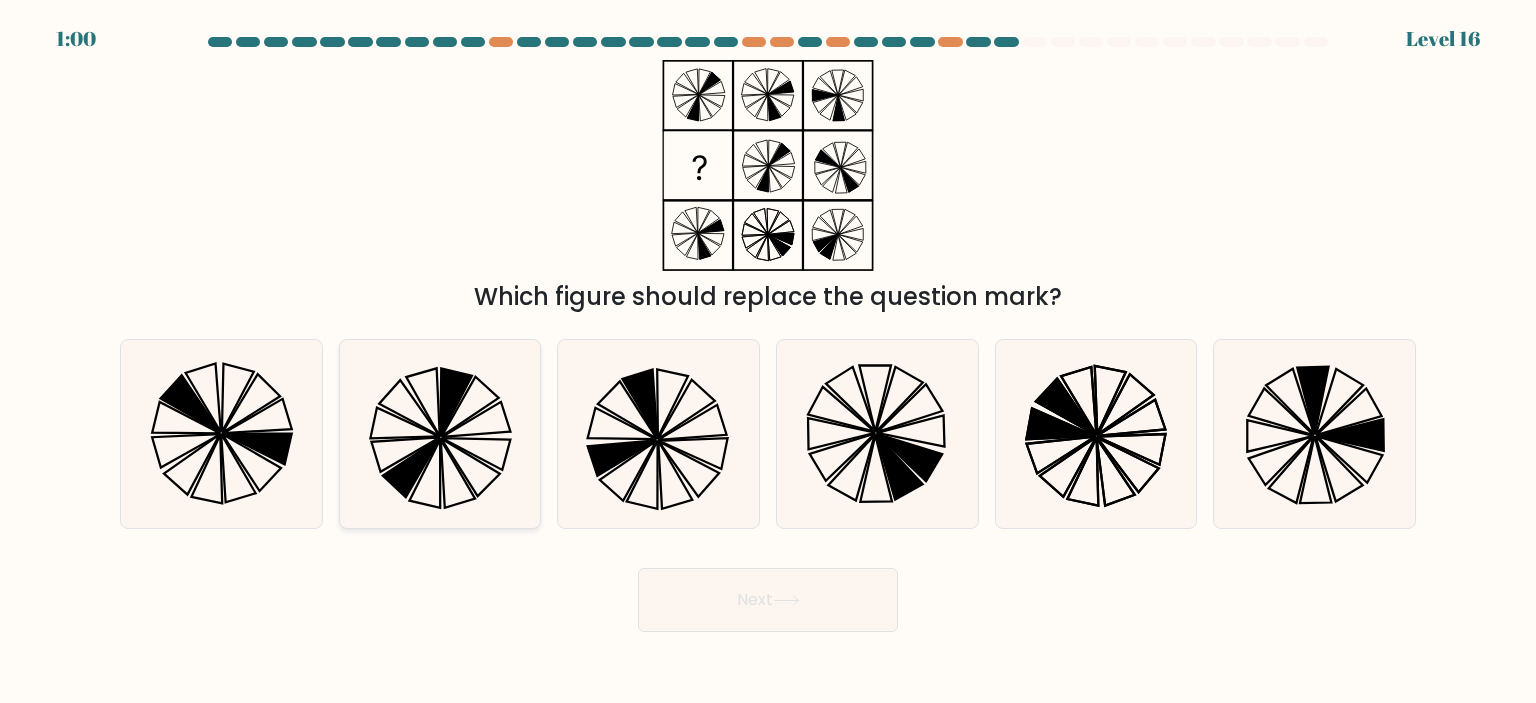 click 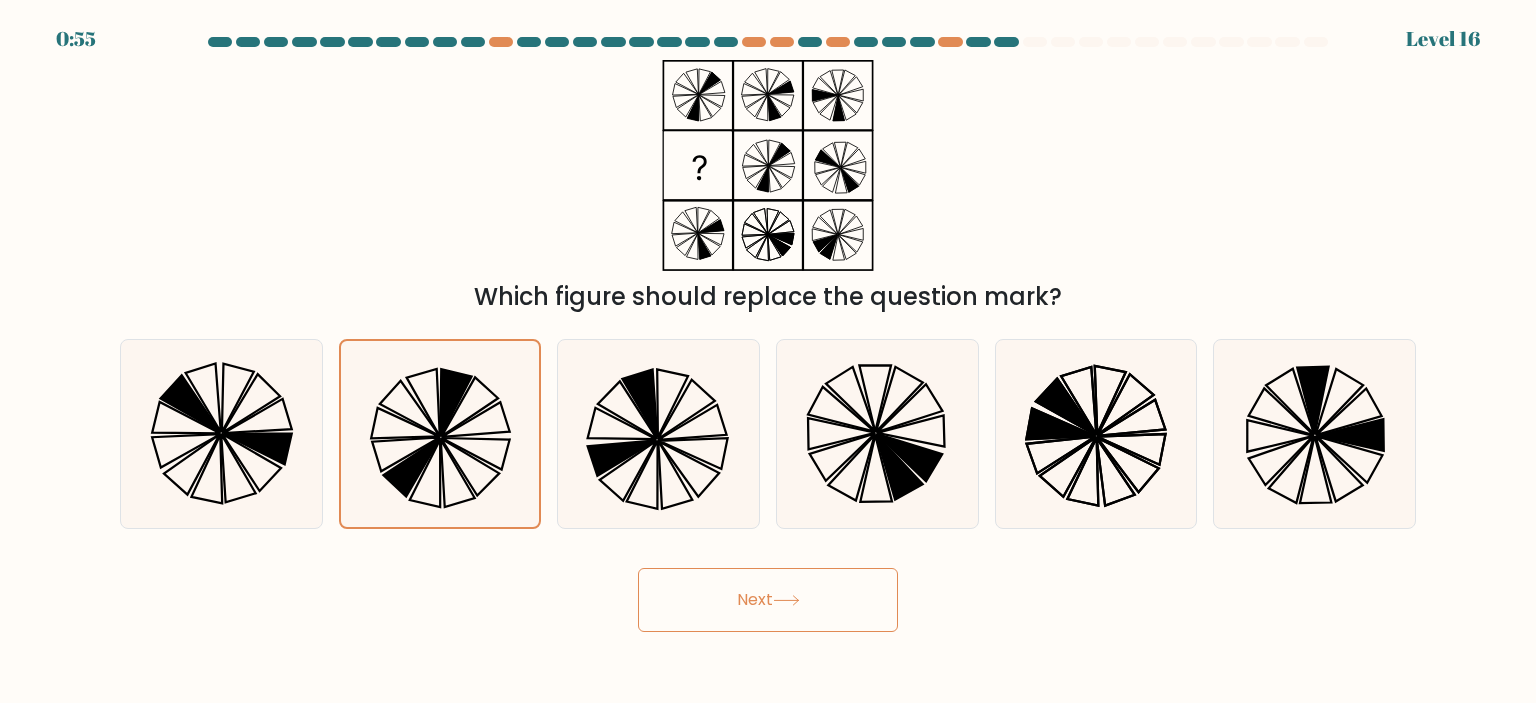 click on "Next" at bounding box center [768, 600] 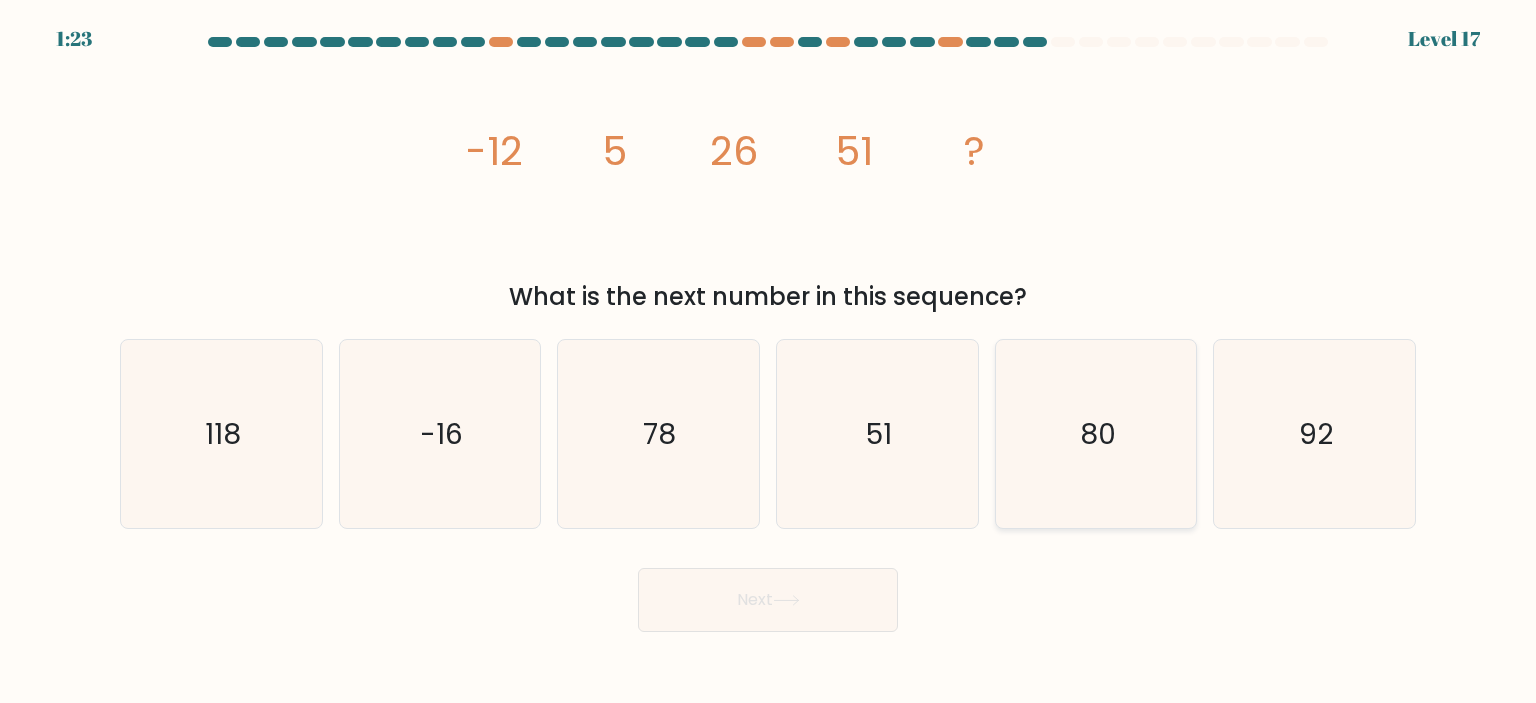 click on "80" 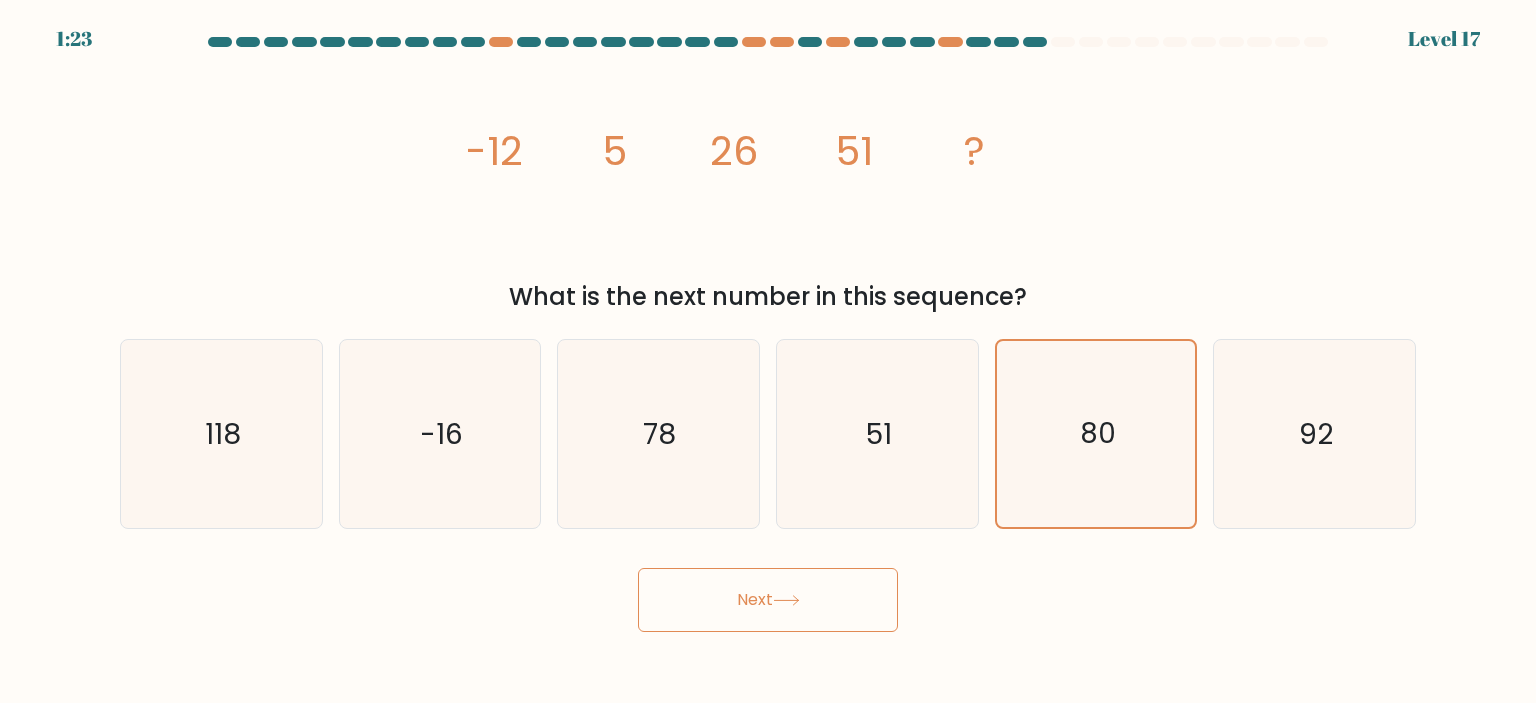 click on "Next" at bounding box center (768, 600) 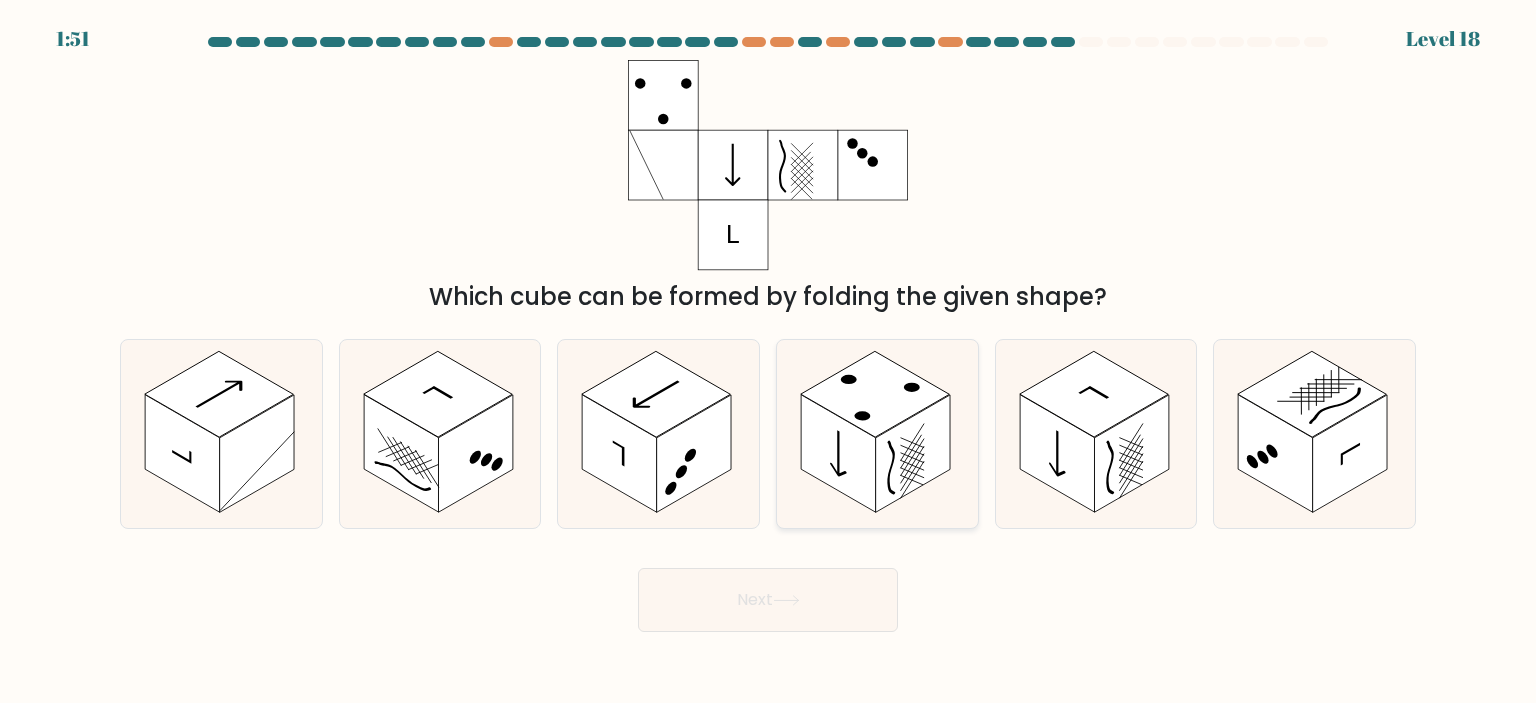 click 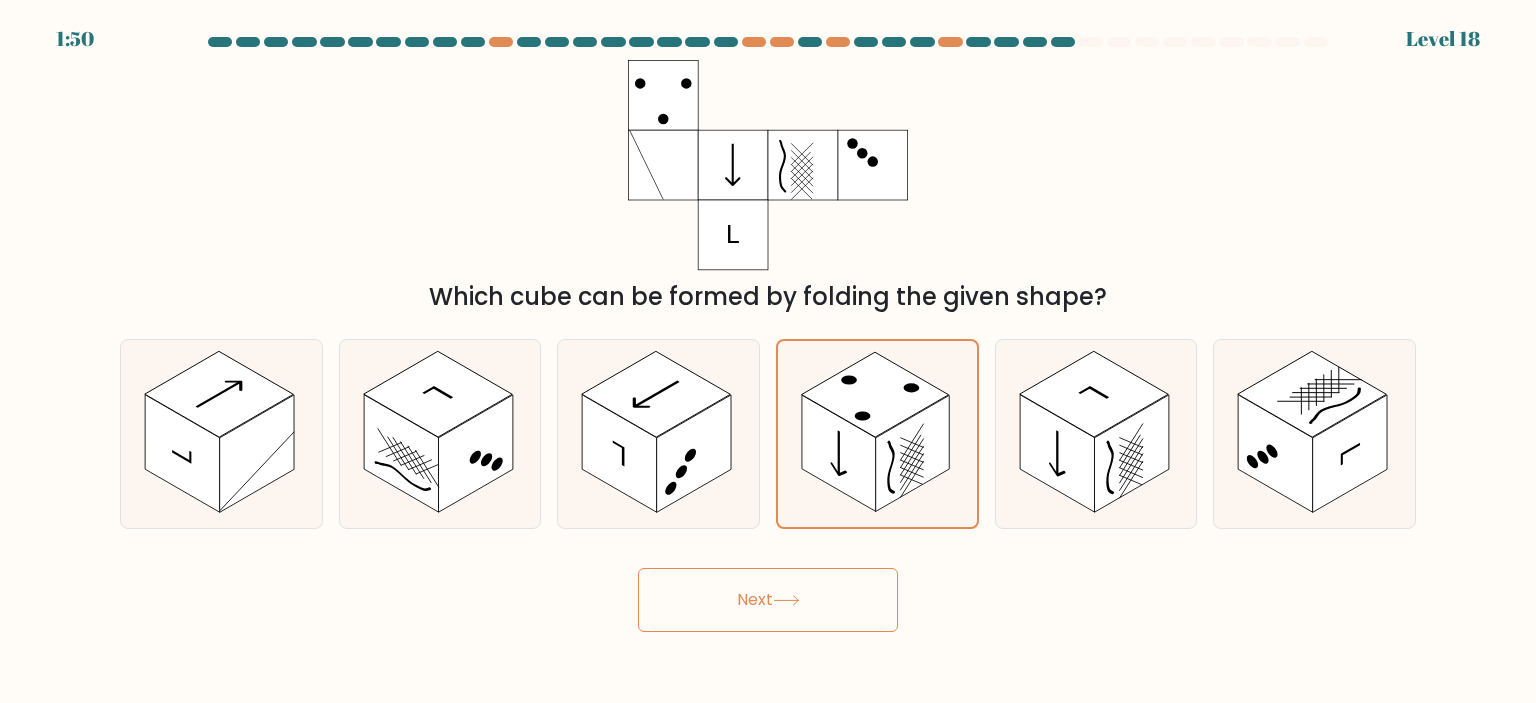 click on "Next" at bounding box center [768, 600] 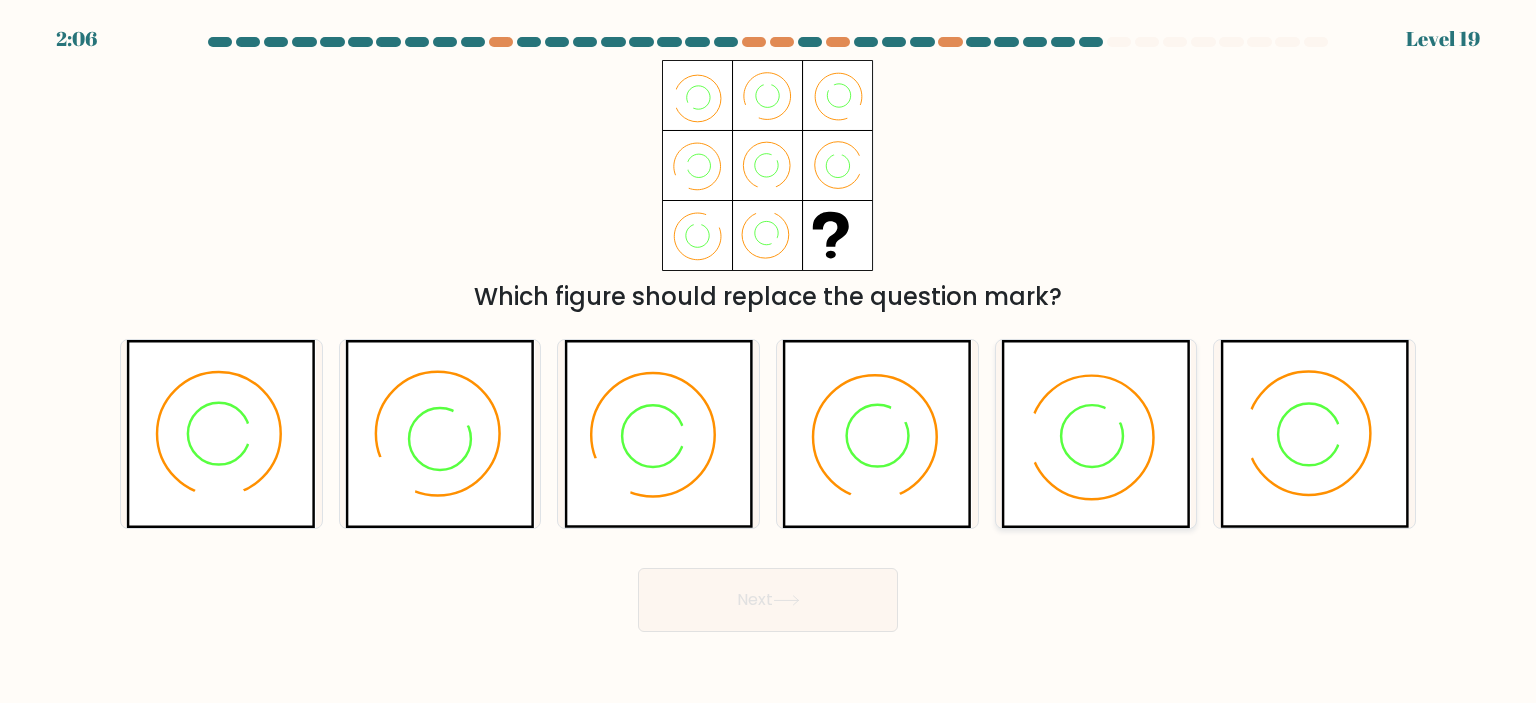 click 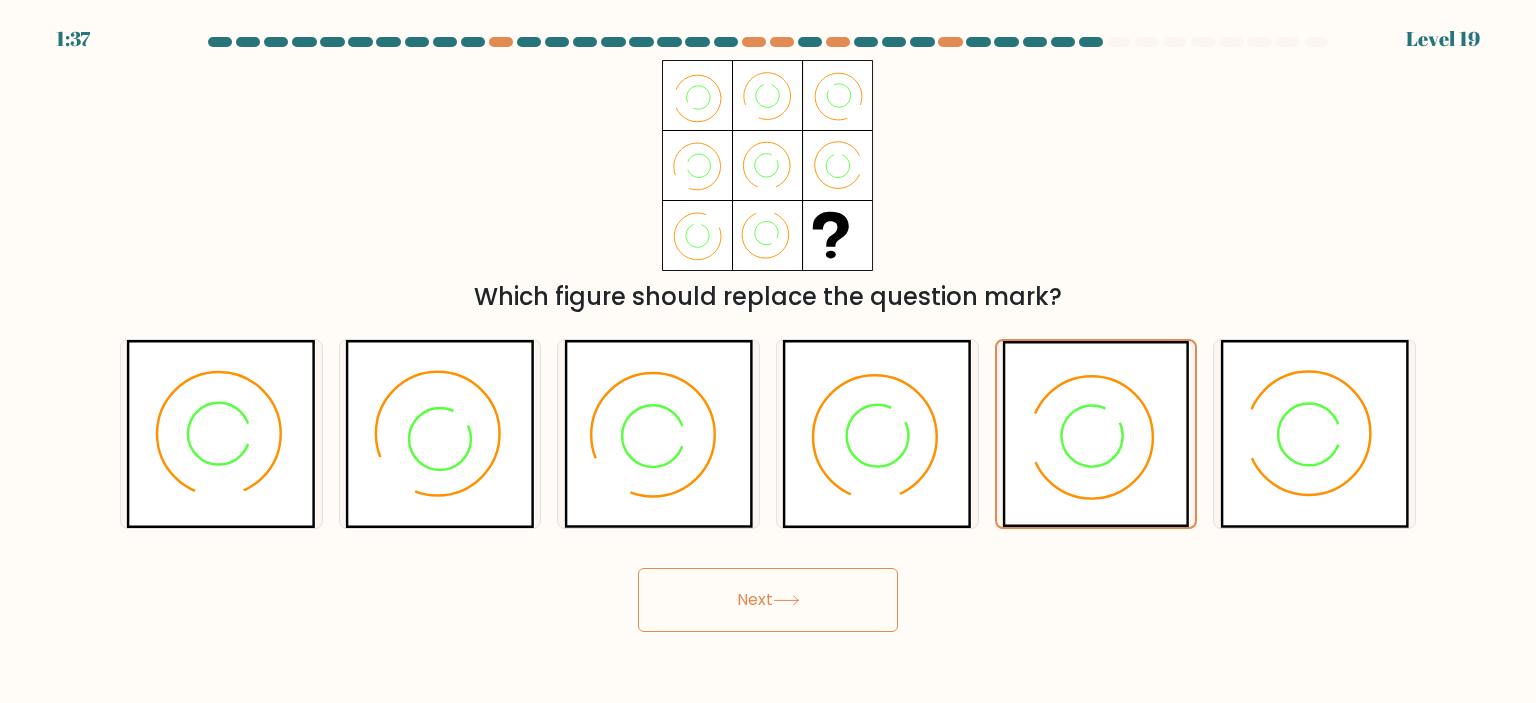click on "Next" at bounding box center [768, 600] 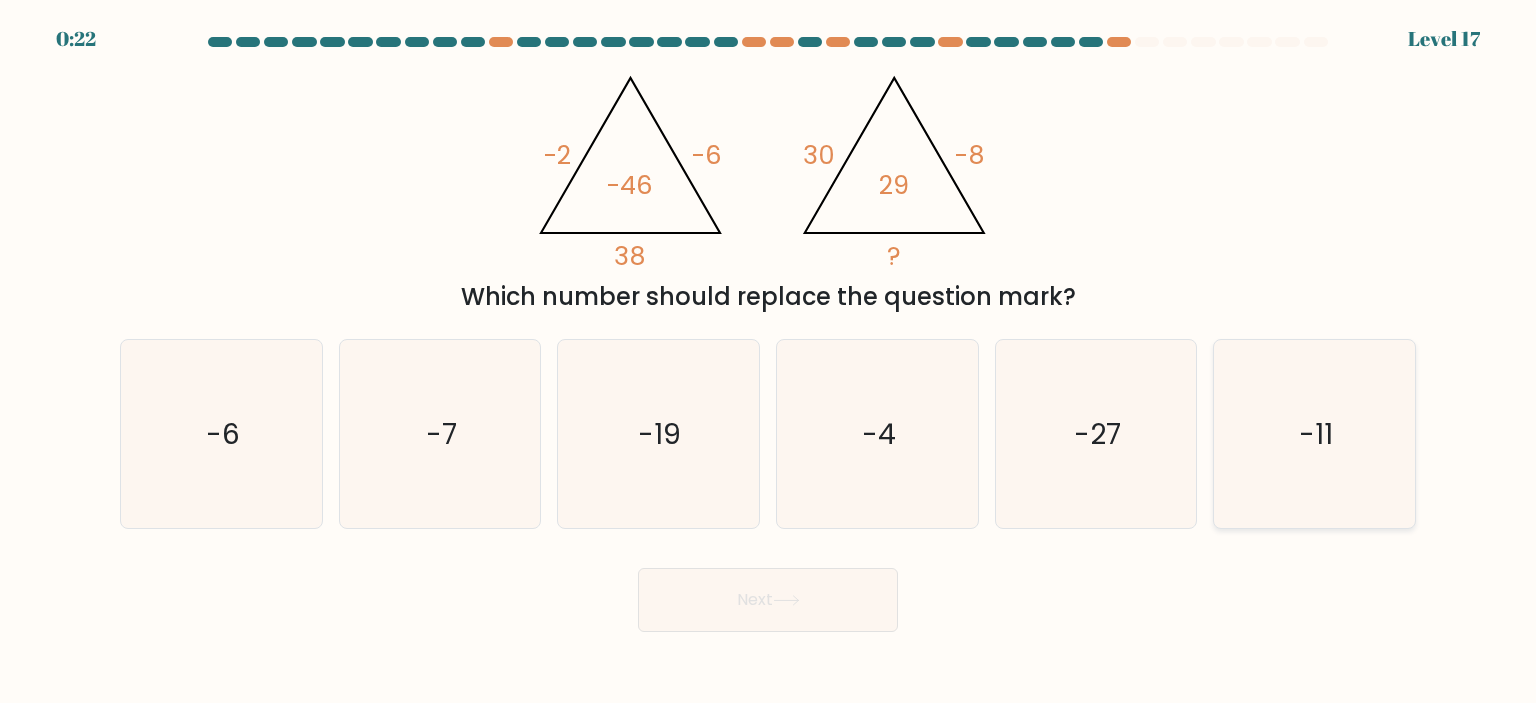 click on "-11" 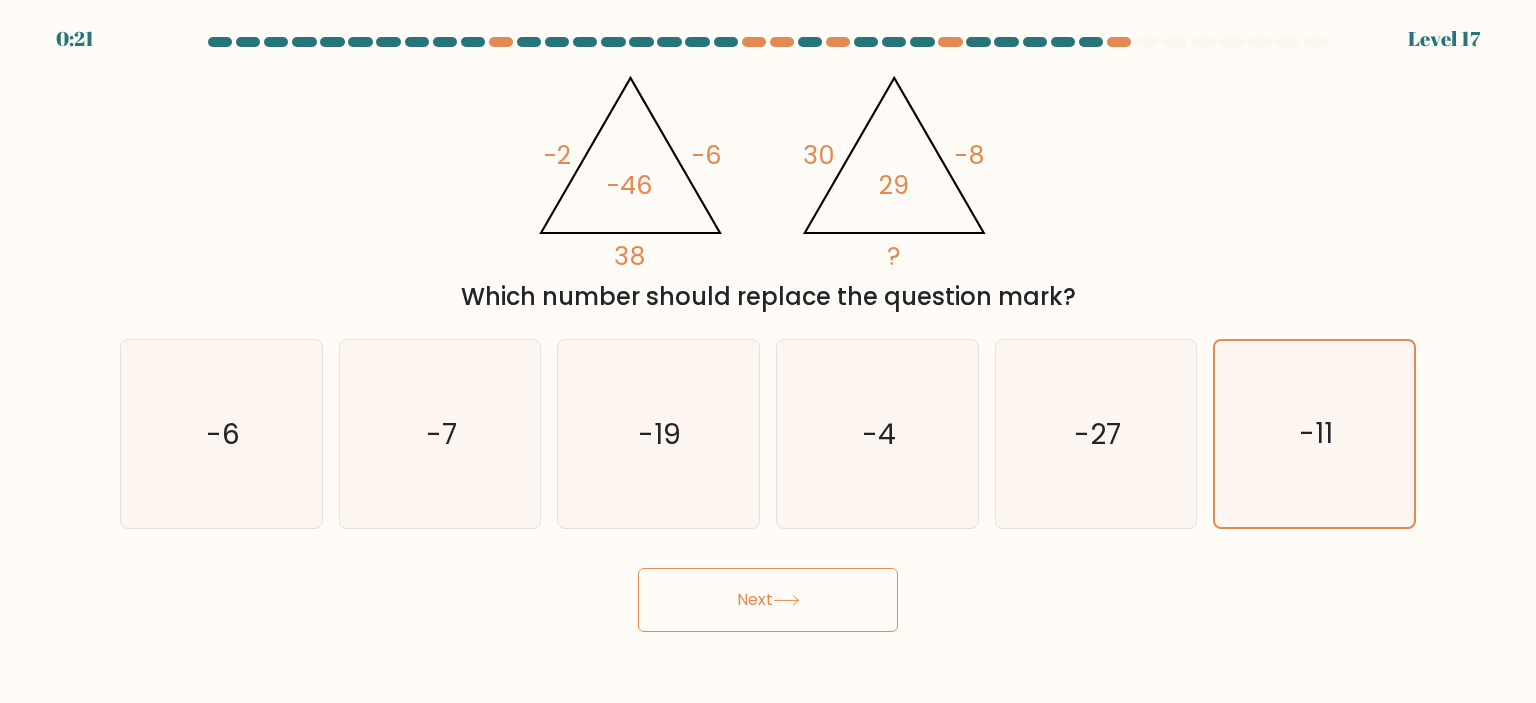 click on "Next" at bounding box center (768, 600) 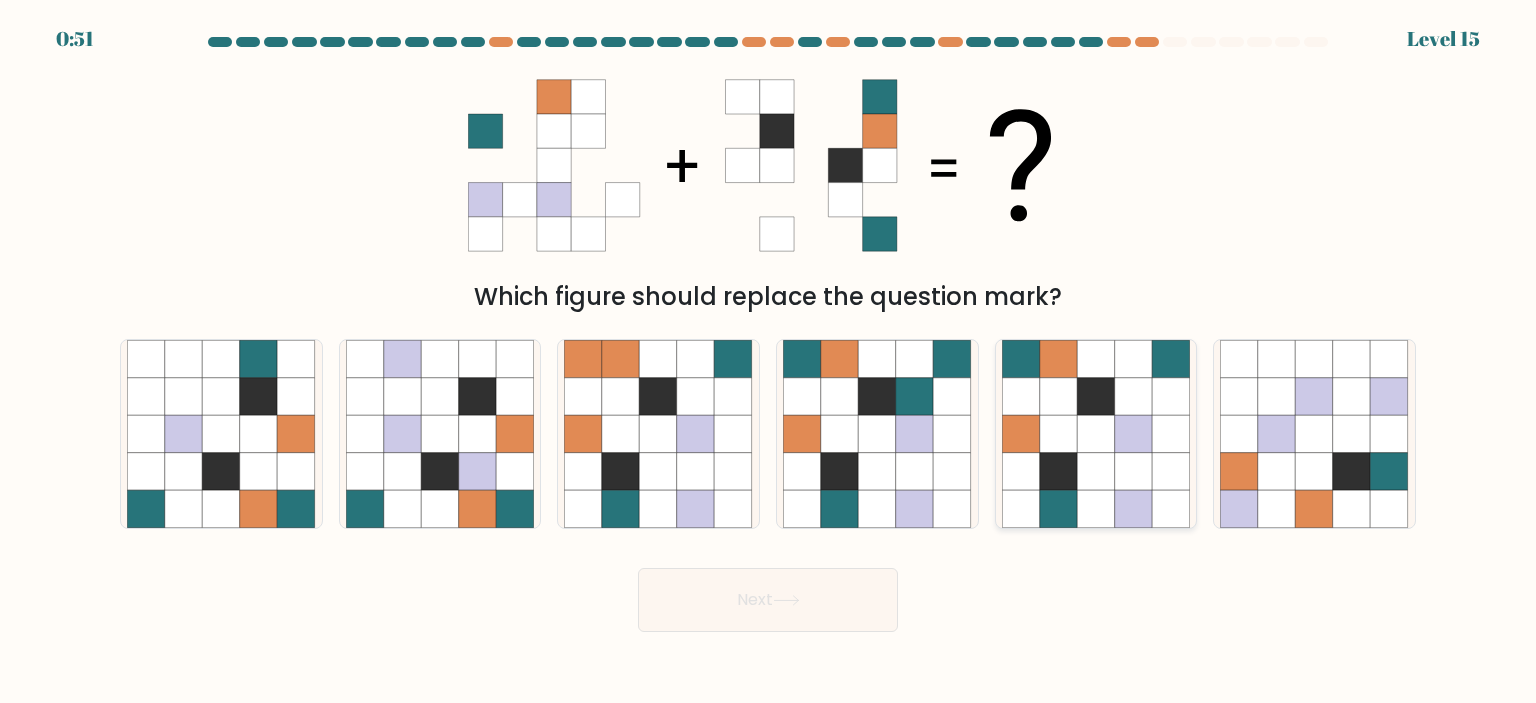 click 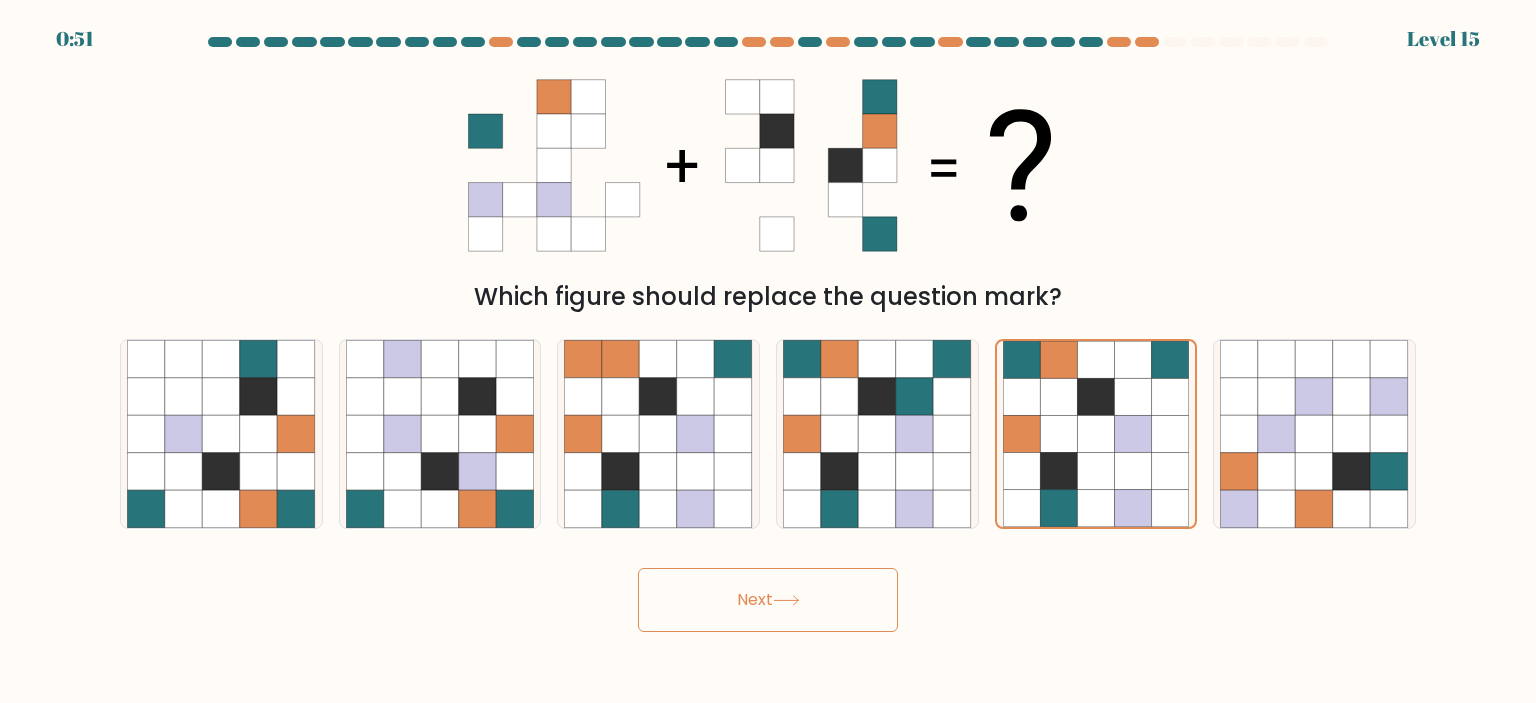 click on "Next" at bounding box center [768, 600] 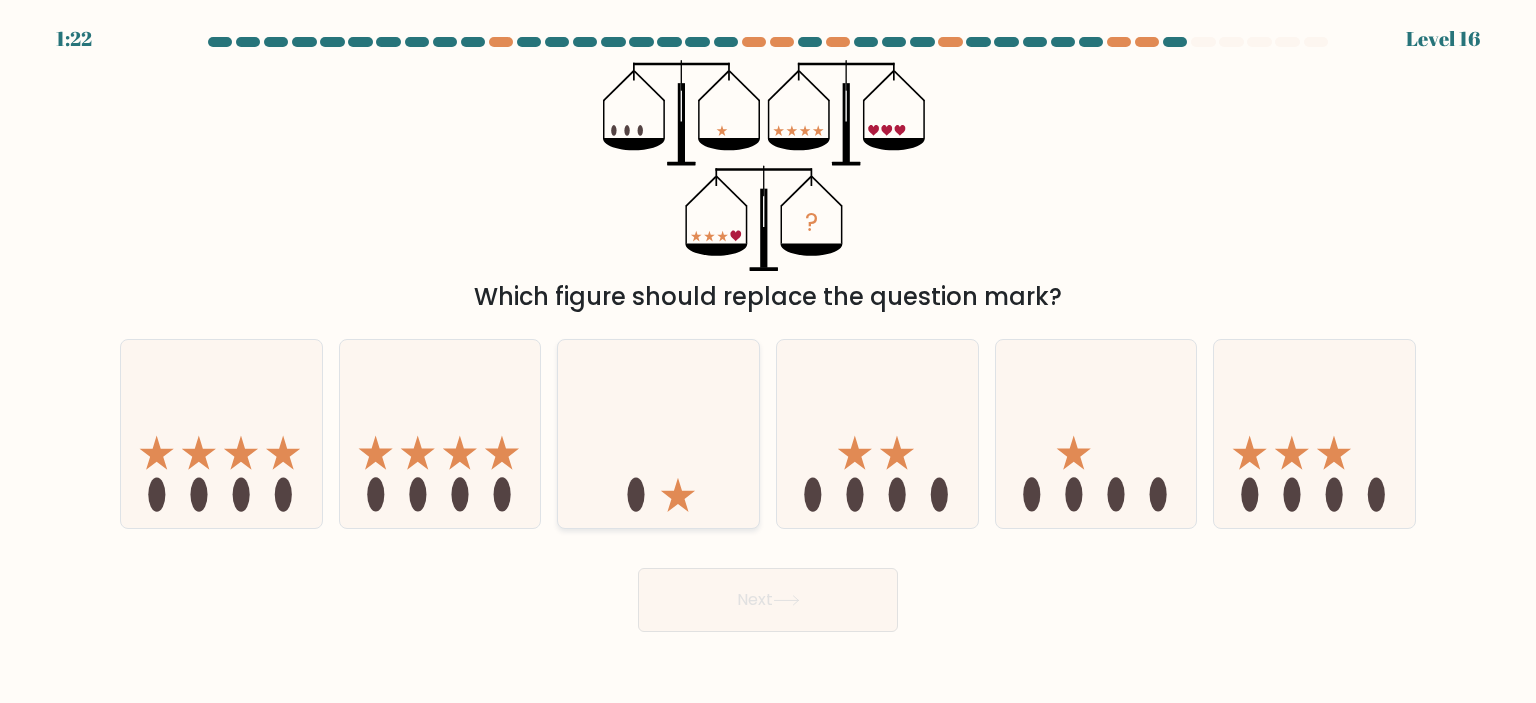 click 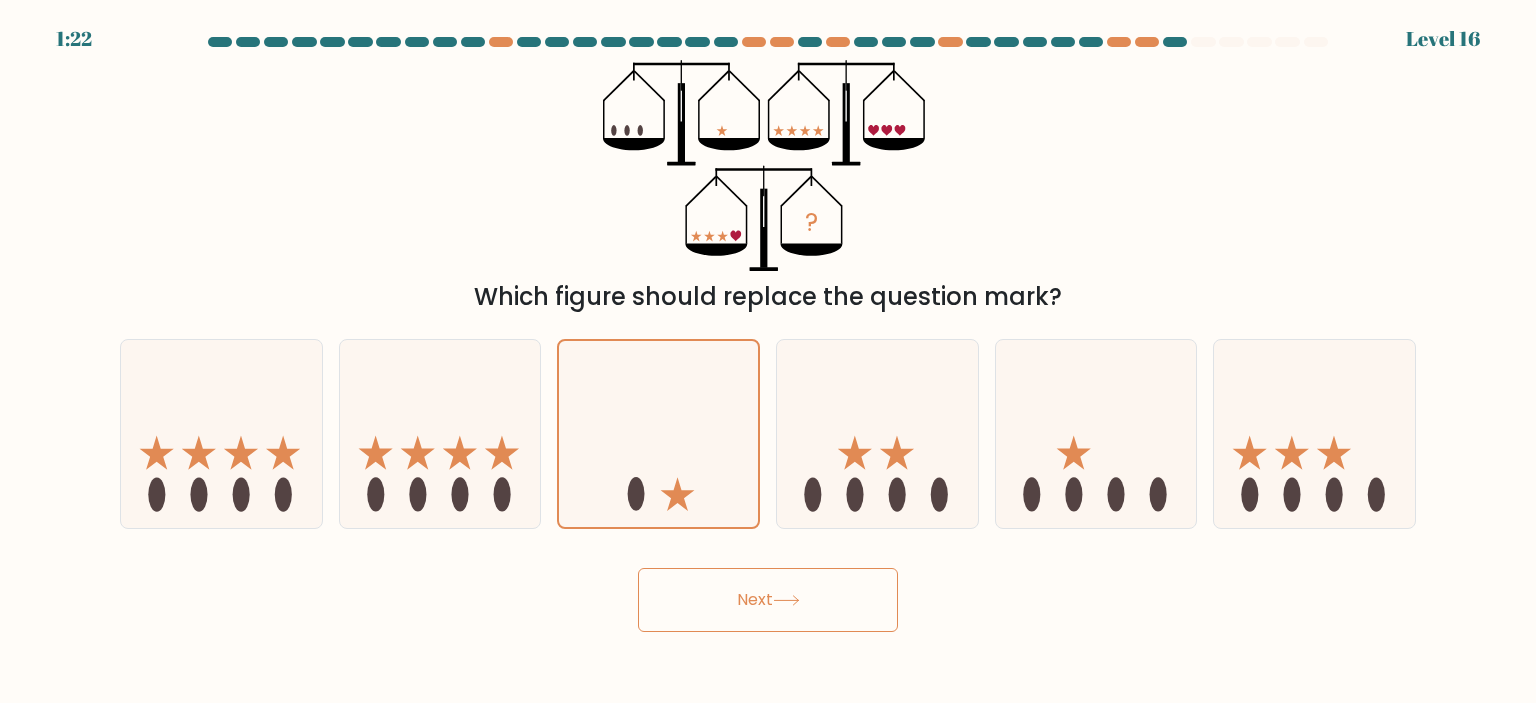 click on "Next" at bounding box center [768, 600] 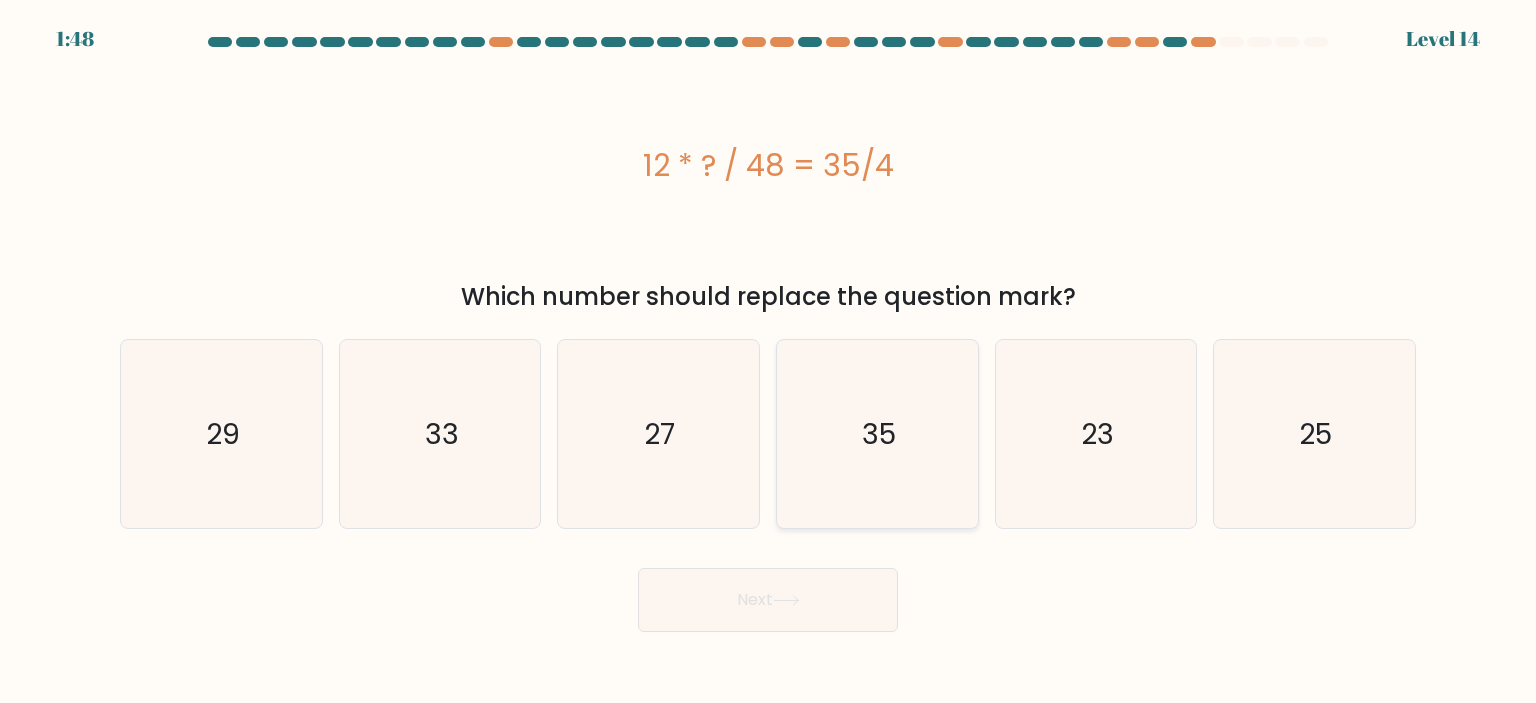 click on "35" 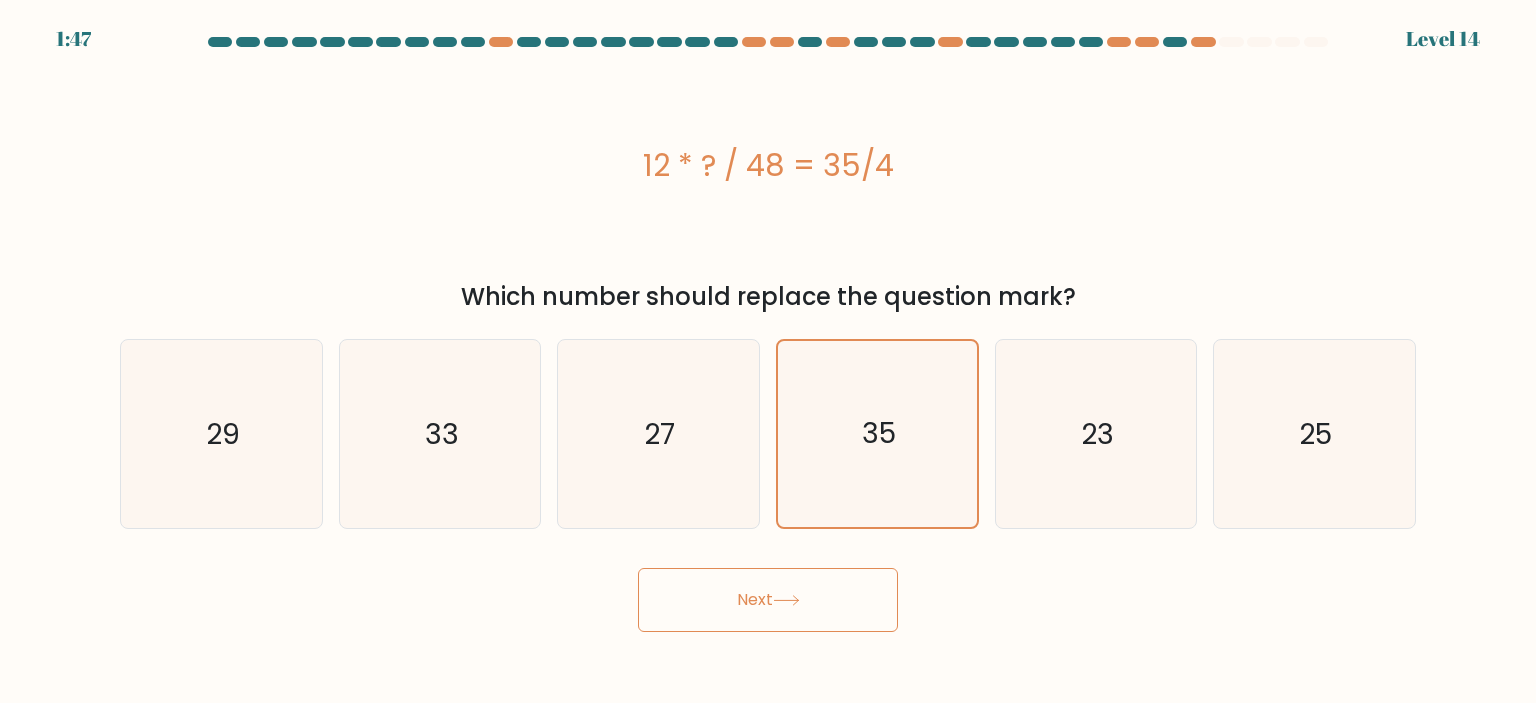 click on "Next" at bounding box center (768, 600) 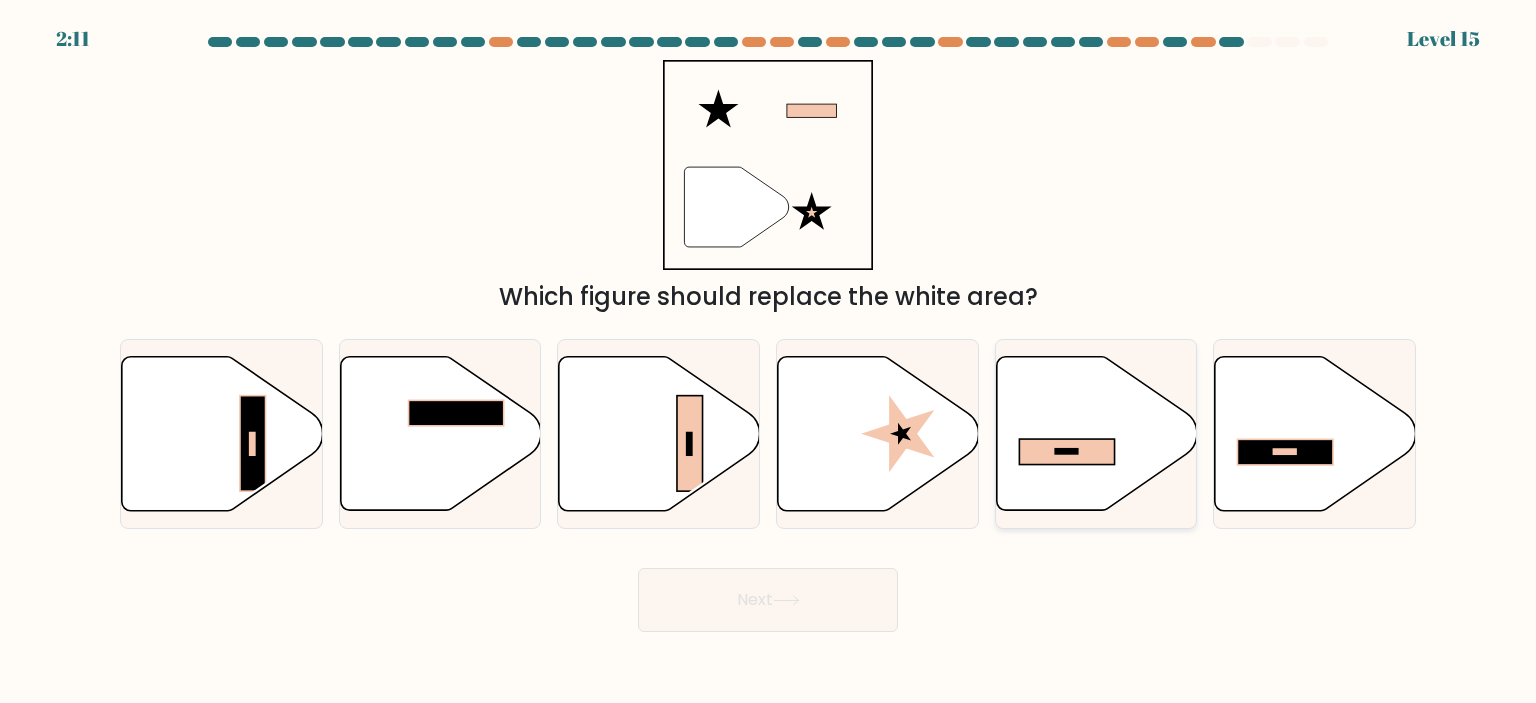 click 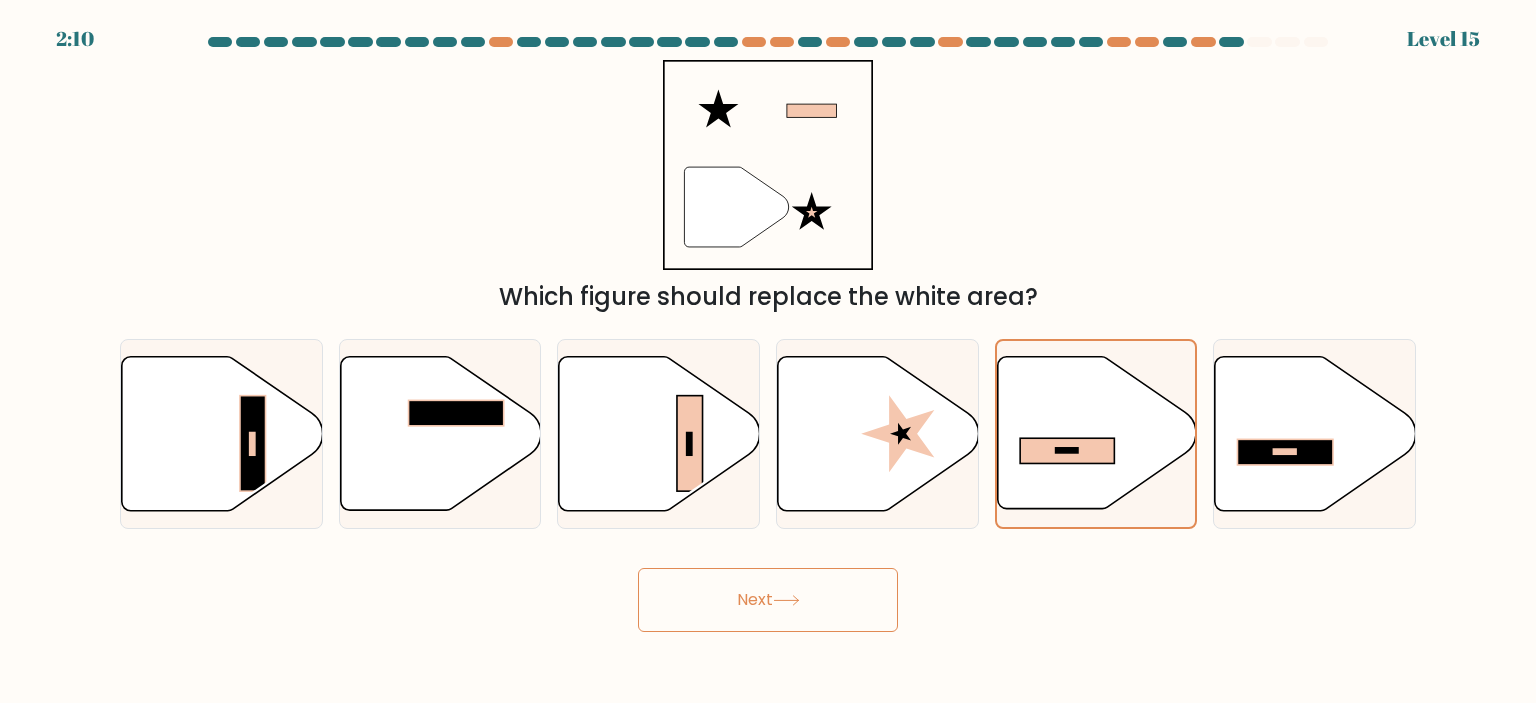 click on "Next" at bounding box center (768, 600) 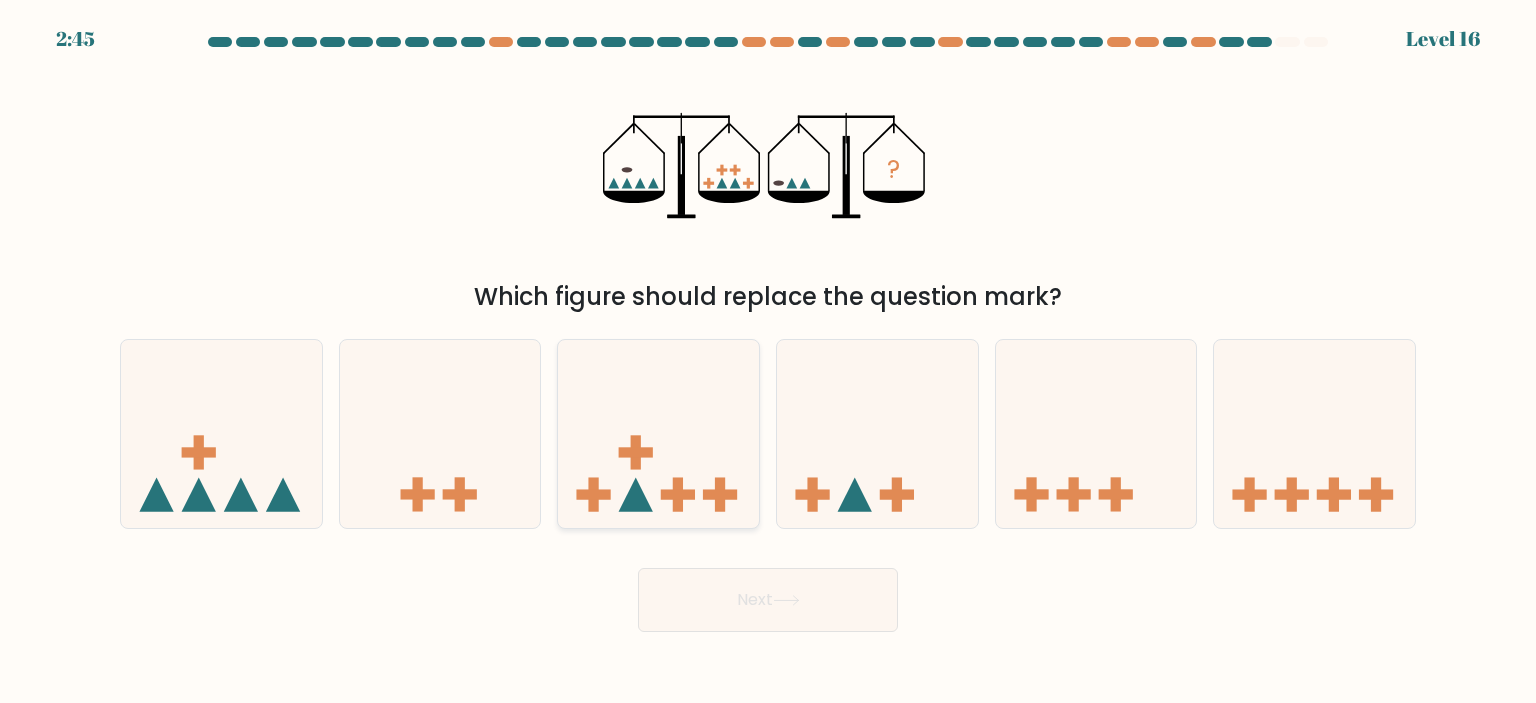 click 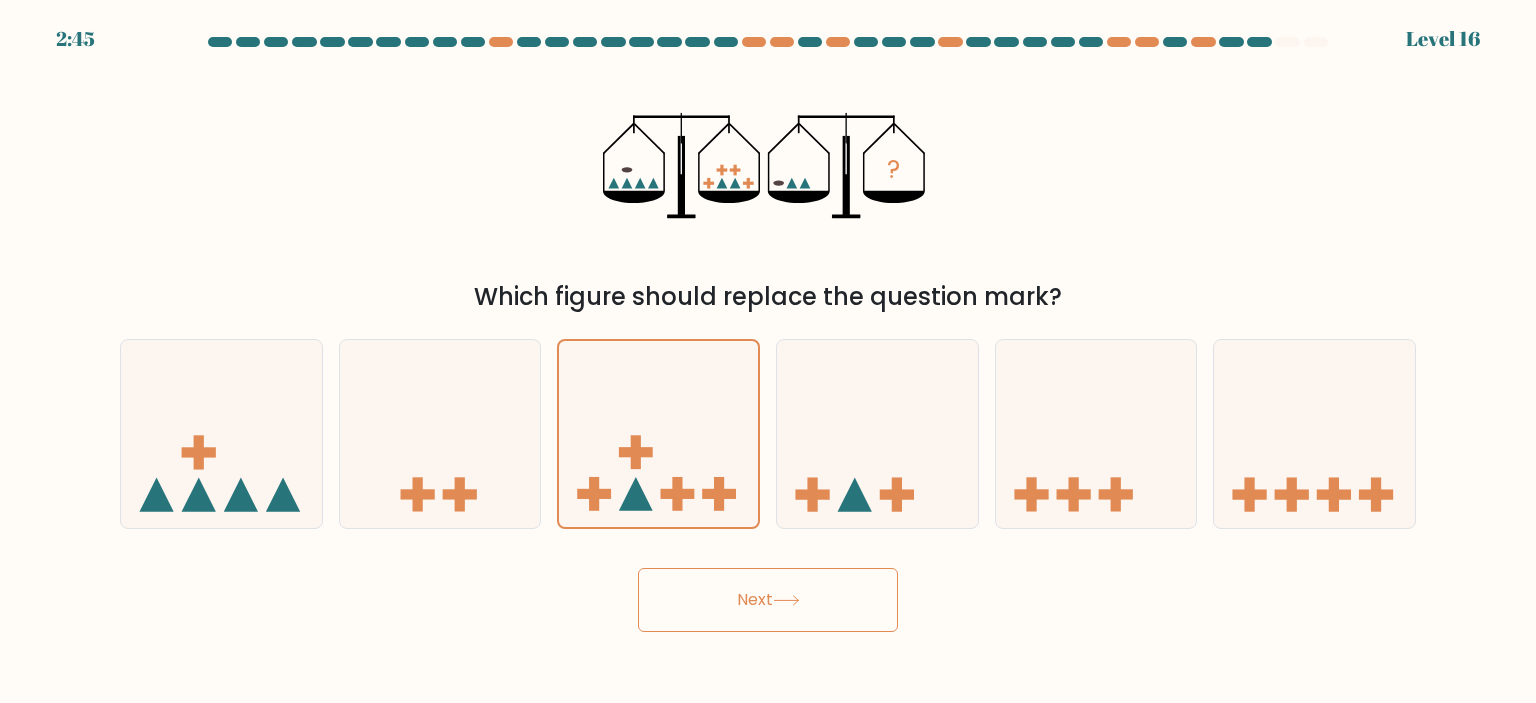 click on "Next" at bounding box center [768, 600] 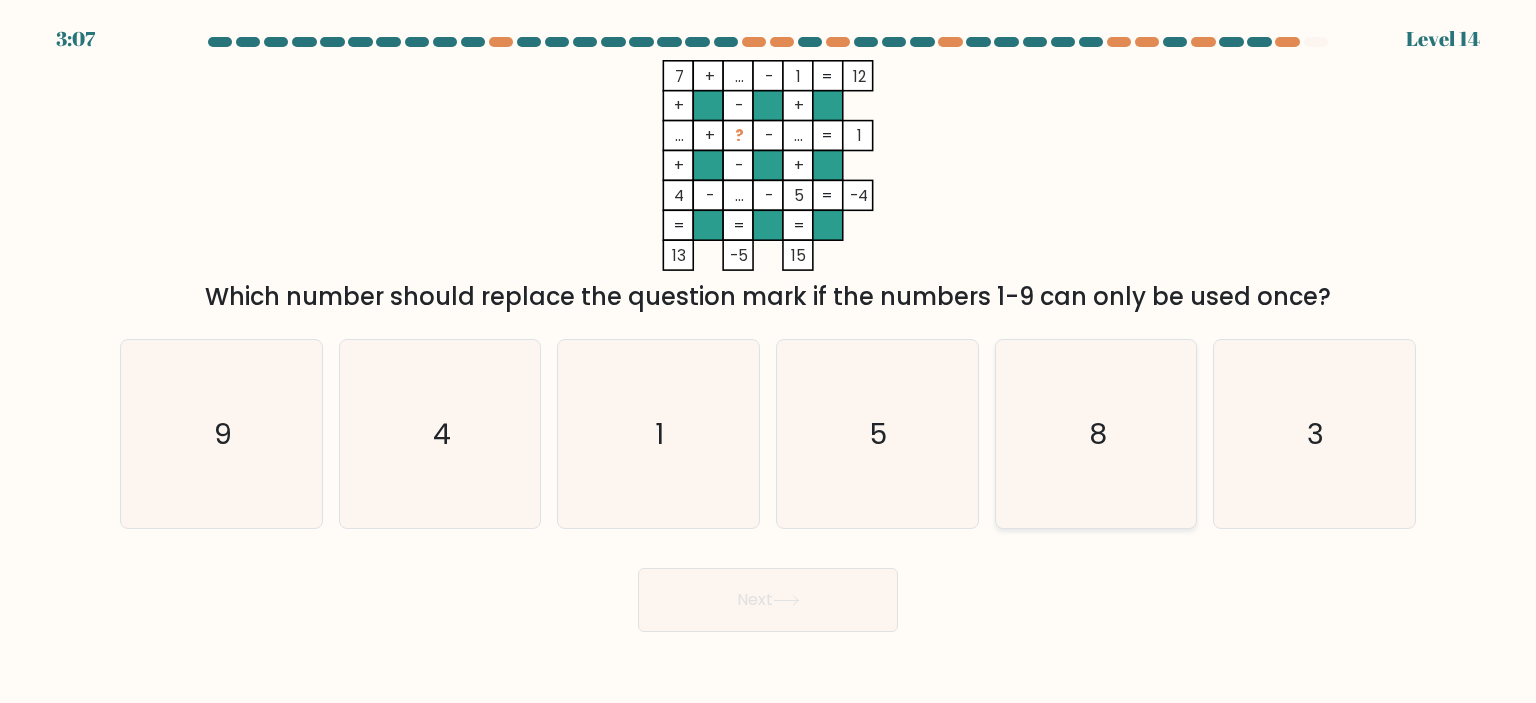 click on "8" 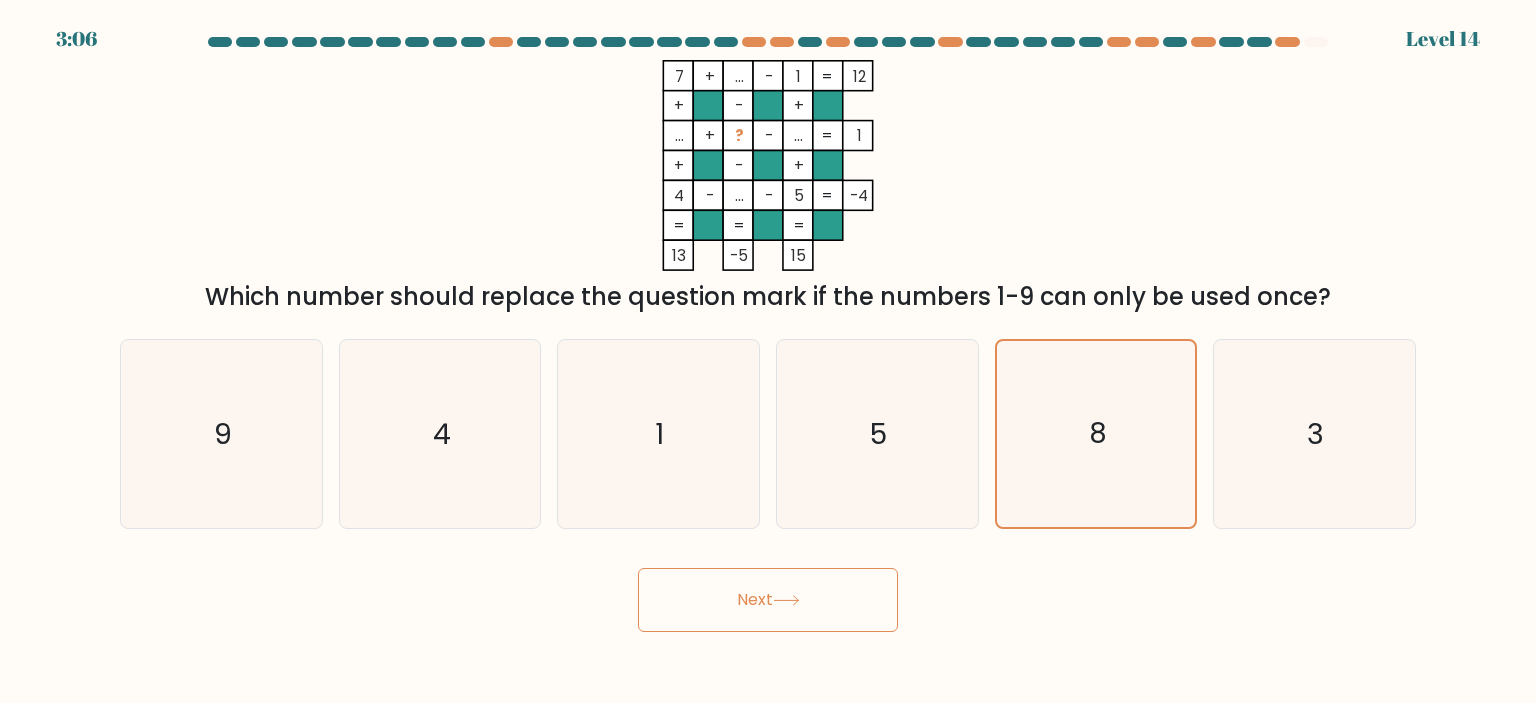 click on "Next" at bounding box center (768, 600) 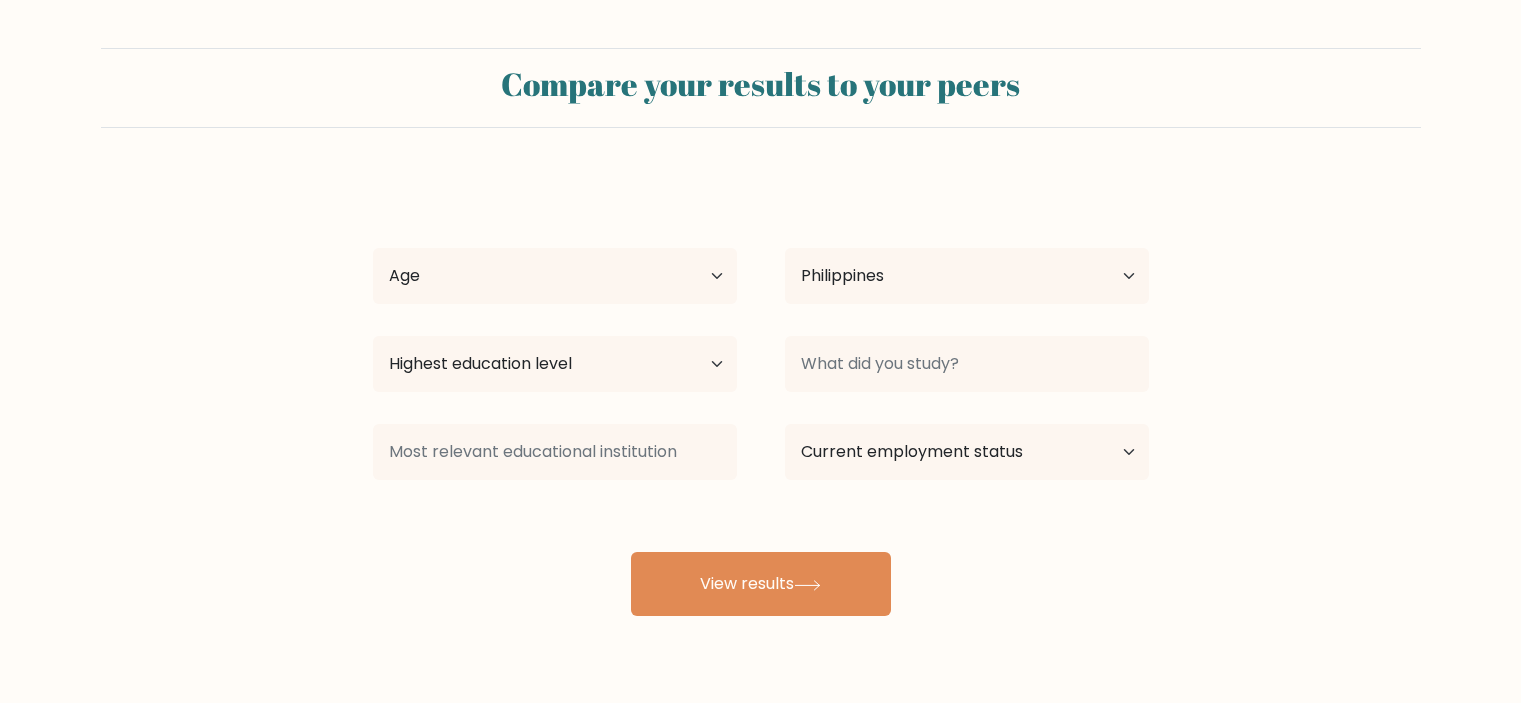 select on "PH" 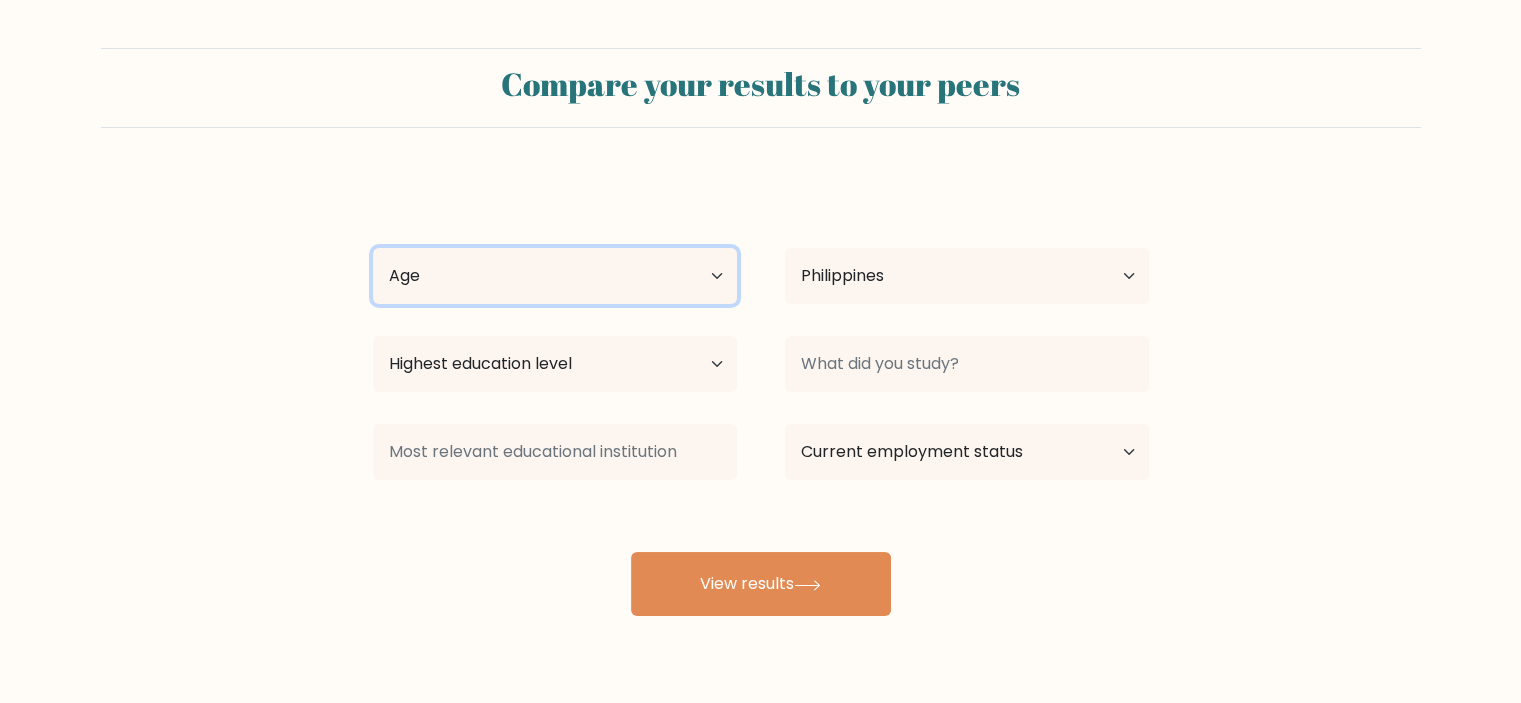 click on "Age
Under 18 years old
18-24 years old
25-34 years old
35-44 years old
45-54 years old
55-64 years old
65 years old and above" at bounding box center [555, 276] 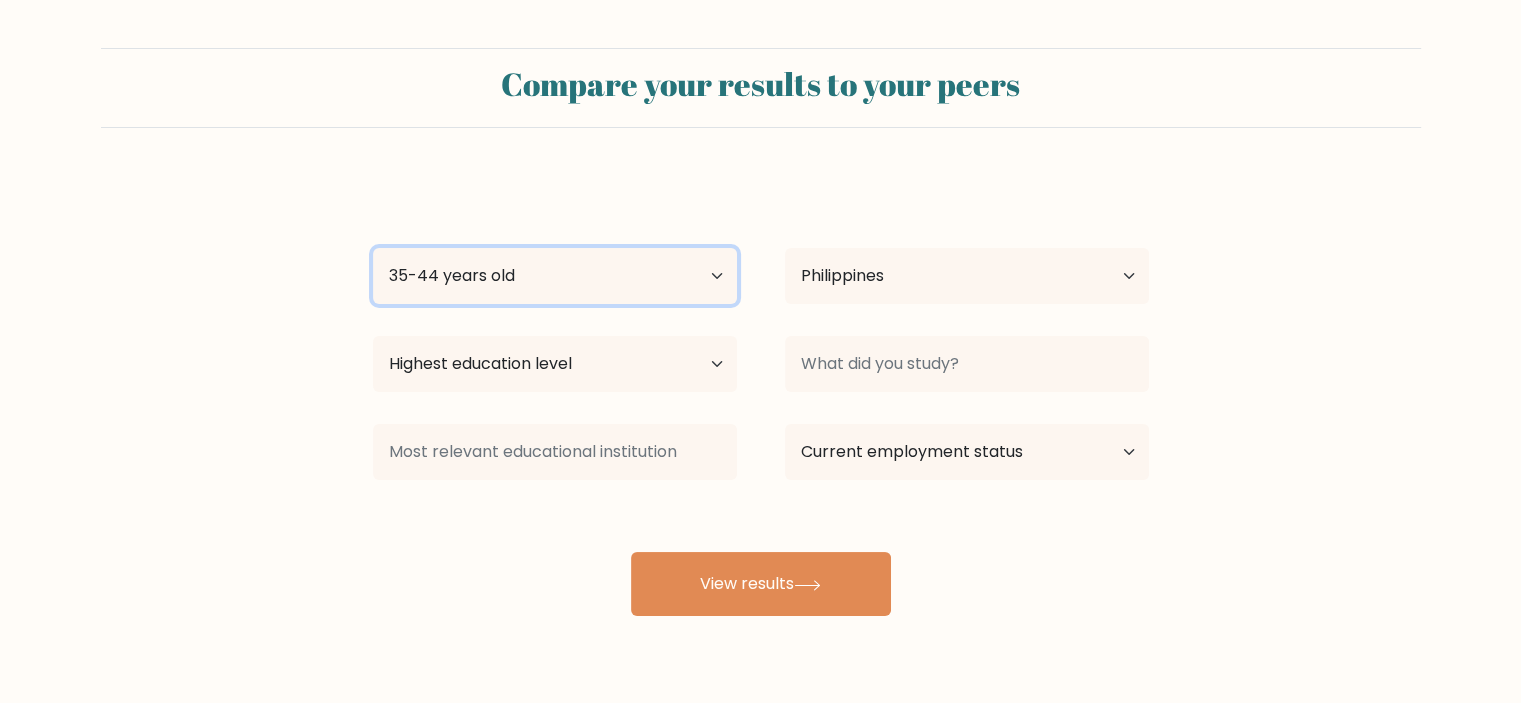 click on "Age
Under 18 years old
18-24 years old
25-34 years old
35-44 years old
45-54 years old
55-64 years old
65 years old and above" at bounding box center [555, 276] 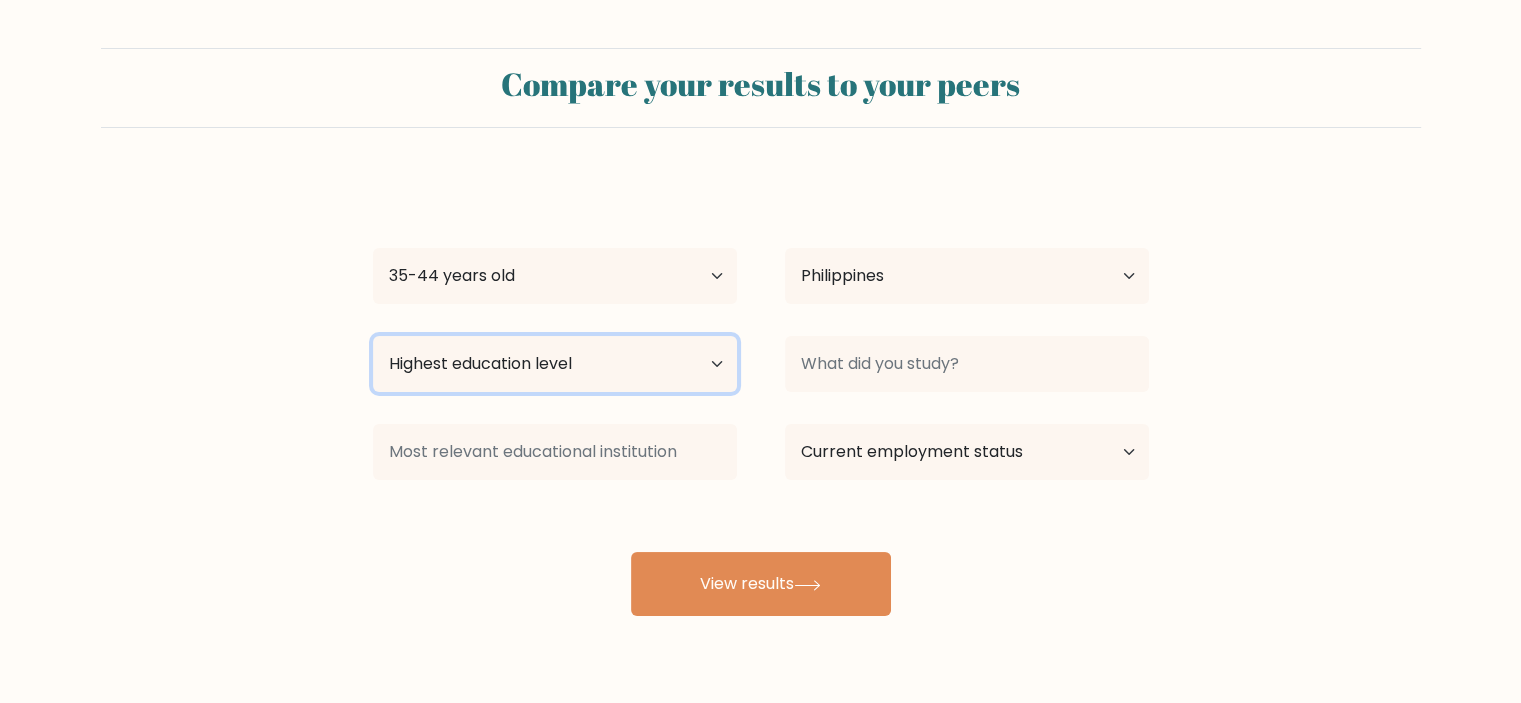 click on "Highest education level
No schooling
Primary
Lower Secondary
Upper Secondary
Occupation Specific
Bachelor's degree
Master's degree
Doctoral degree" at bounding box center (555, 364) 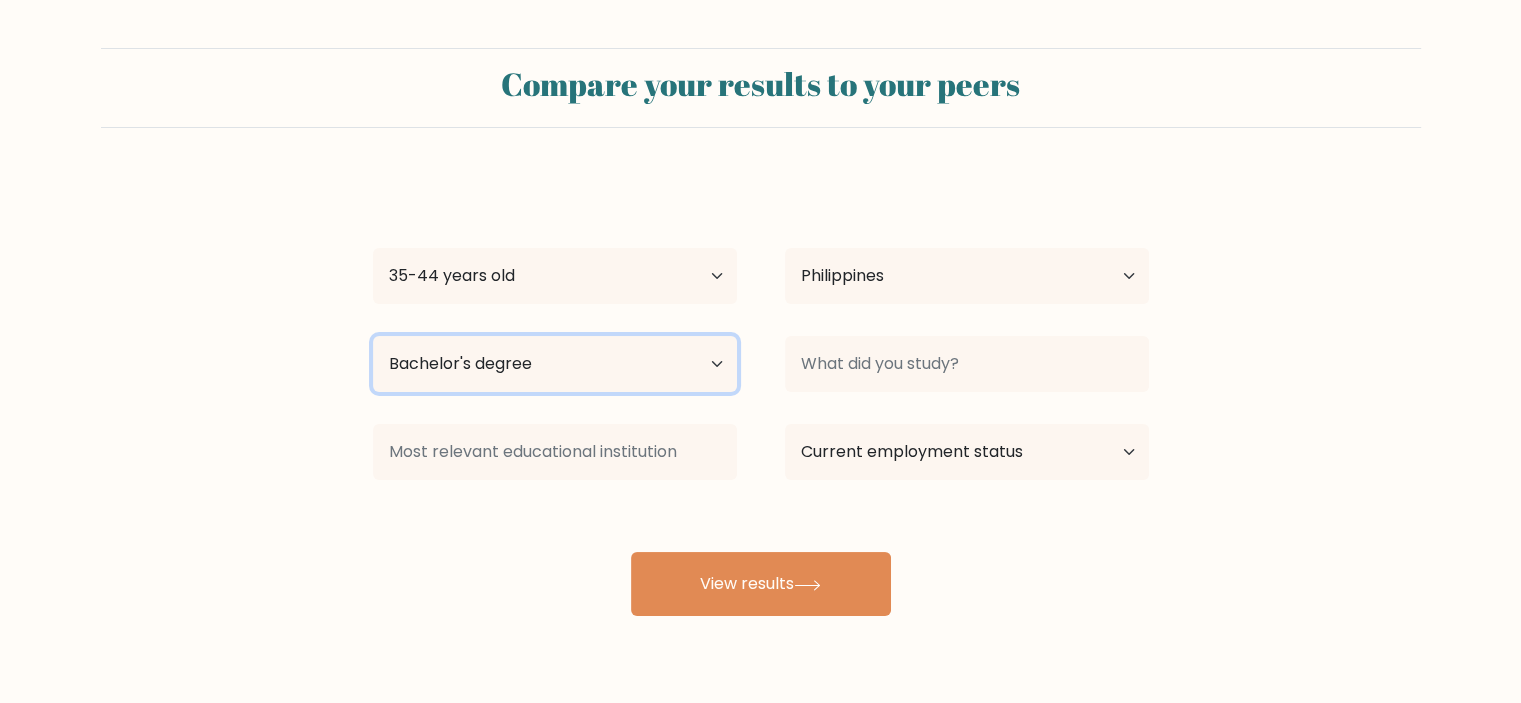 click on "Highest education level
No schooling
Primary
Lower Secondary
Upper Secondary
Occupation Specific
Bachelor's degree
Master's degree
Doctoral degree" at bounding box center (555, 364) 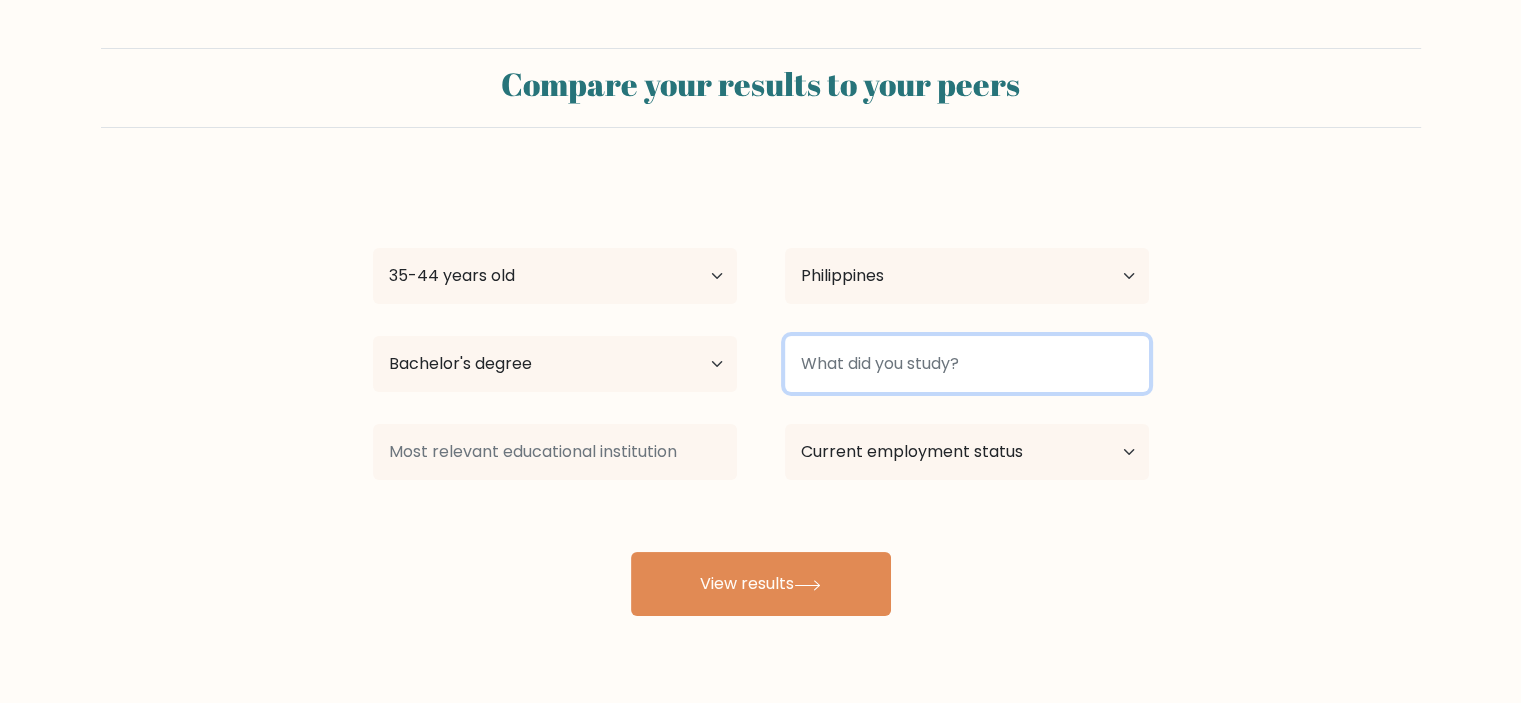 click at bounding box center (967, 364) 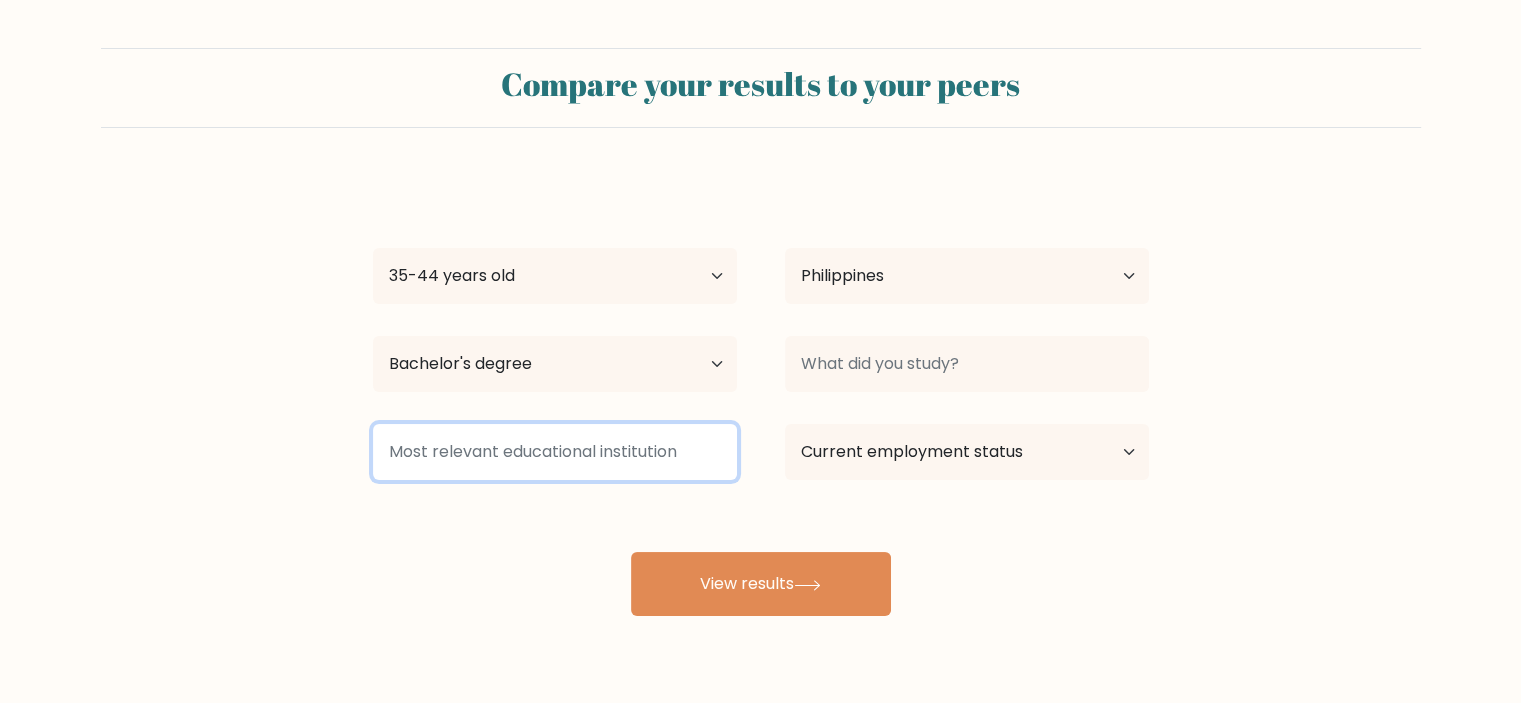 click at bounding box center (555, 452) 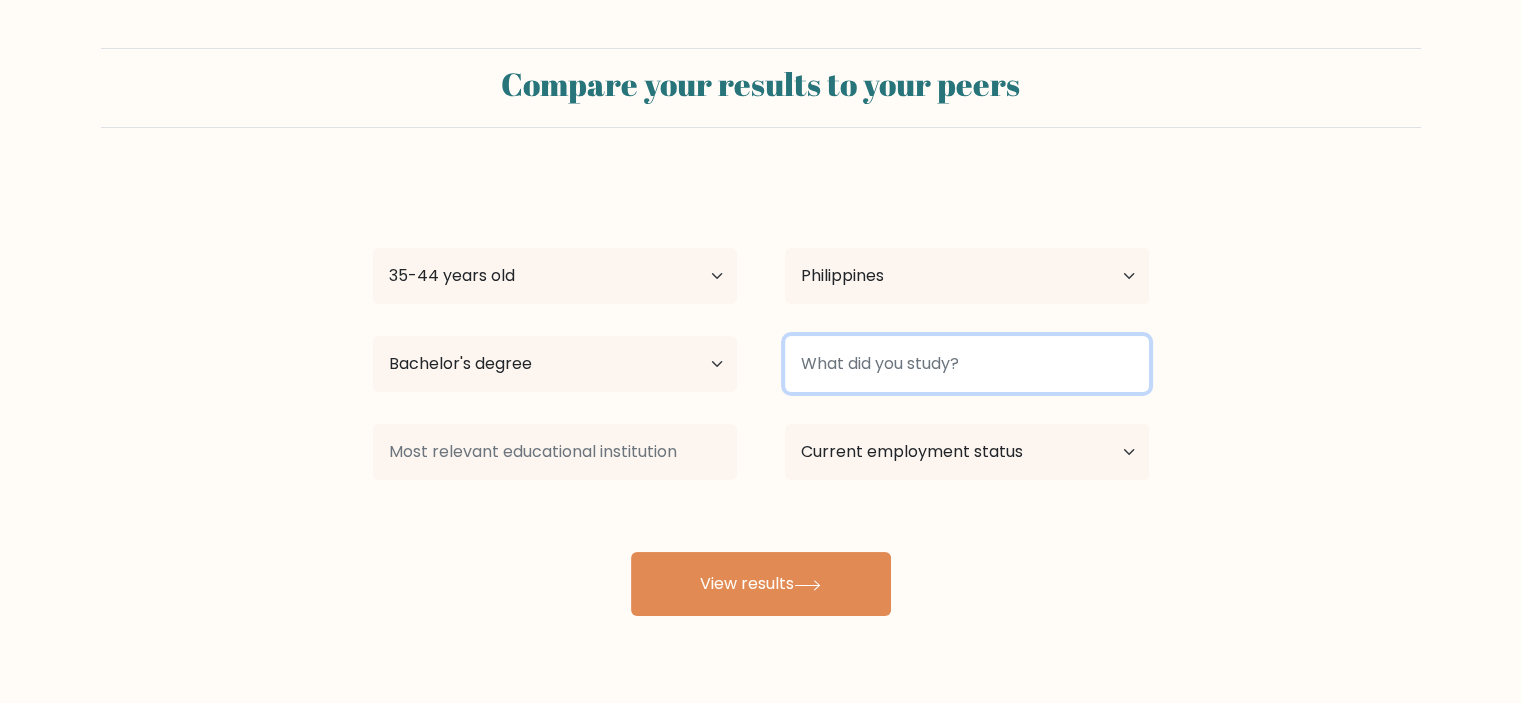 click at bounding box center [967, 364] 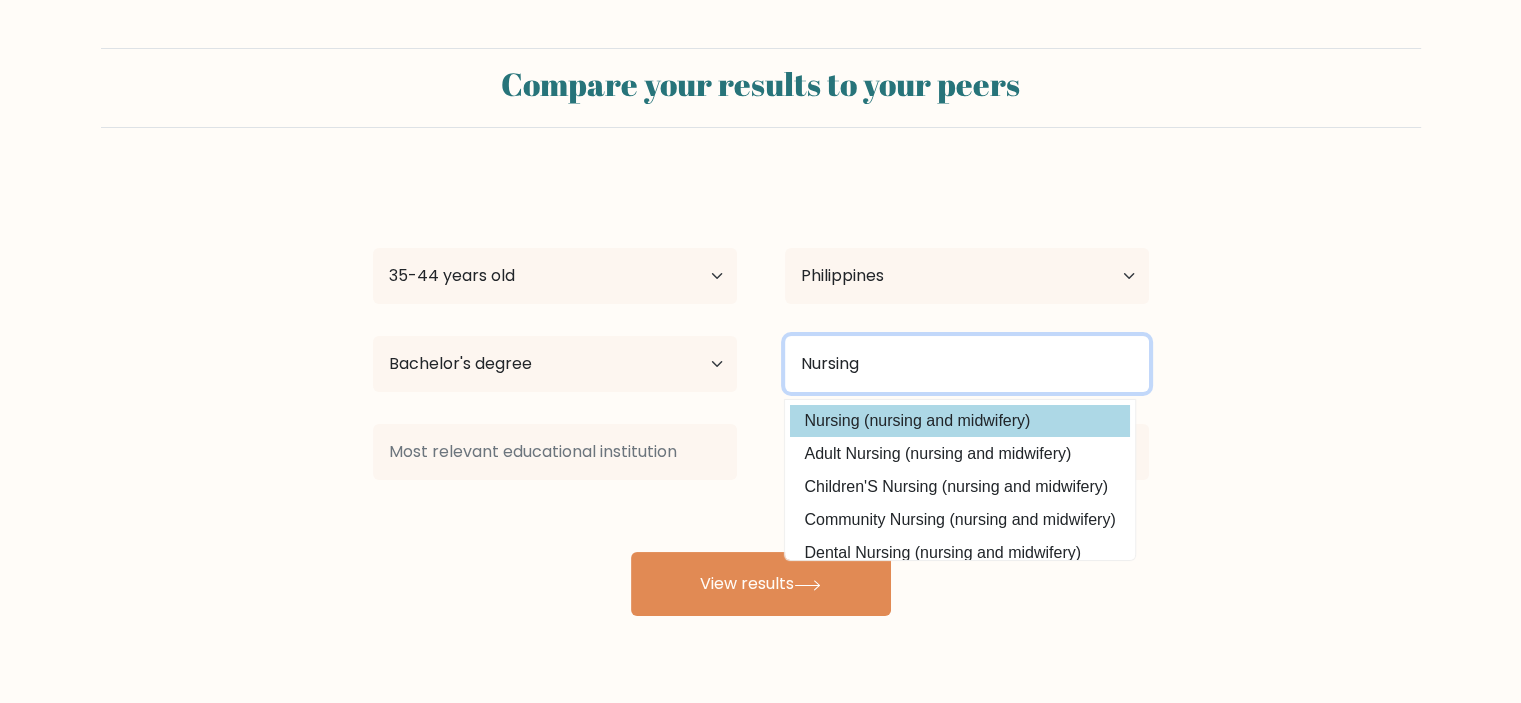 type on "Nursing" 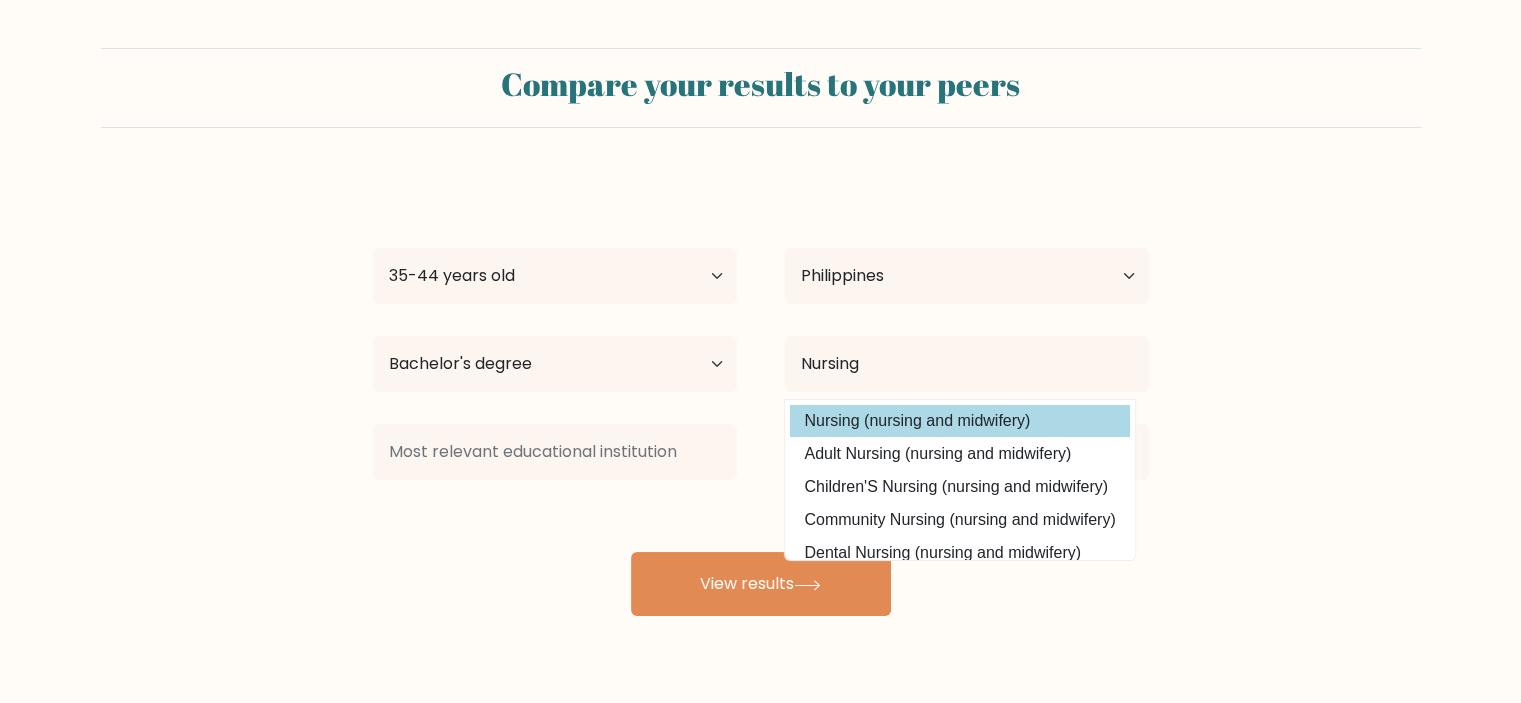 click on "Nursing (nursing and midwifery)" at bounding box center [960, 421] 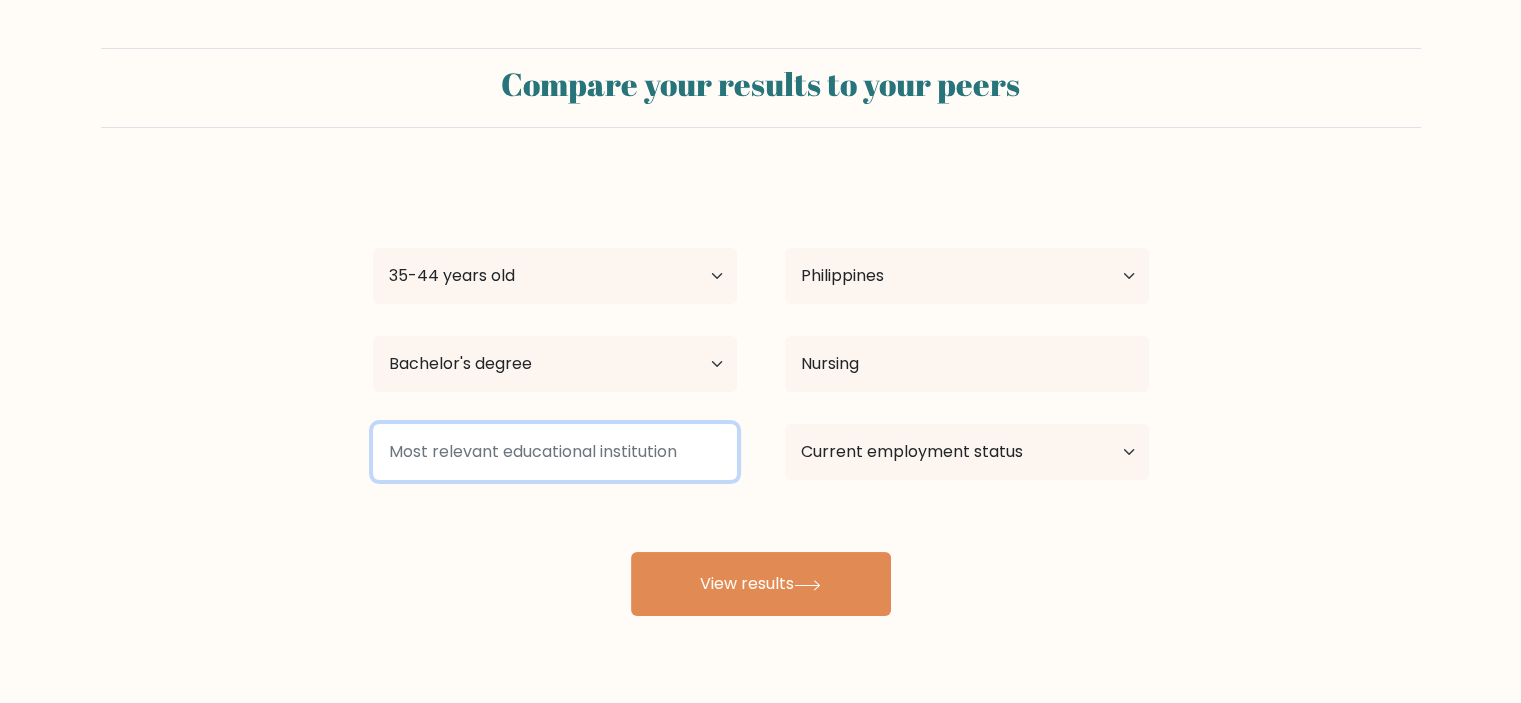 click at bounding box center (555, 452) 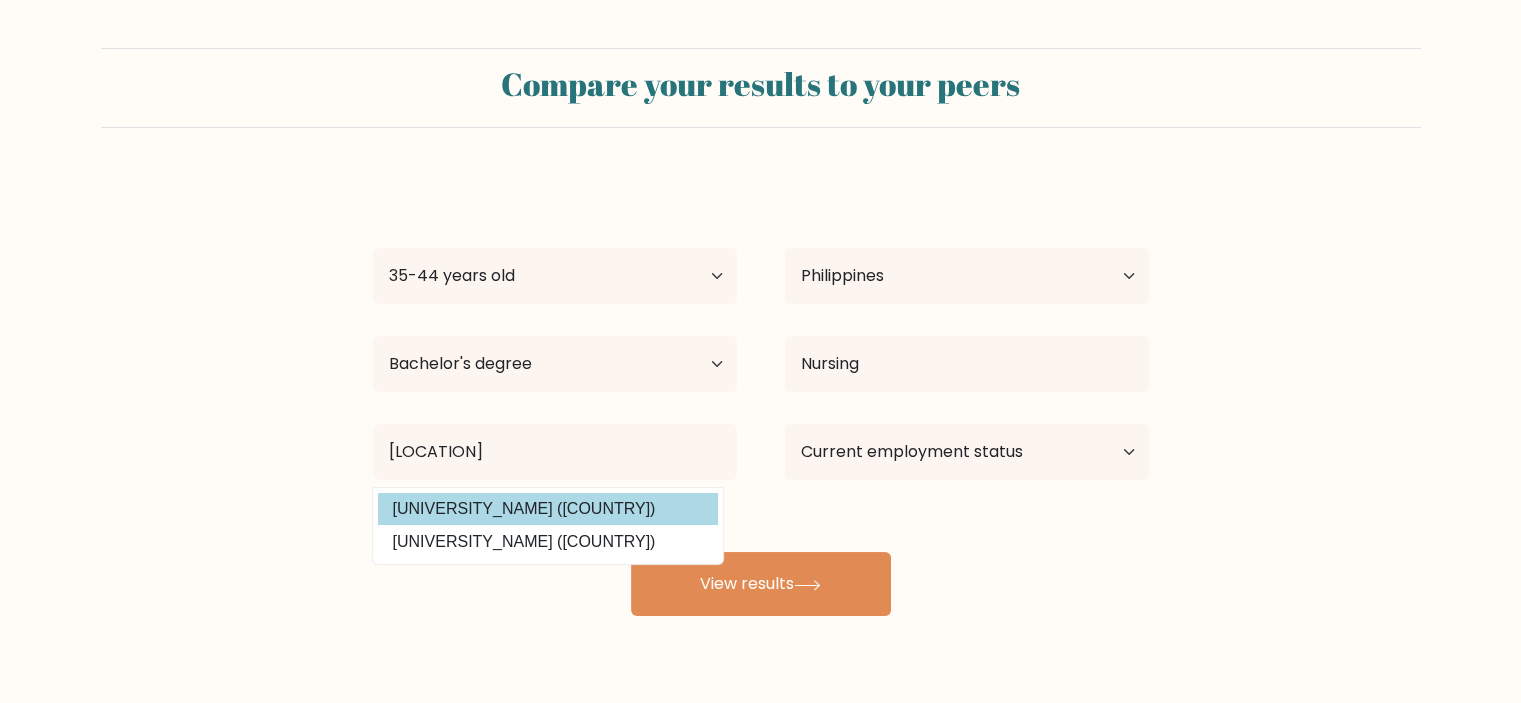 click on "Cavite State University (Philippines)" at bounding box center (548, 509) 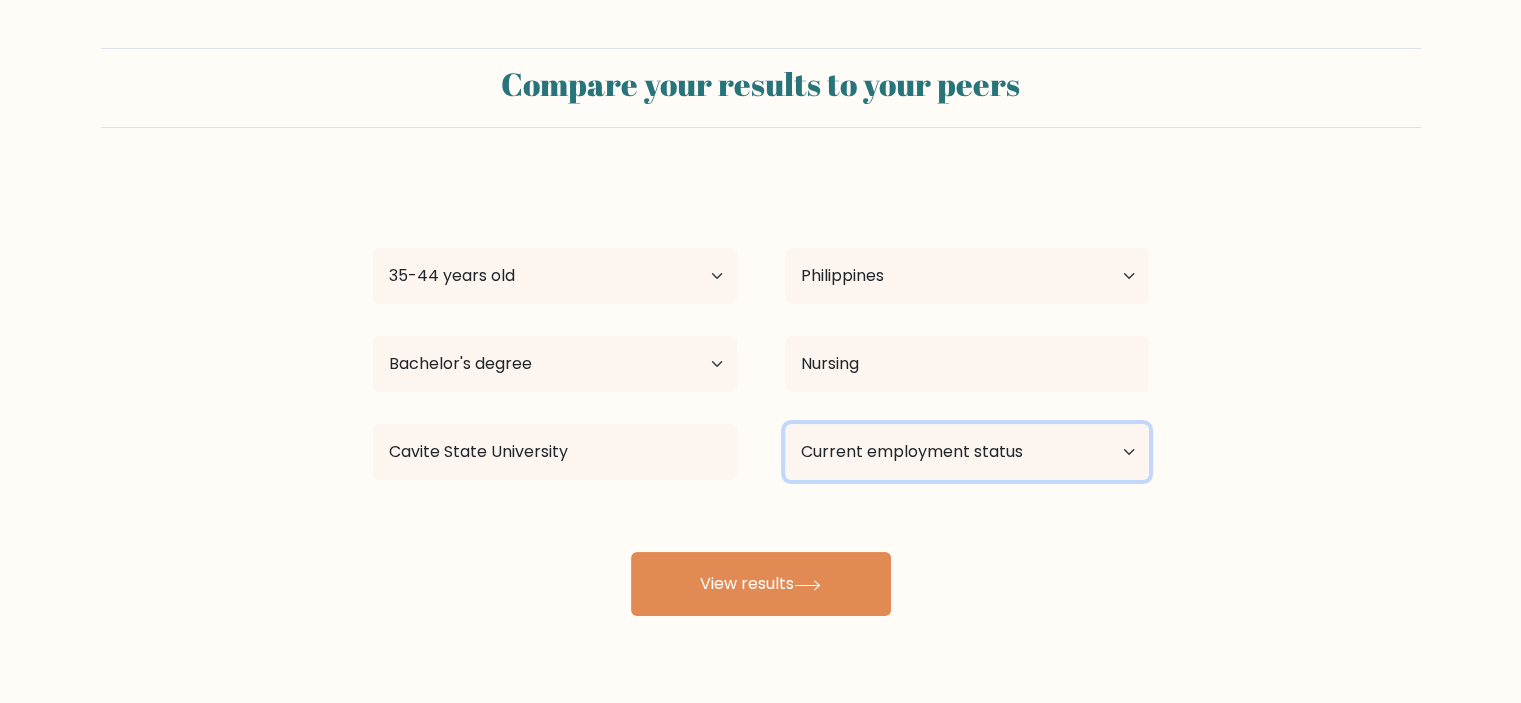 click on "Current employment status
Employed
Student
Retired
Other / prefer not to answer" at bounding box center [967, 452] 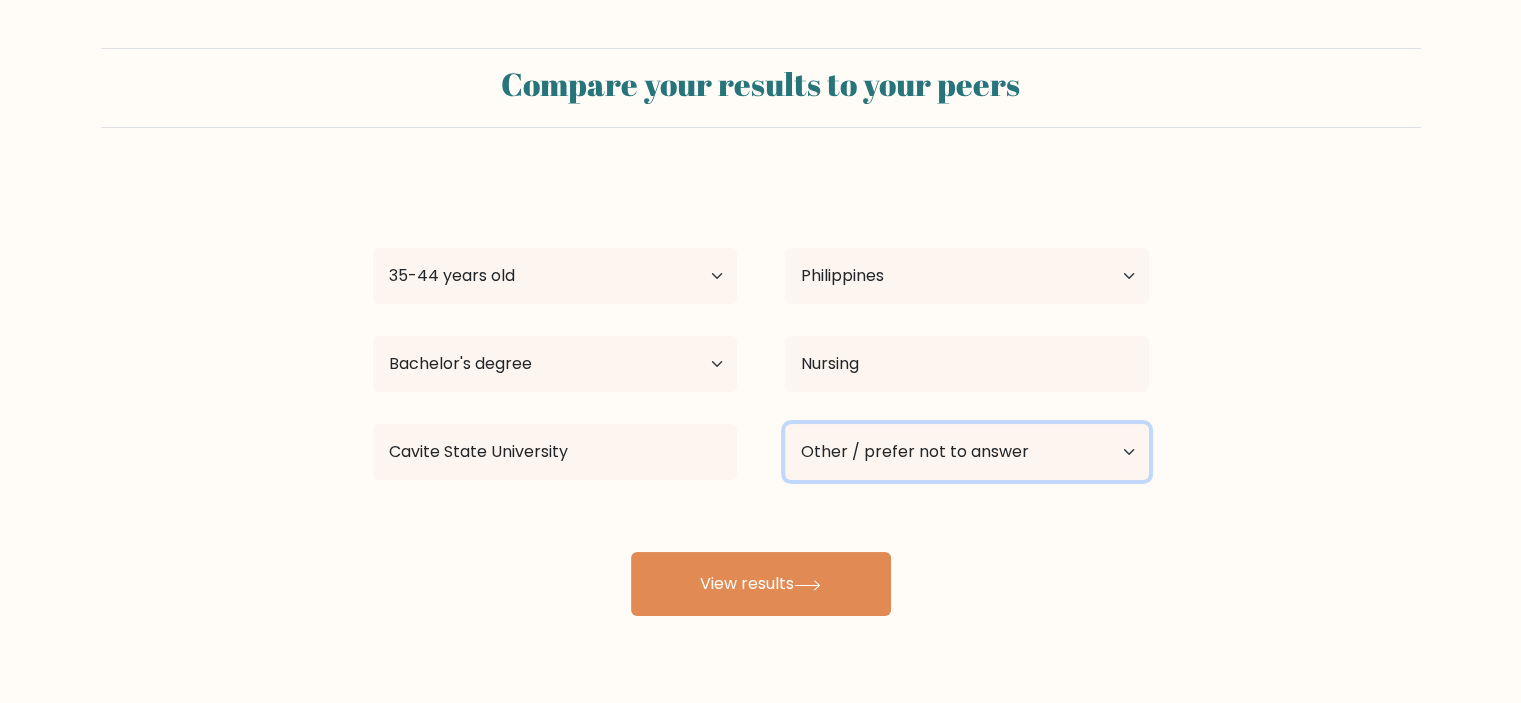 click on "Current employment status
Employed
Student
Retired
Other / prefer not to answer" at bounding box center (967, 452) 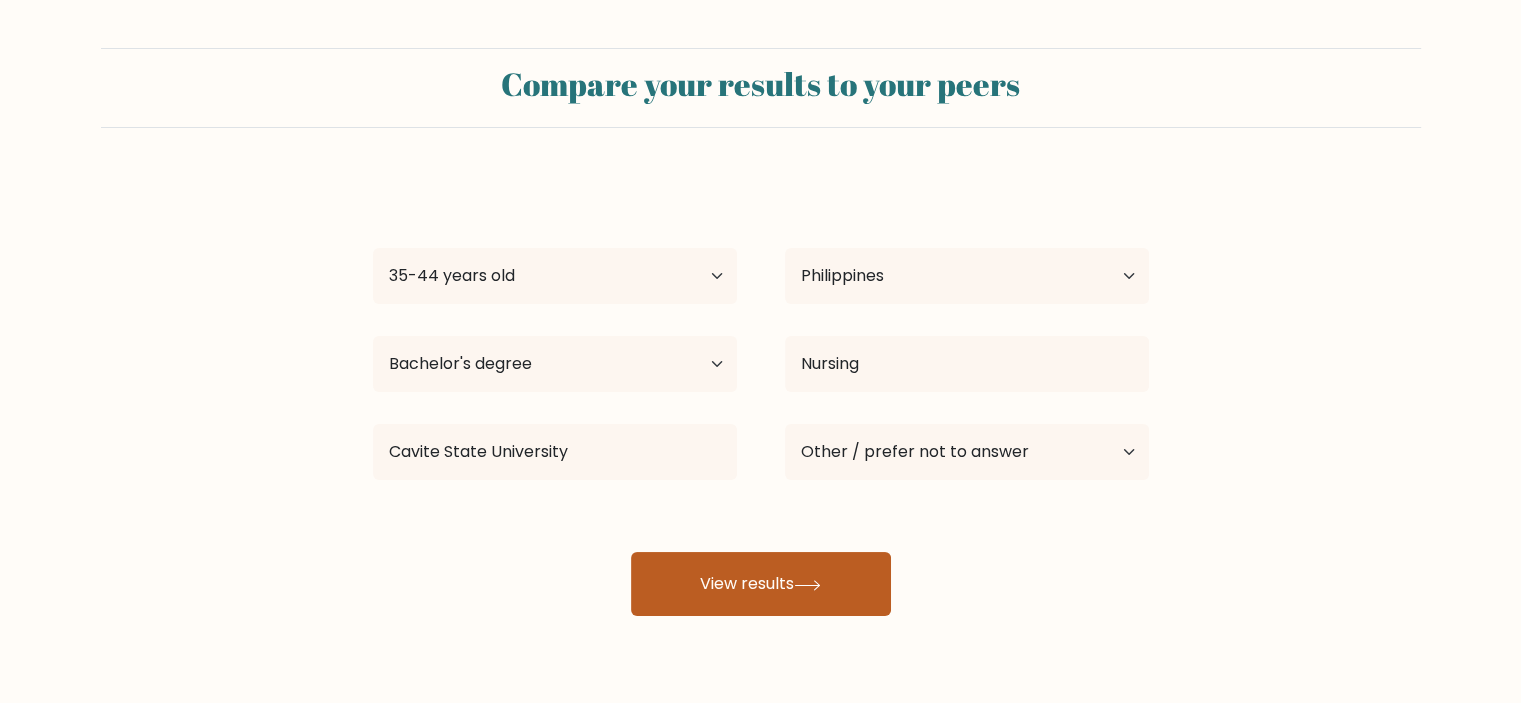 click 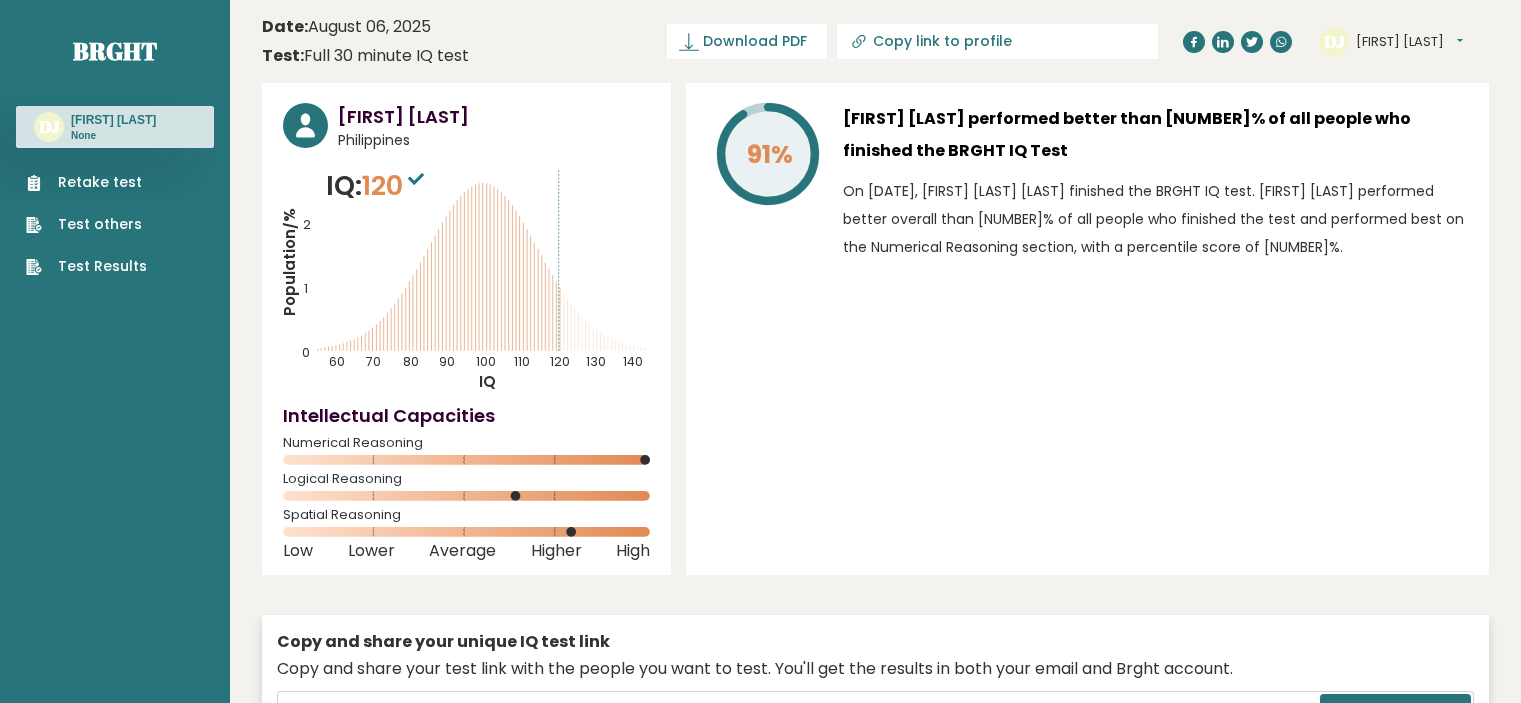 scroll, scrollTop: 0, scrollLeft: 0, axis: both 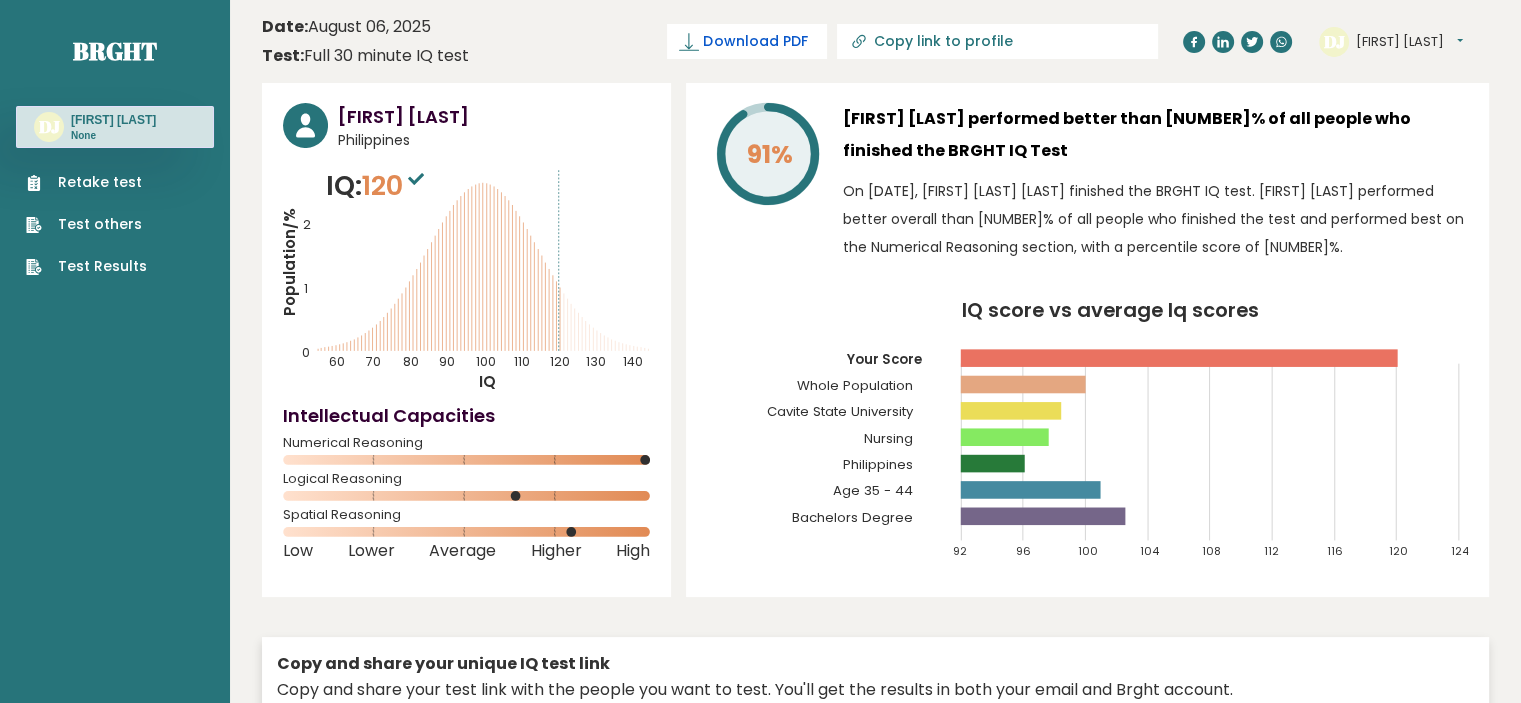 click on "Download PDF" at bounding box center (747, 41) 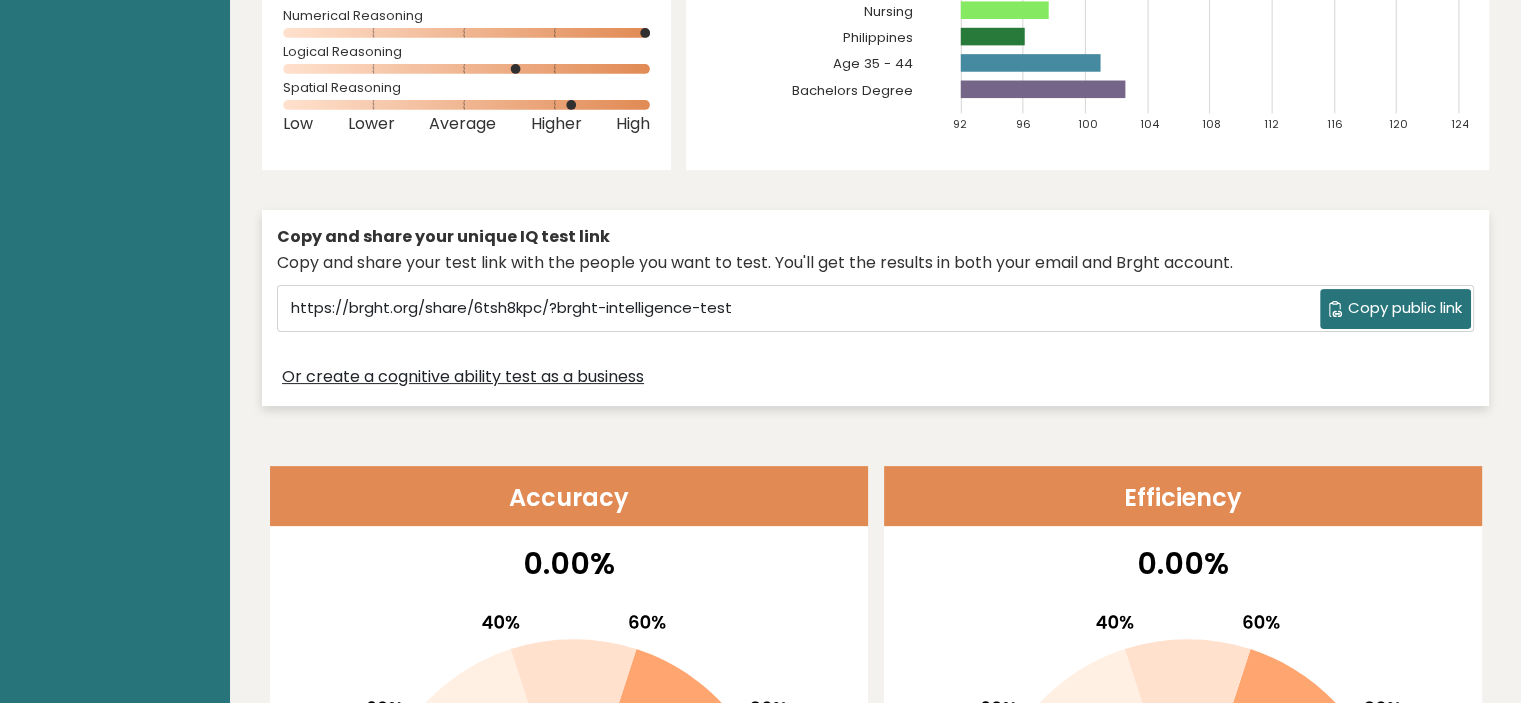 scroll, scrollTop: 0, scrollLeft: 0, axis: both 